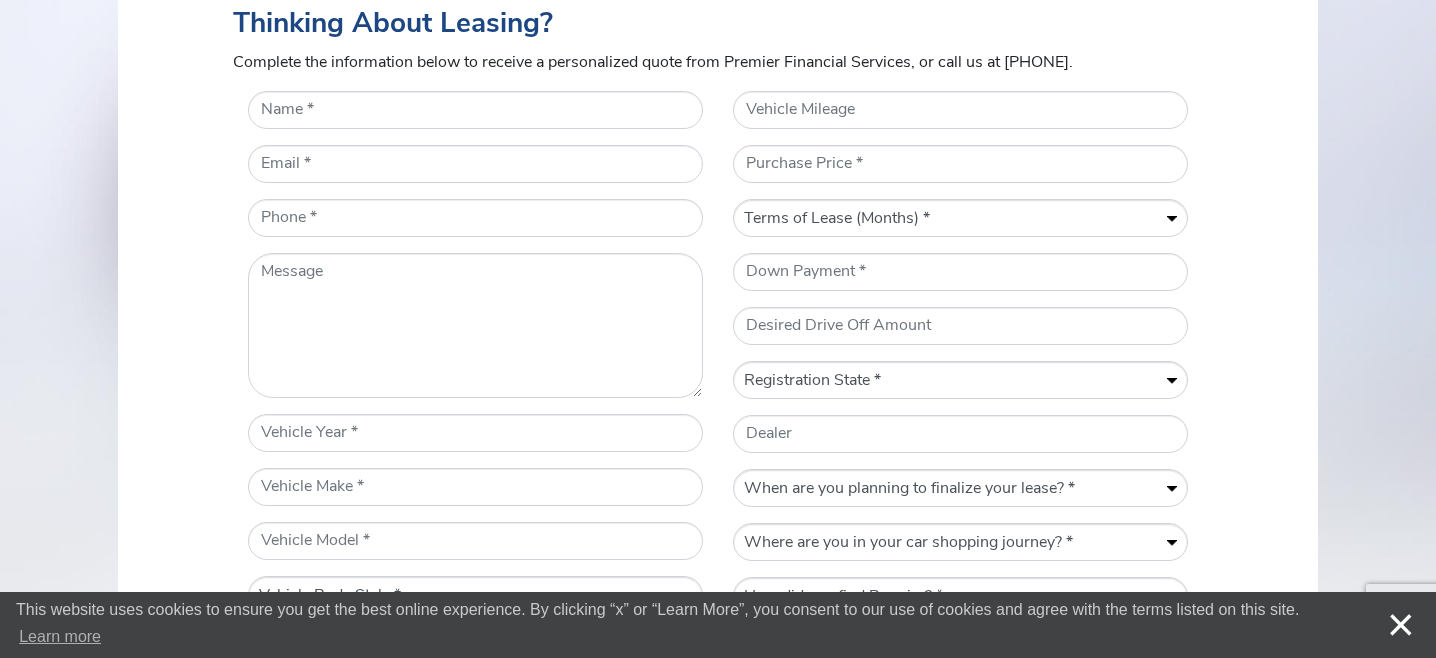 scroll, scrollTop: 900, scrollLeft: 0, axis: vertical 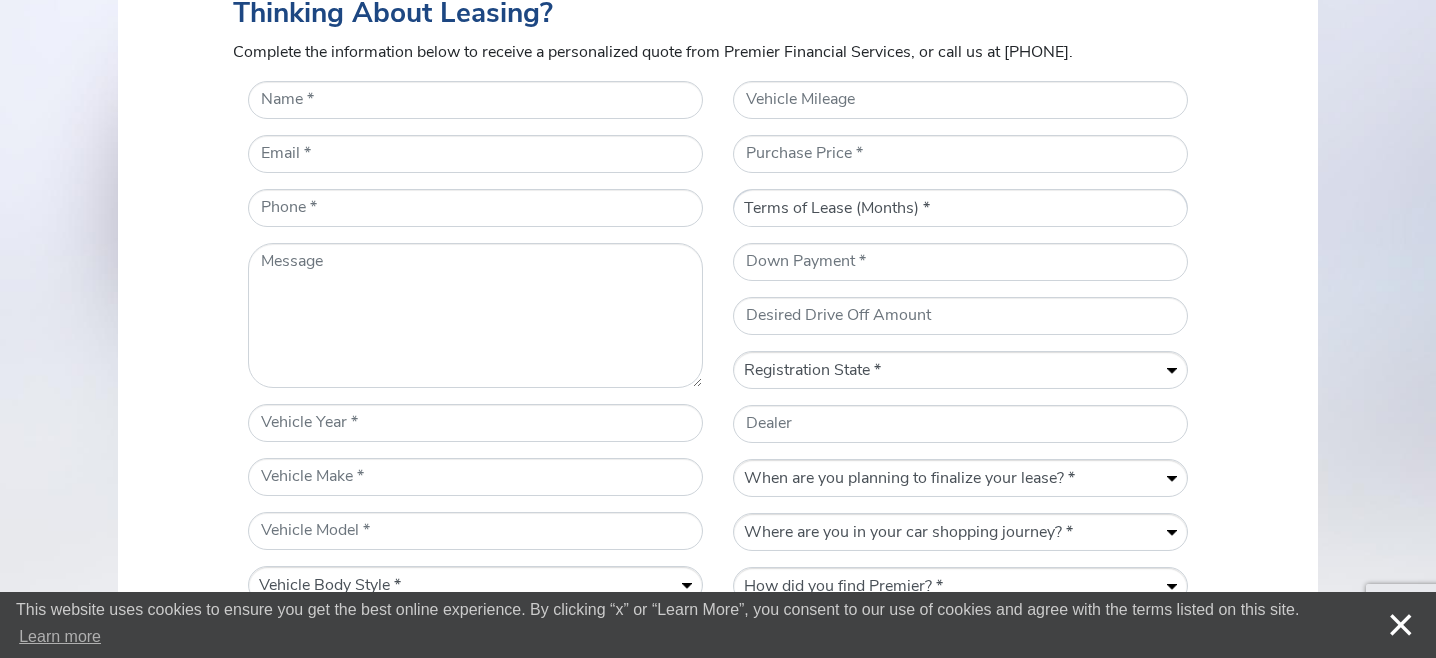 click on "Terms of Lease (Months) * 12 24 36 48 60" at bounding box center [960, 209] 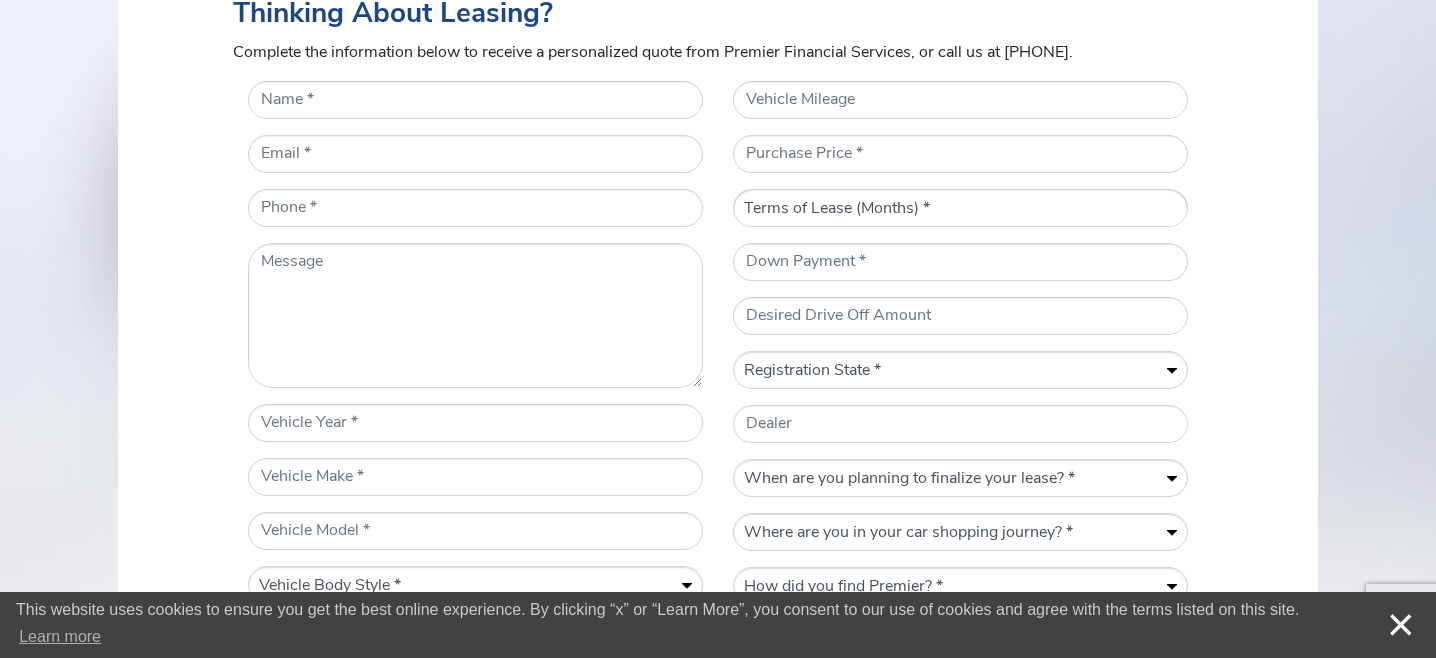 select on "48" 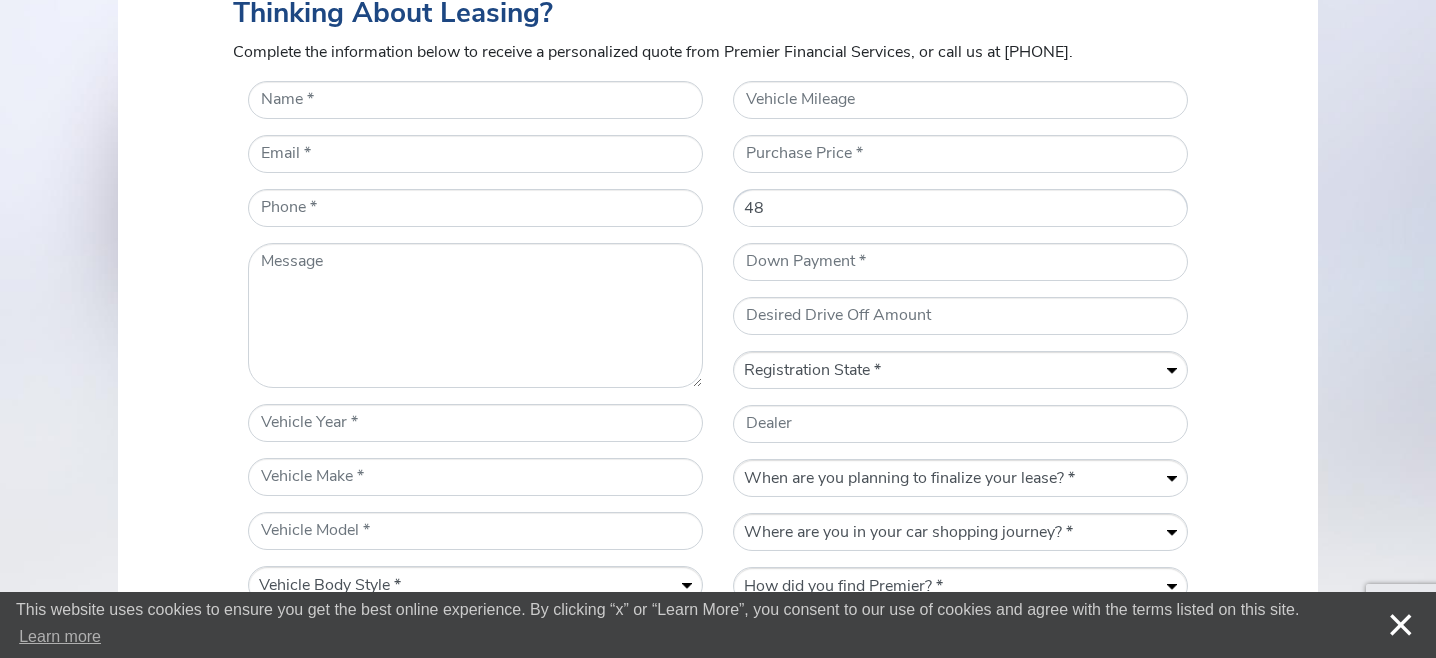 click on "Terms of Lease (Months) * 12 24 36 48 60" at bounding box center (960, 209) 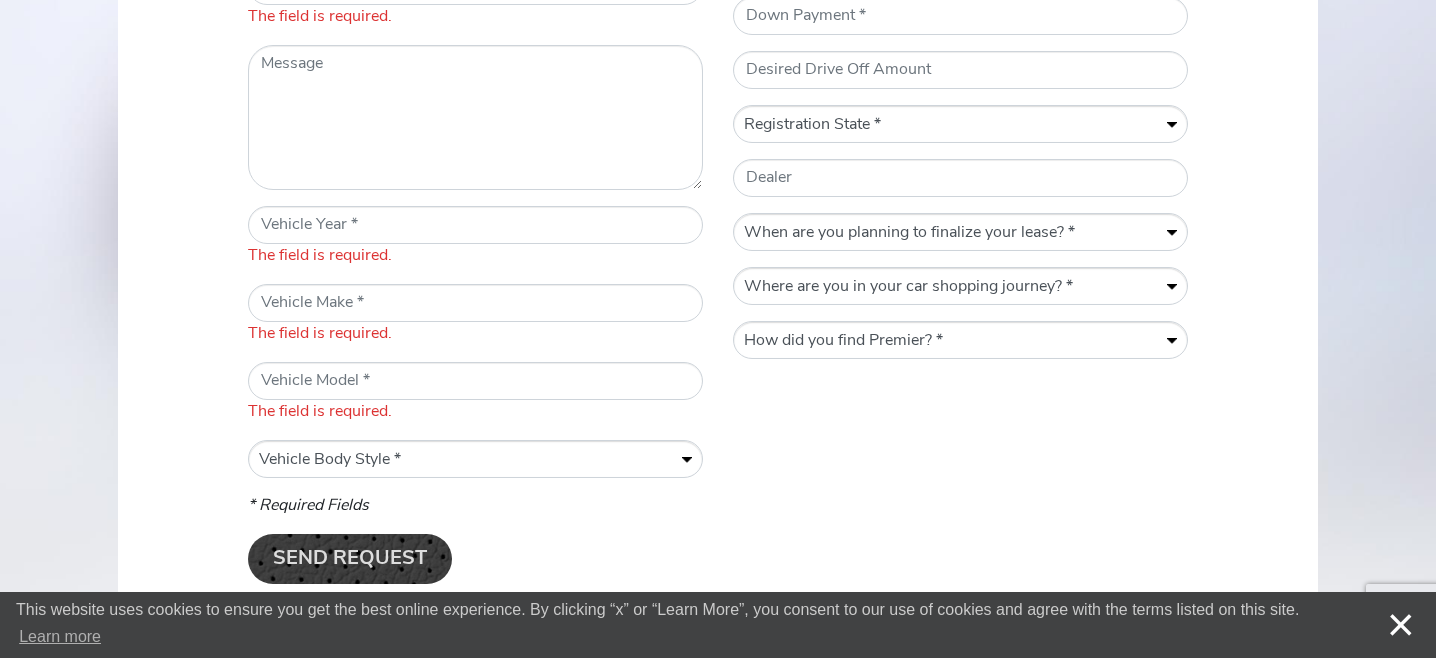 scroll, scrollTop: 1200, scrollLeft: 0, axis: vertical 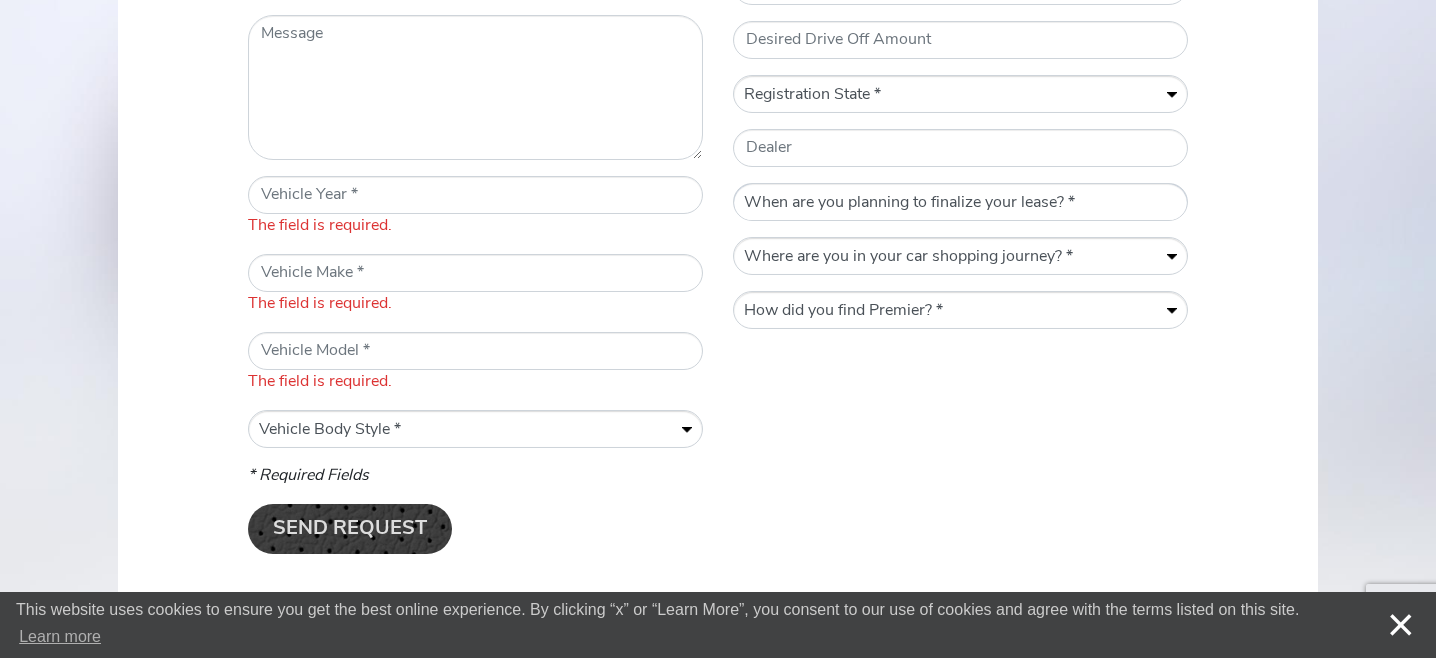 click on "When are you planning to finalize your lease? * Within a week Within a month Within three months Within six months Within a year" at bounding box center [960, 203] 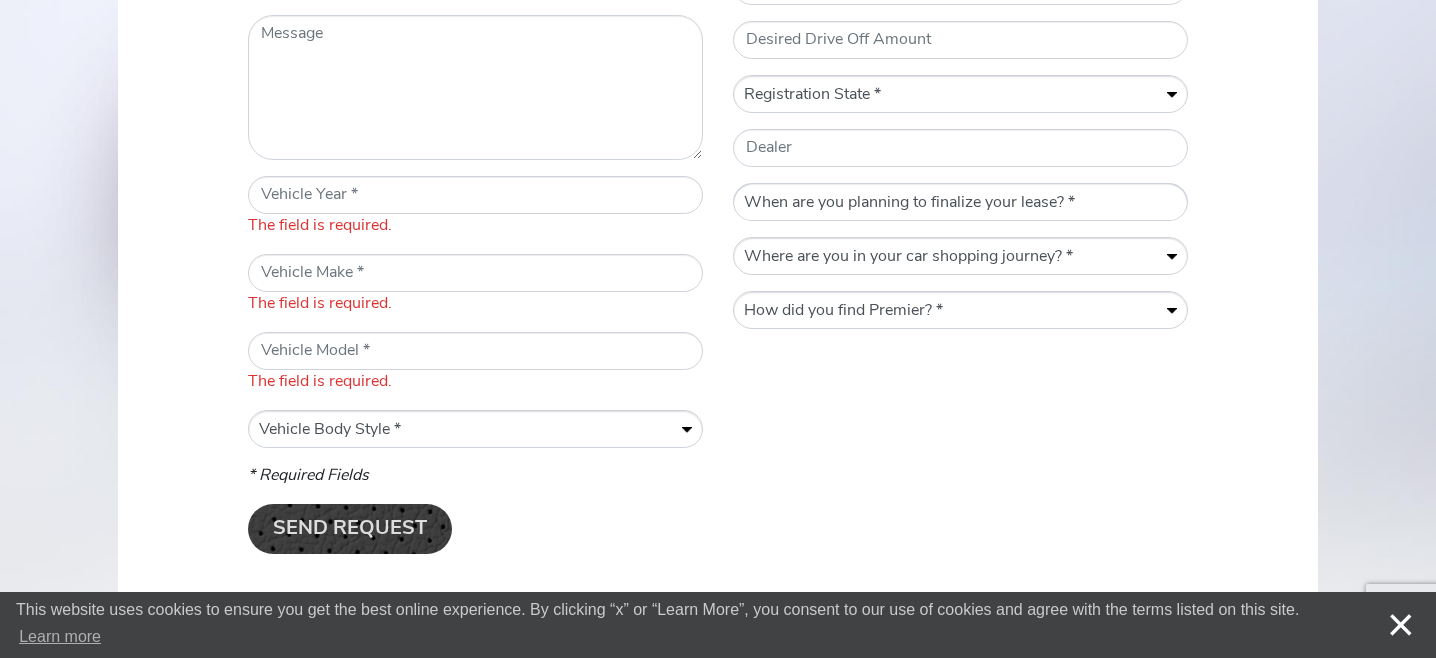 select on "Within three months" 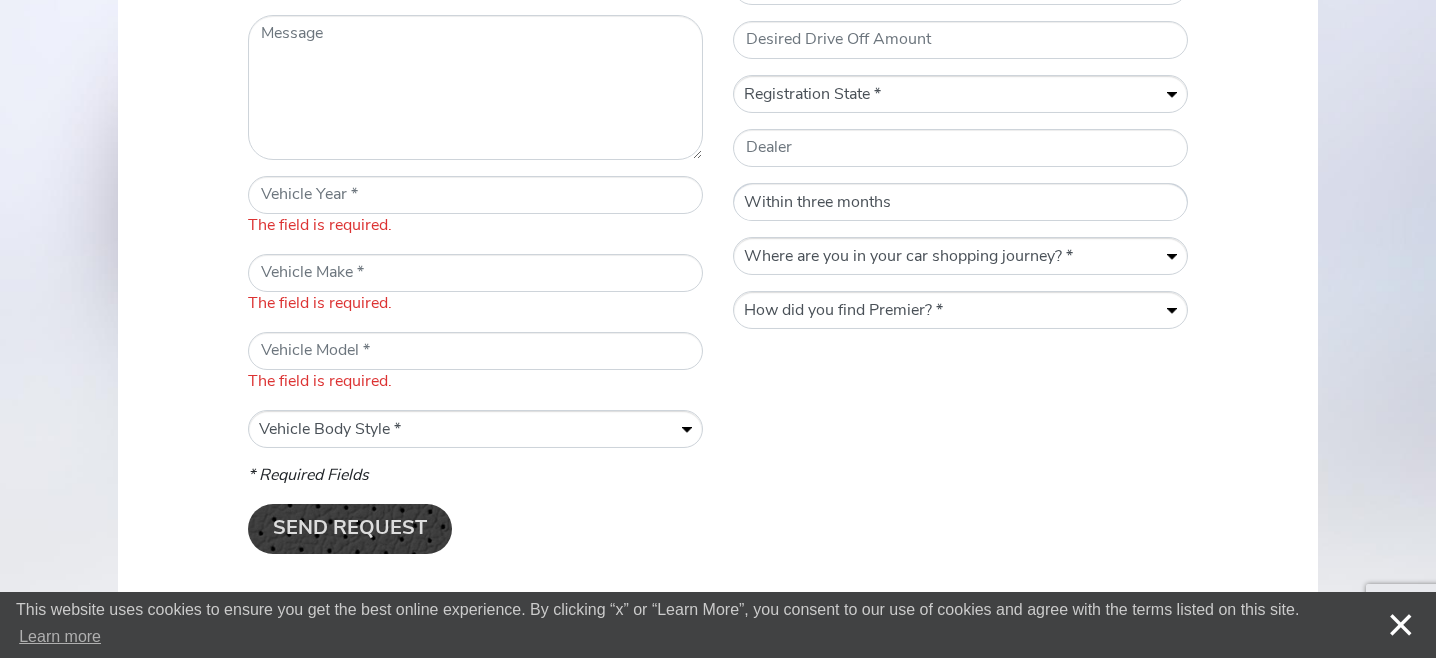 click on "When are you planning to finalize your lease? * Within a week Within a month Within three months Within six months Within a year" at bounding box center (960, 203) 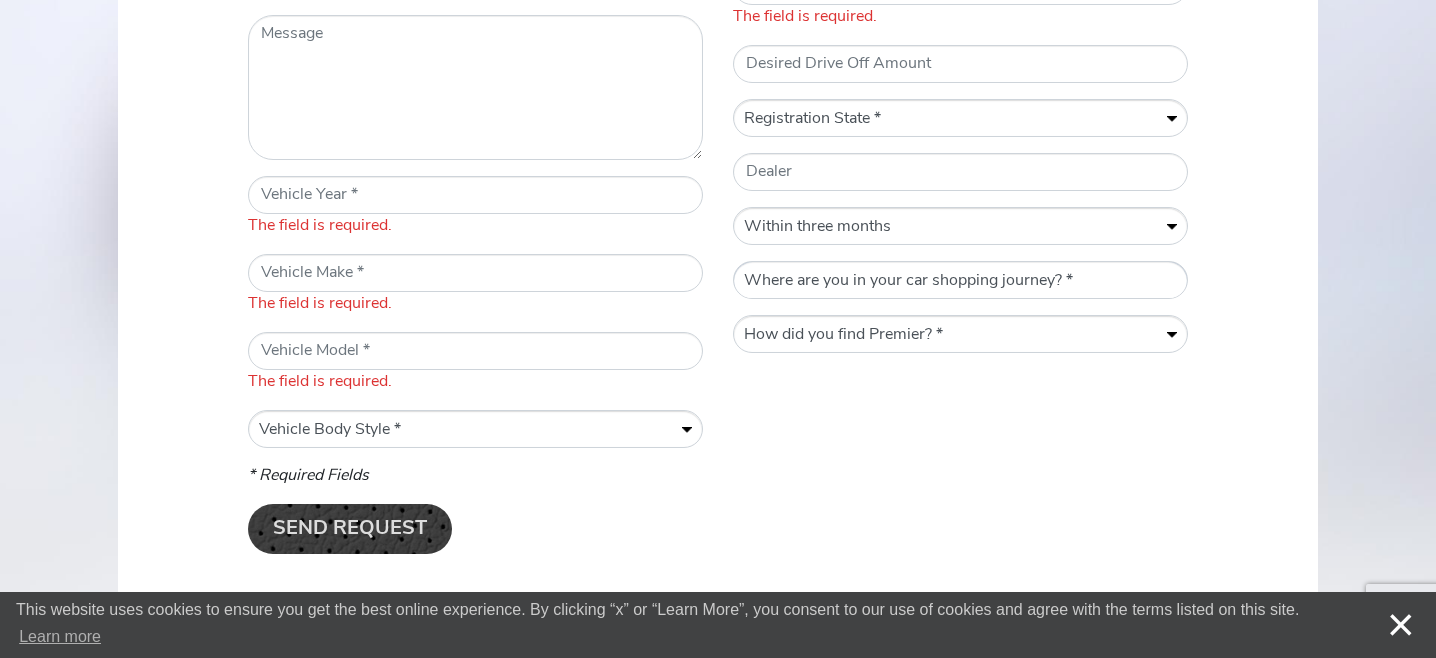 click on "Where are you in your car shopping journey? * Gathering information Actively shopping for a vehicle Ready to lease" at bounding box center (960, 281) 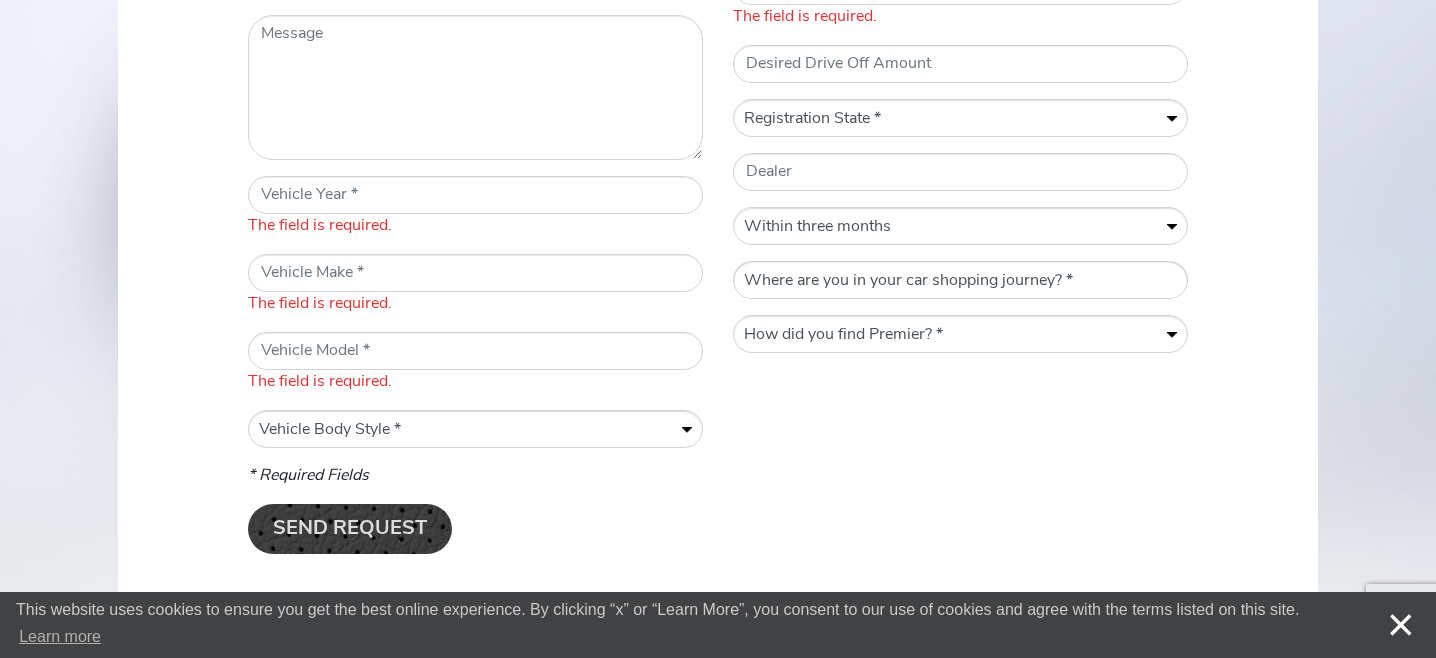 select on "Gathering information" 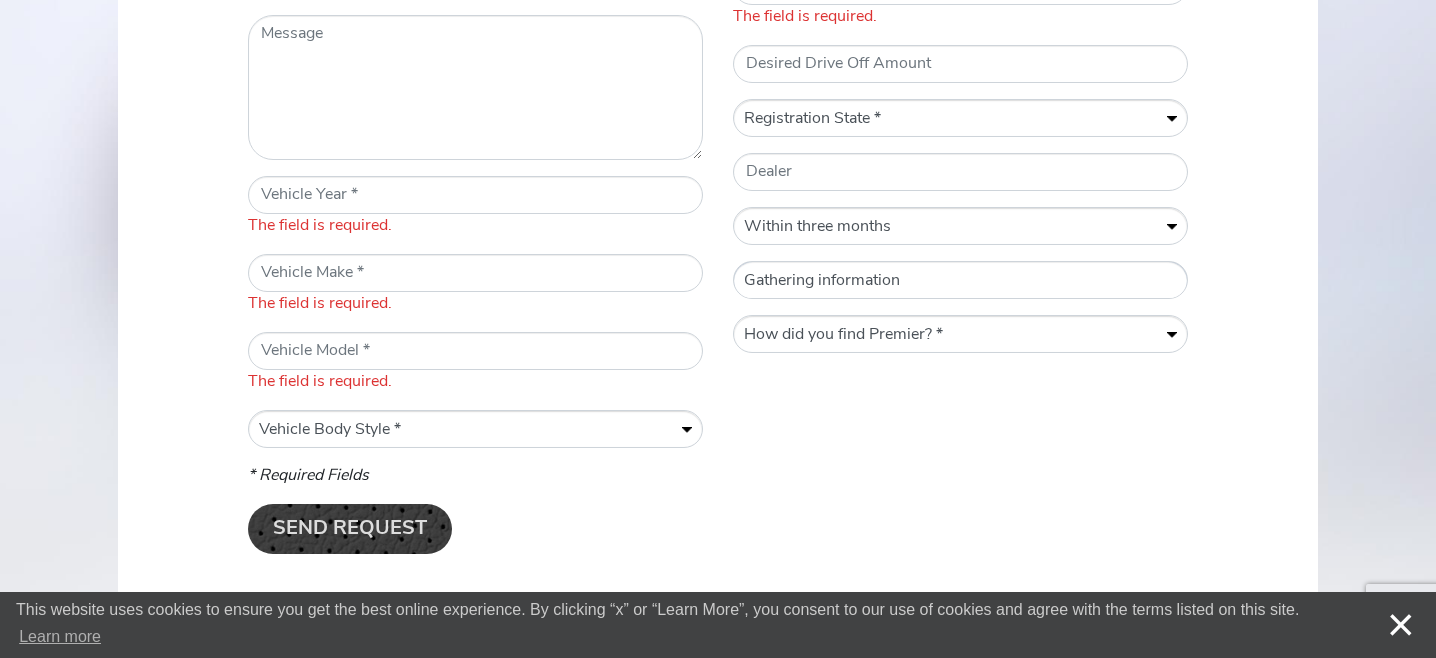 click on "Where are you in your car shopping journey? * Gathering information Actively shopping for a vehicle Ready to lease" at bounding box center [960, 281] 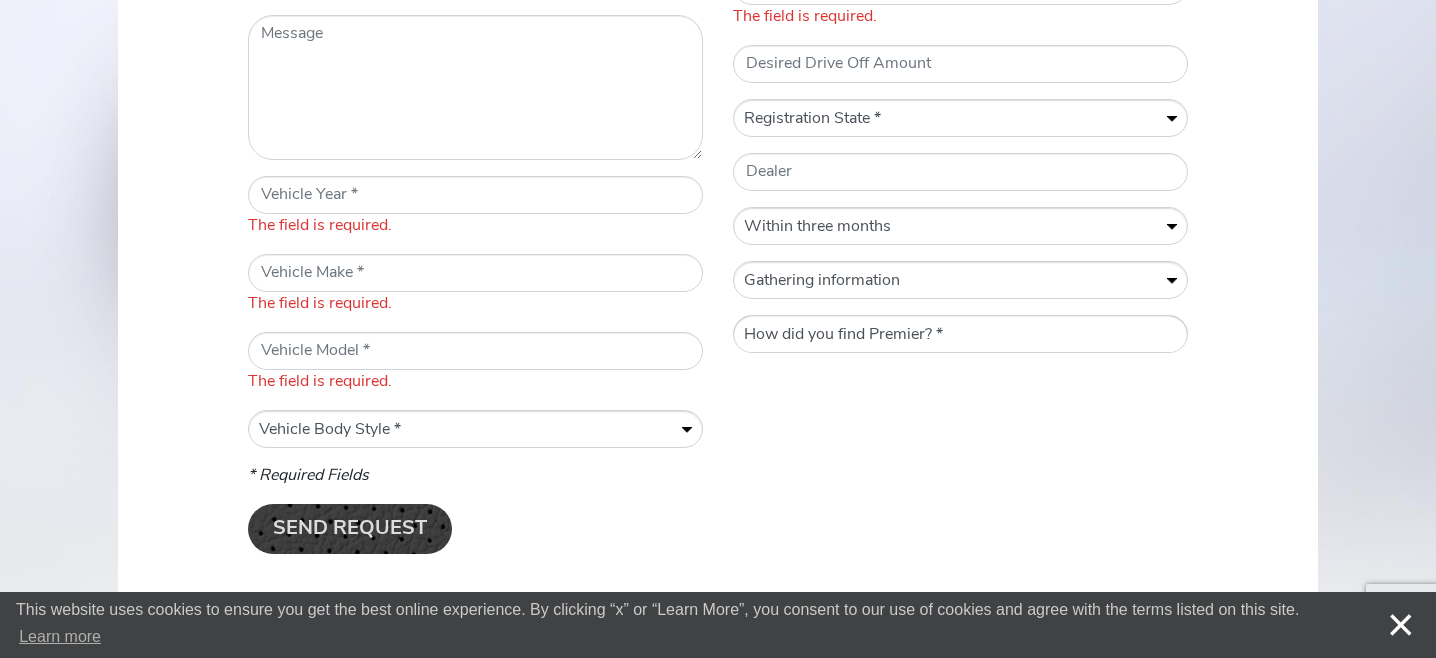 click on "How did you find Premier? * Previously Quoted Previous Premier Customer VINwiki Google Search duPont Registry Hagerty Sports Car Market Dealer Referral Friend Referral Event" at bounding box center (960, 335) 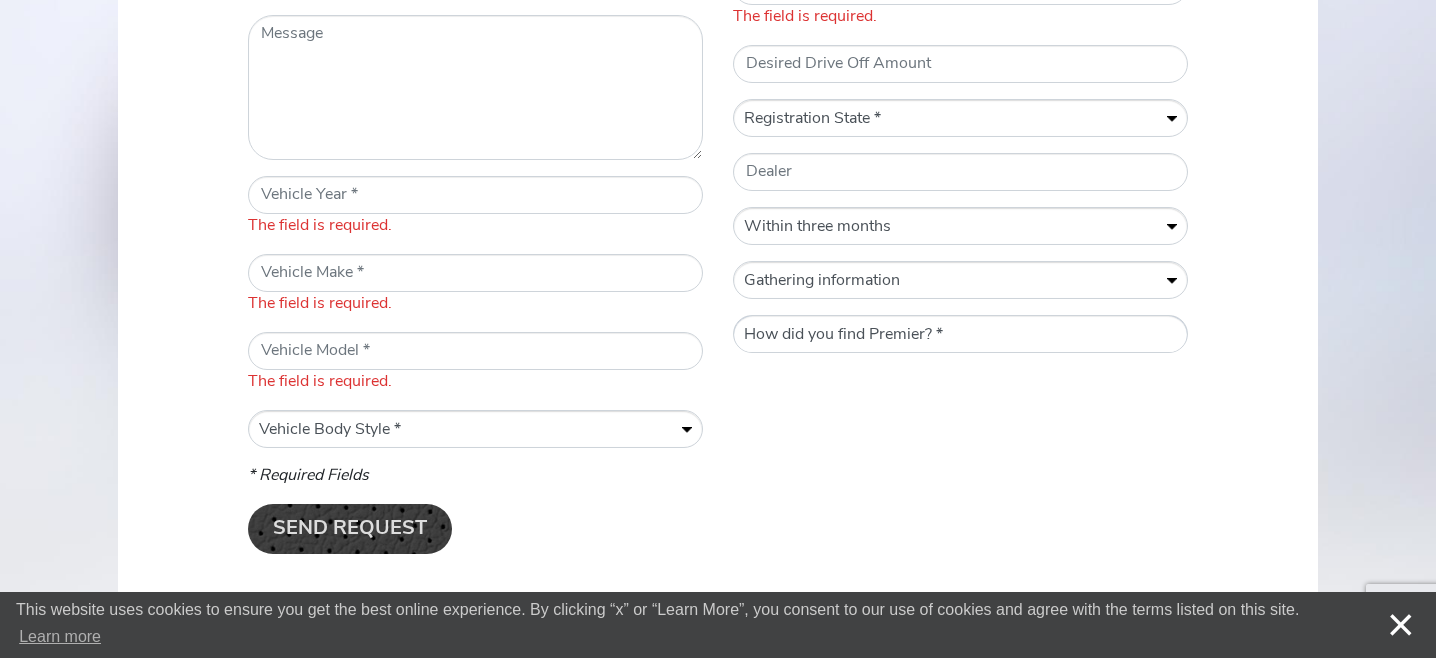 select on "Sports Car Market" 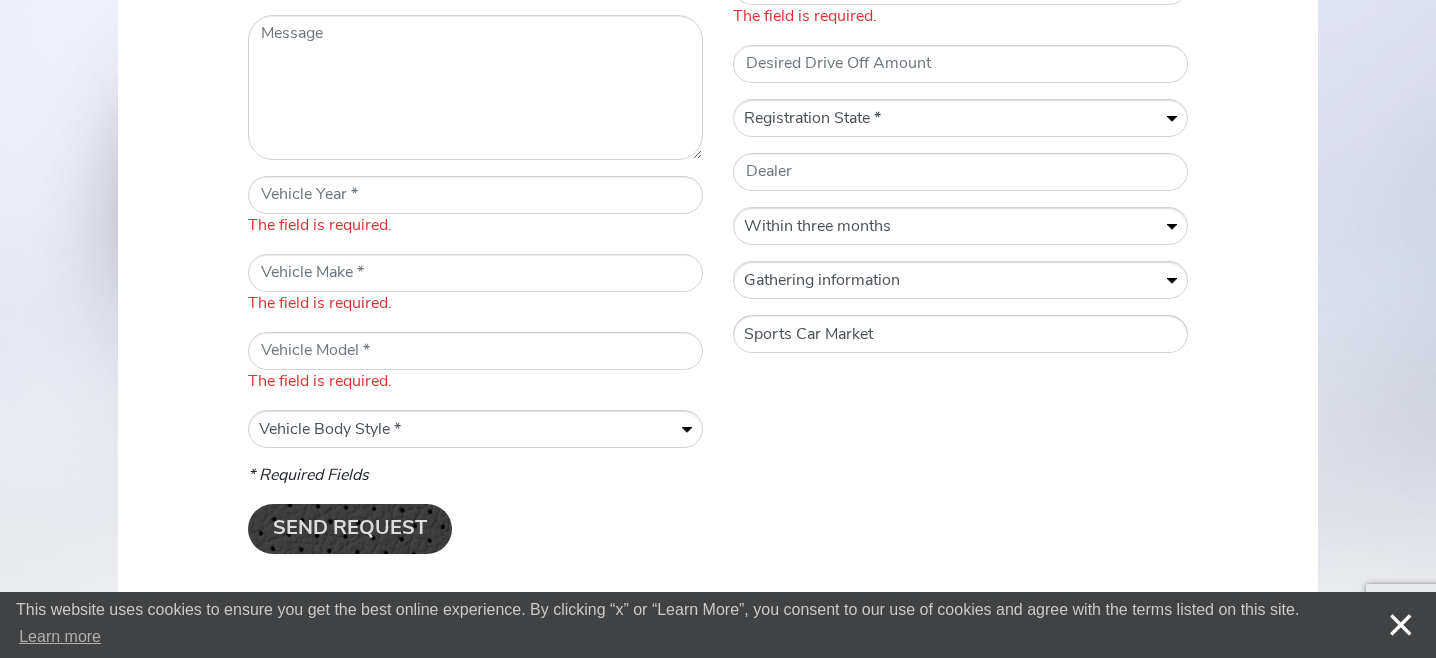 click on "How did you find Premier? * Previously Quoted Previous Premier Customer VINwiki Google Search duPont Registry Hagerty Sports Car Market Dealer Referral Friend Referral Event" at bounding box center [960, 335] 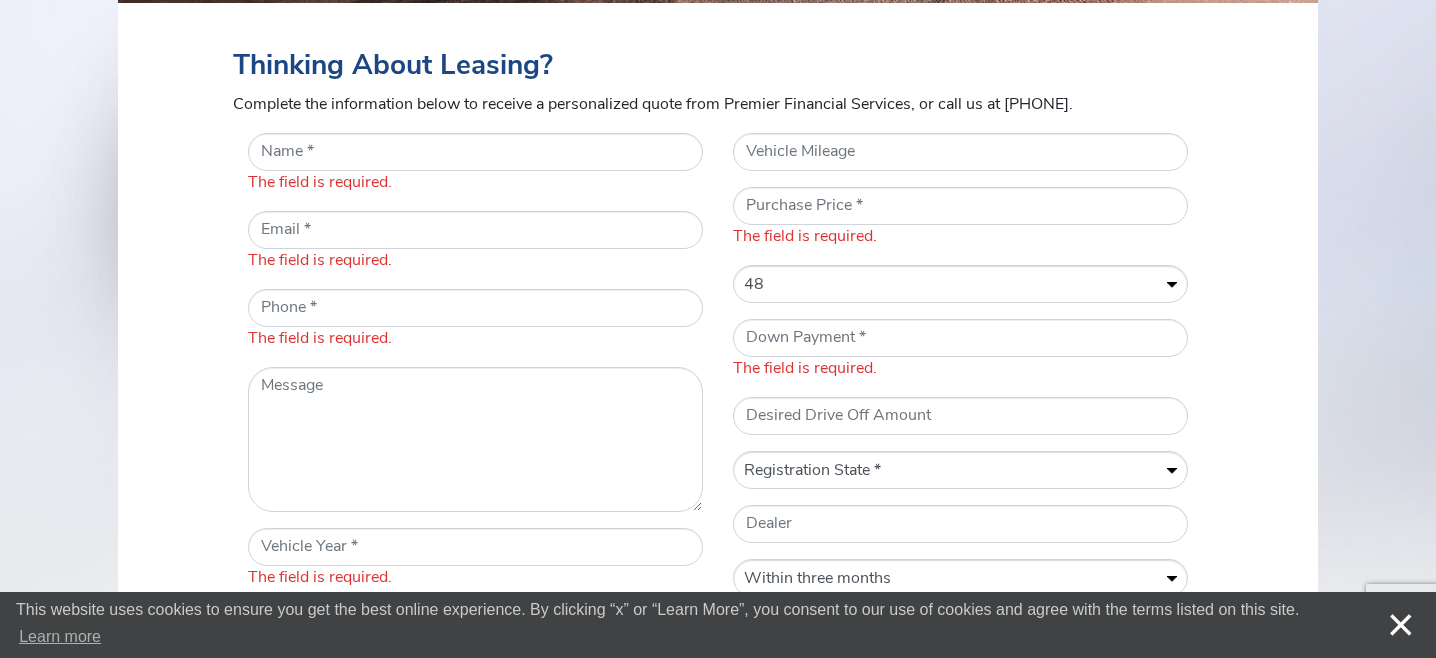 scroll, scrollTop: 800, scrollLeft: 0, axis: vertical 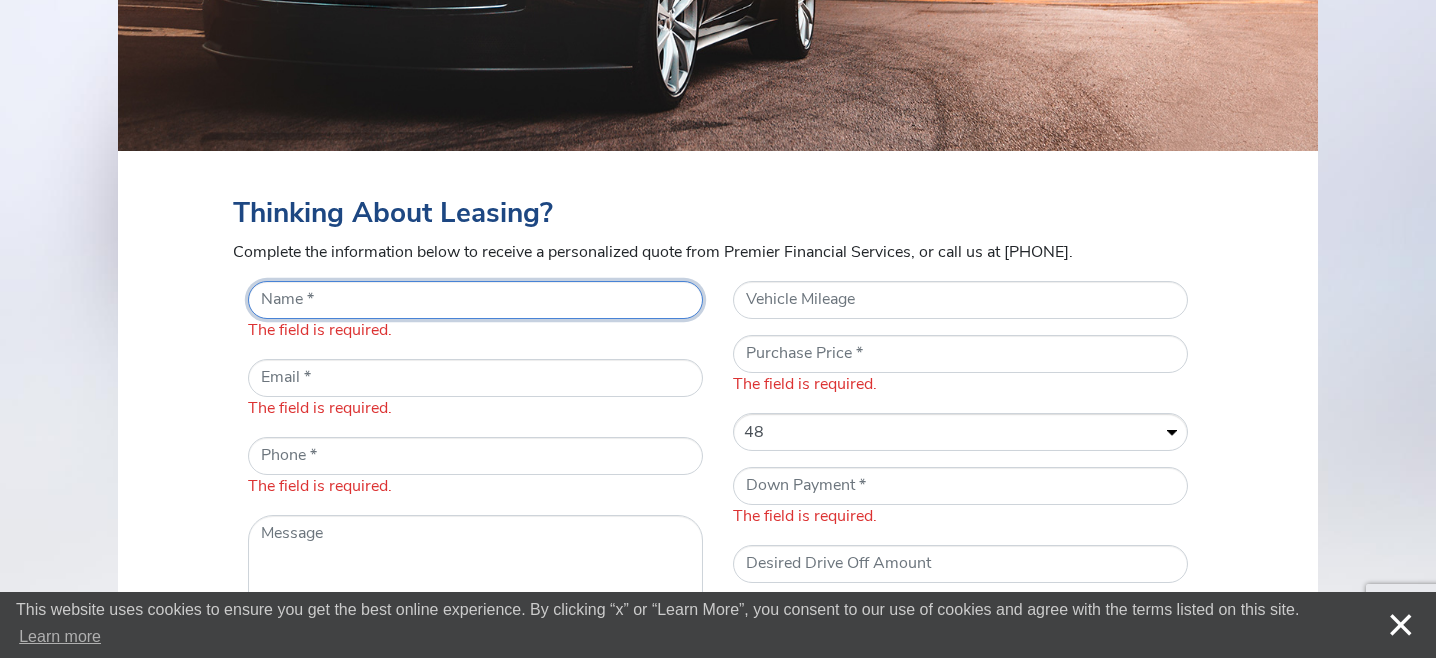 click on "*  Name" at bounding box center (475, 300) 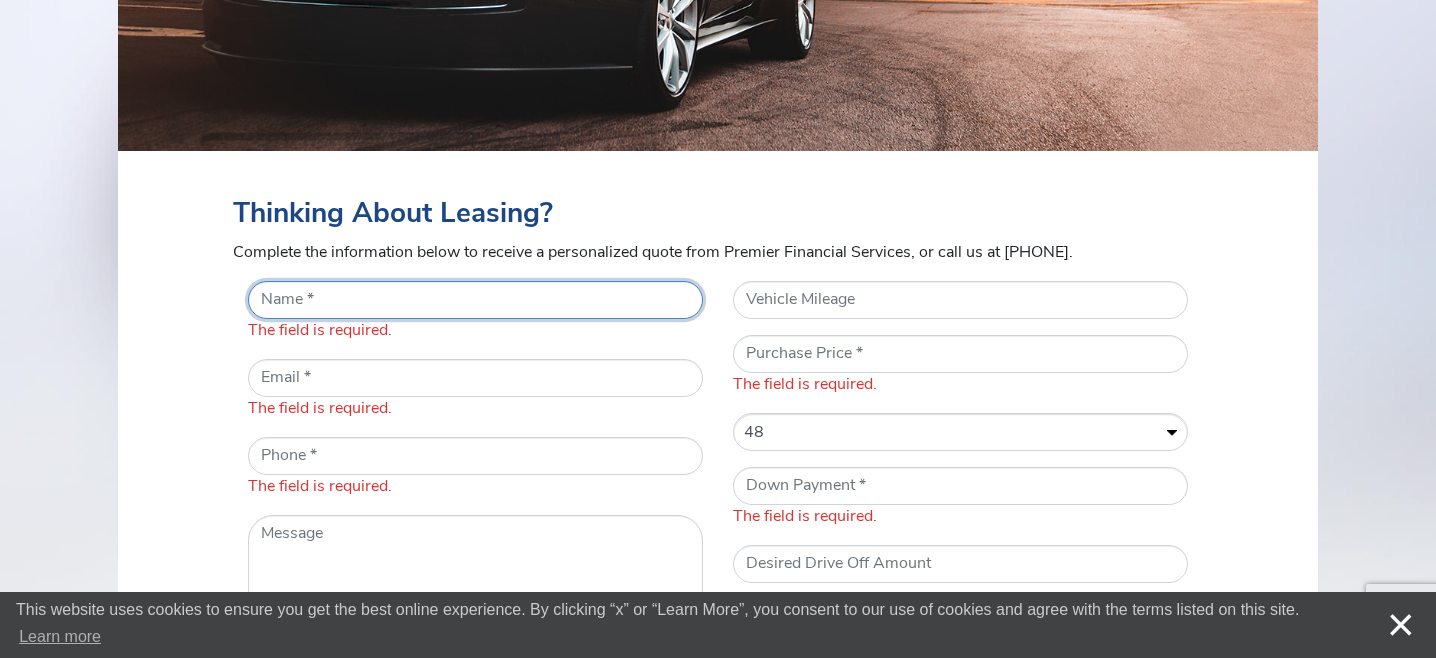 type on "Chad Edward Cassaday" 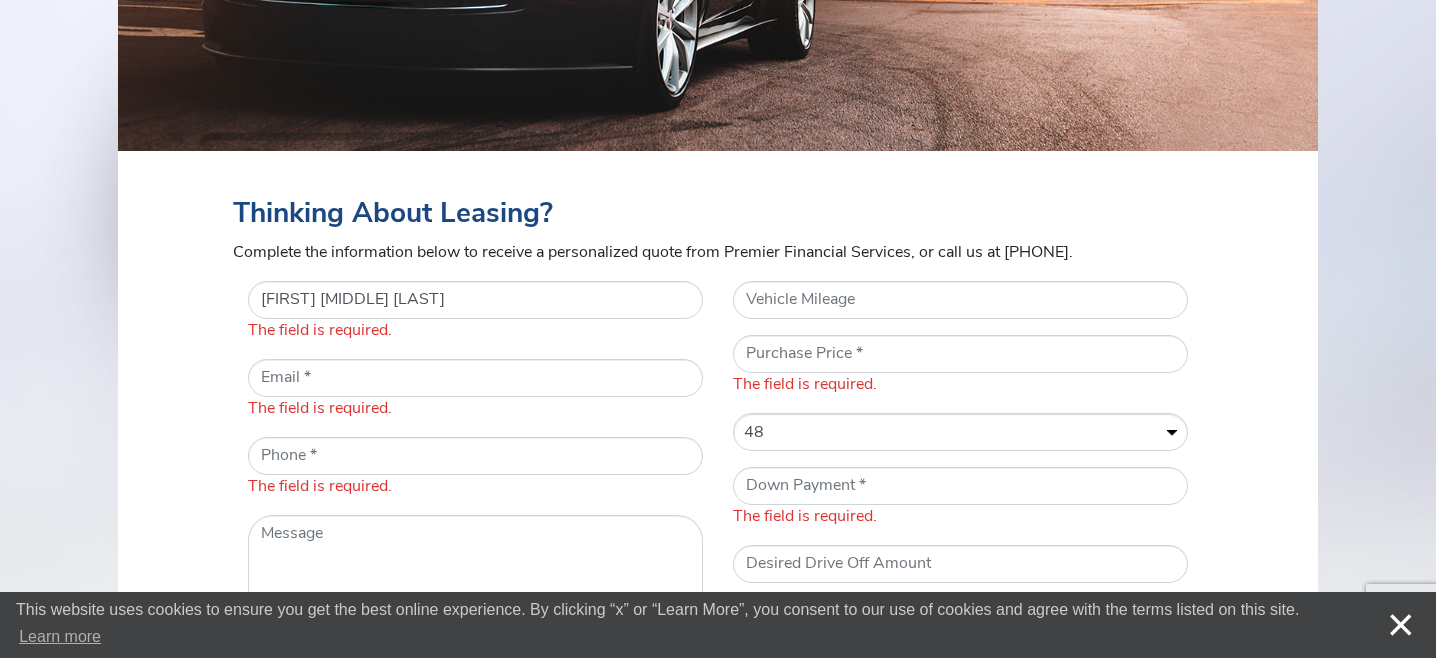 type on "chad@cassaday.com" 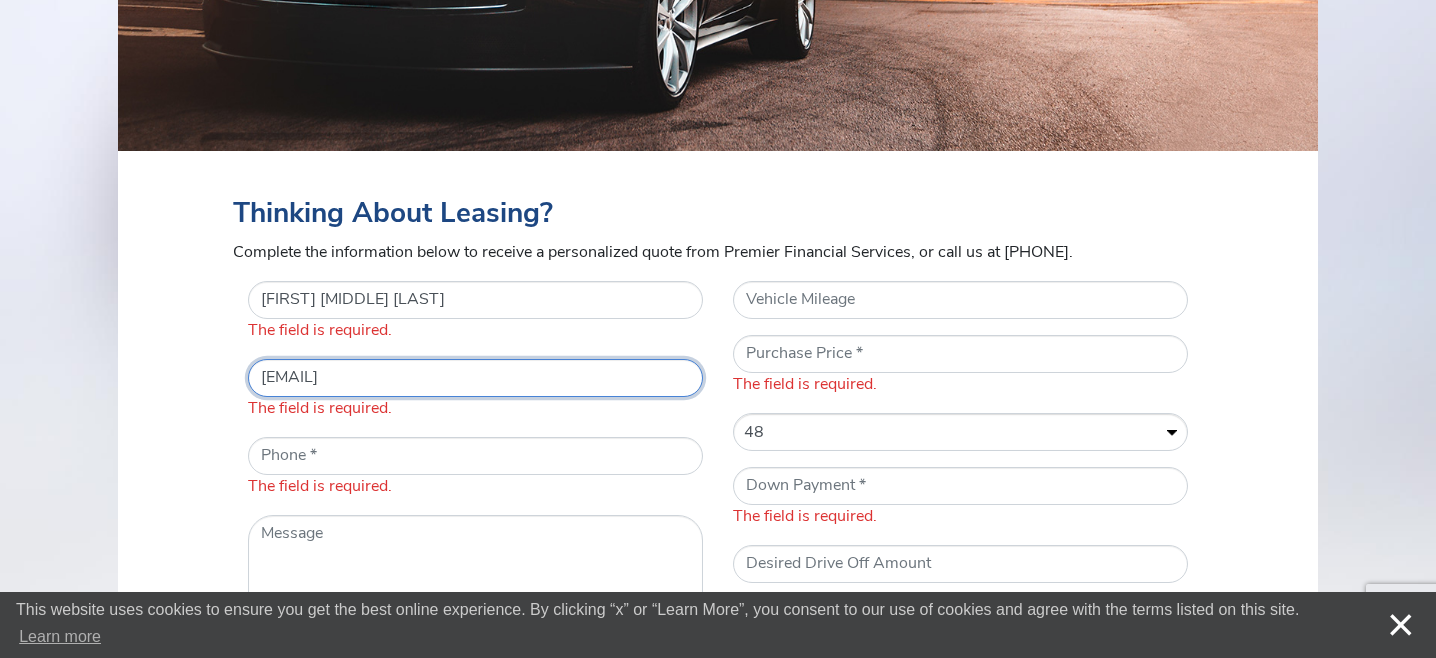 type on "[PHONE]" 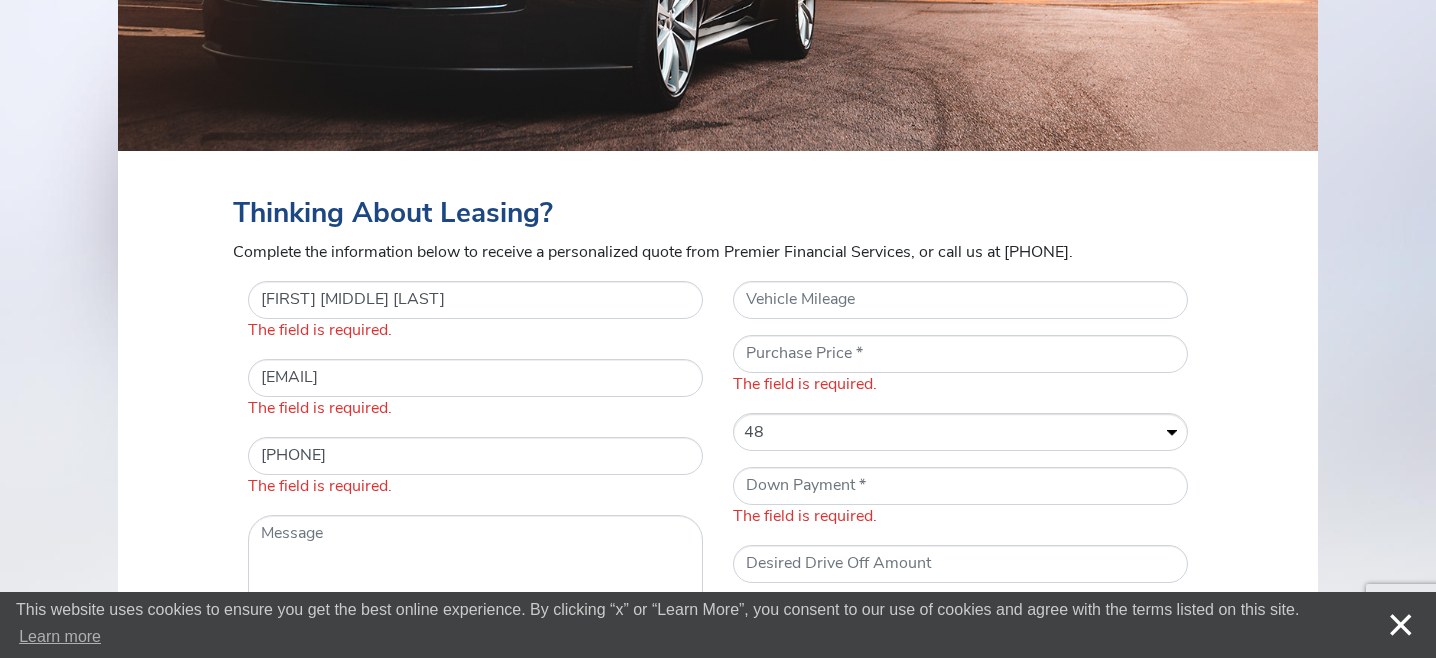 select on "VA" 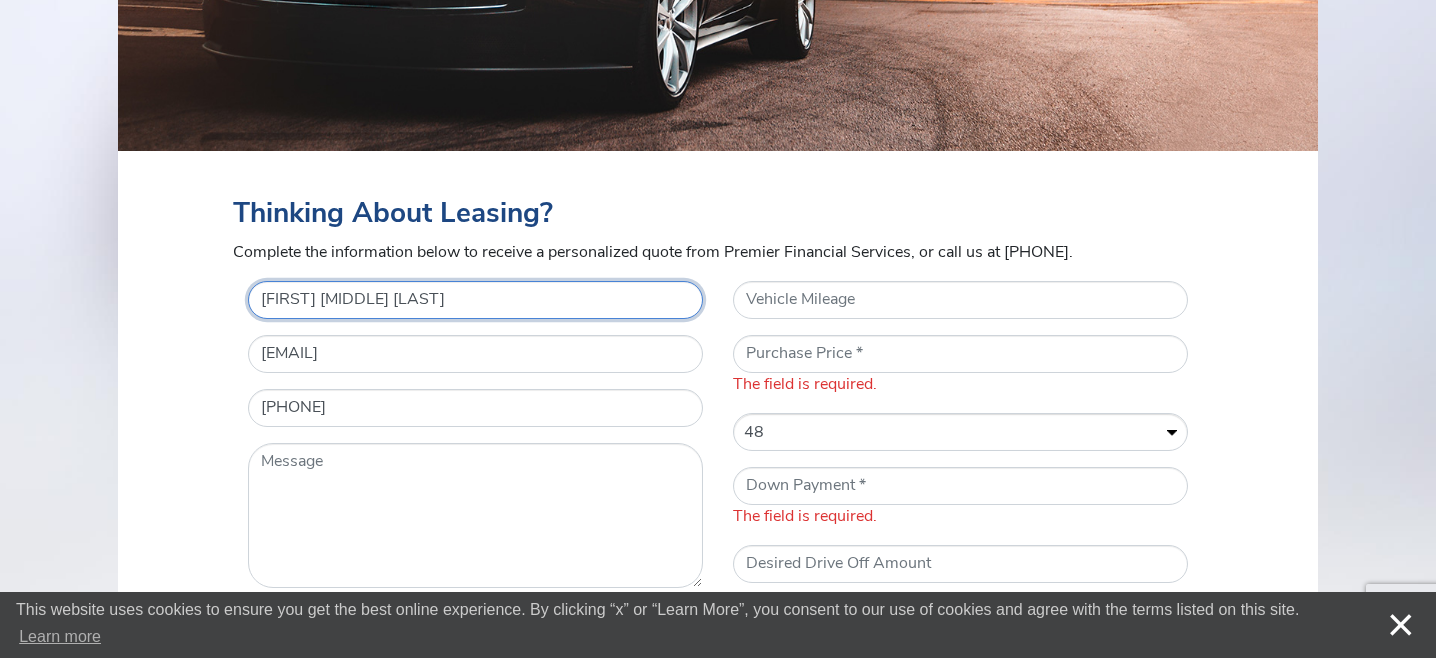 click on "Chad Edward Cassaday" at bounding box center [475, 300] 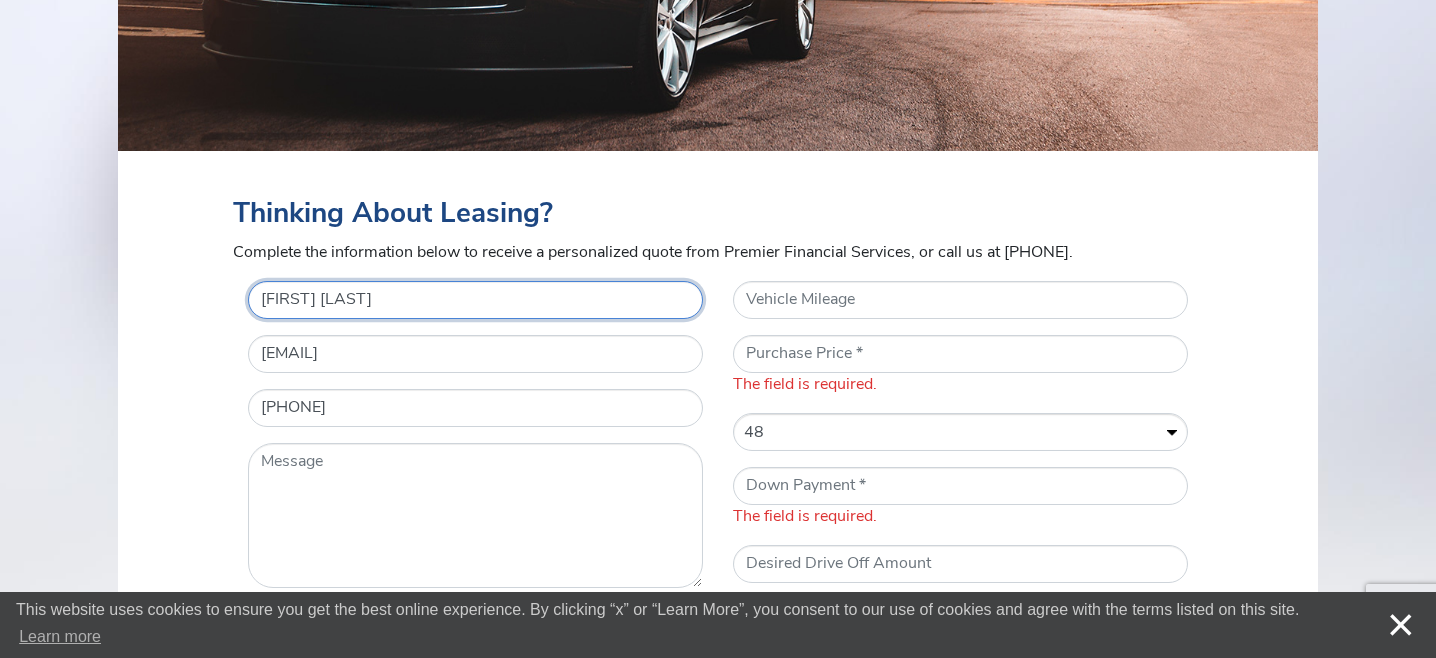 click on "Chad  Cassaday" at bounding box center [475, 300] 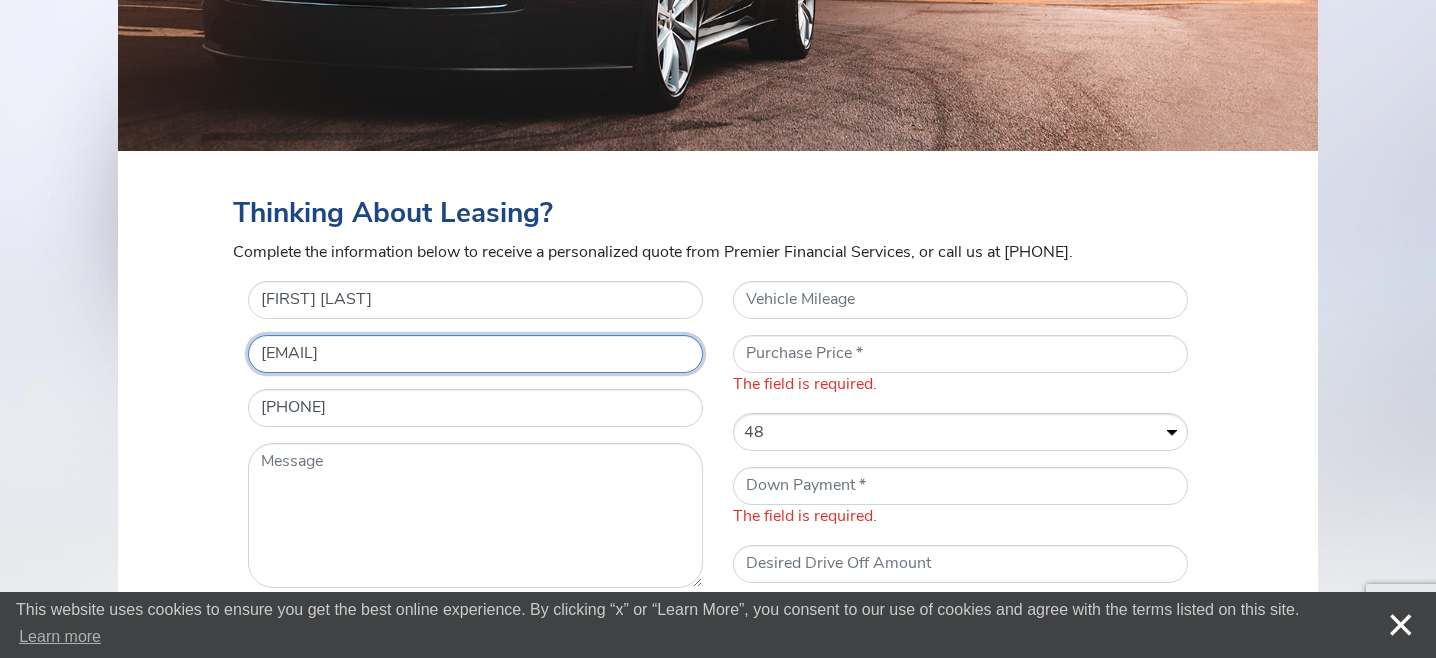 click on "chad@cassaday.com" at bounding box center [475, 354] 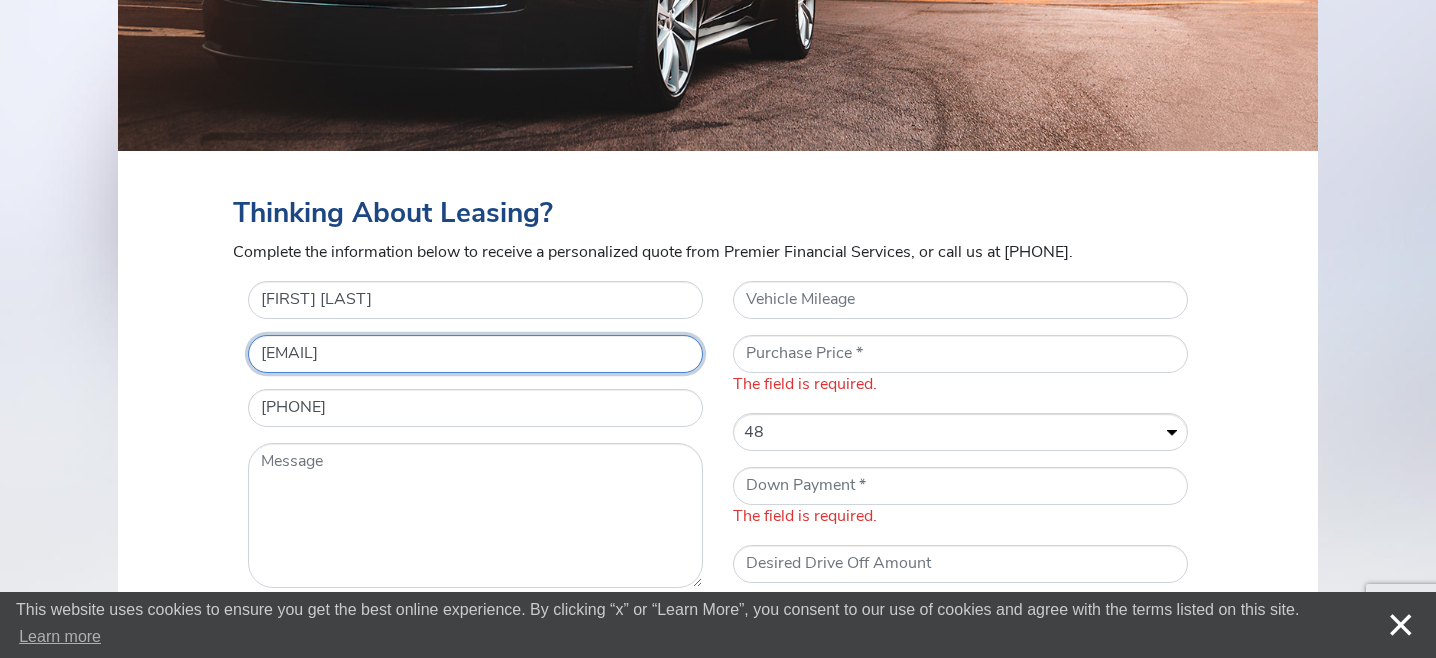 type 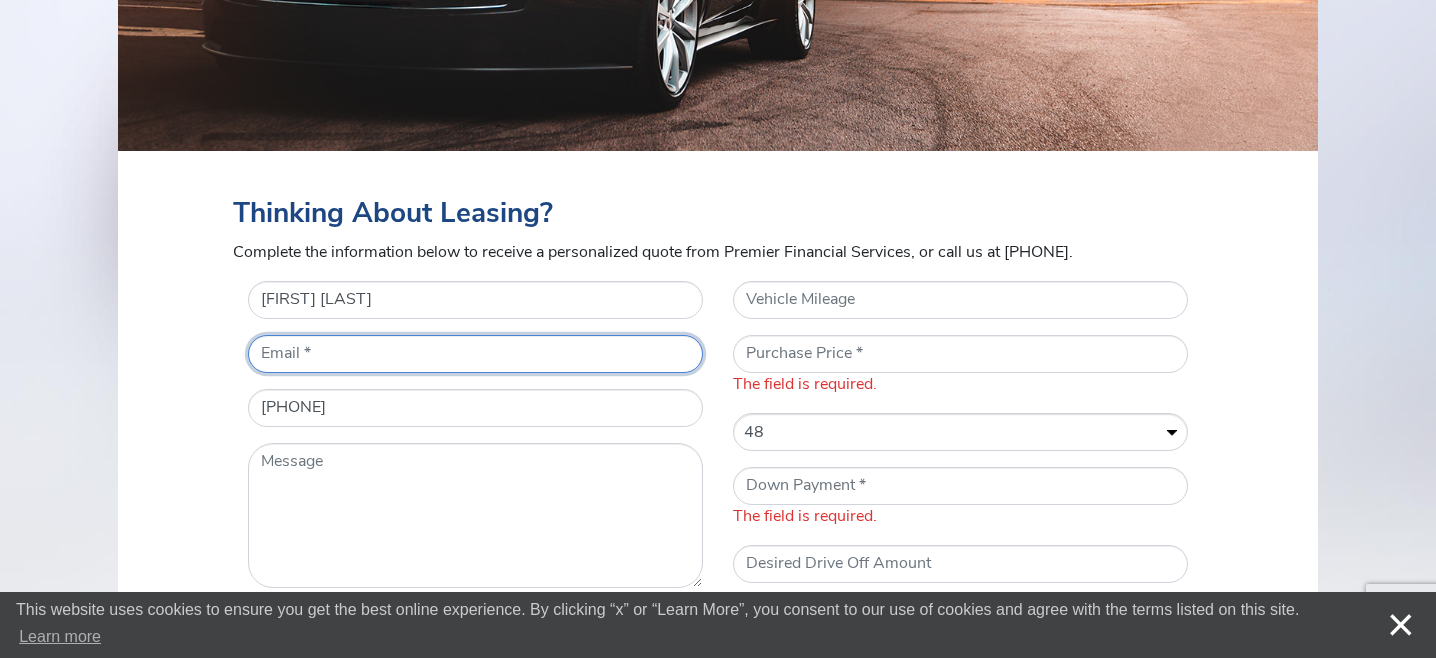 type 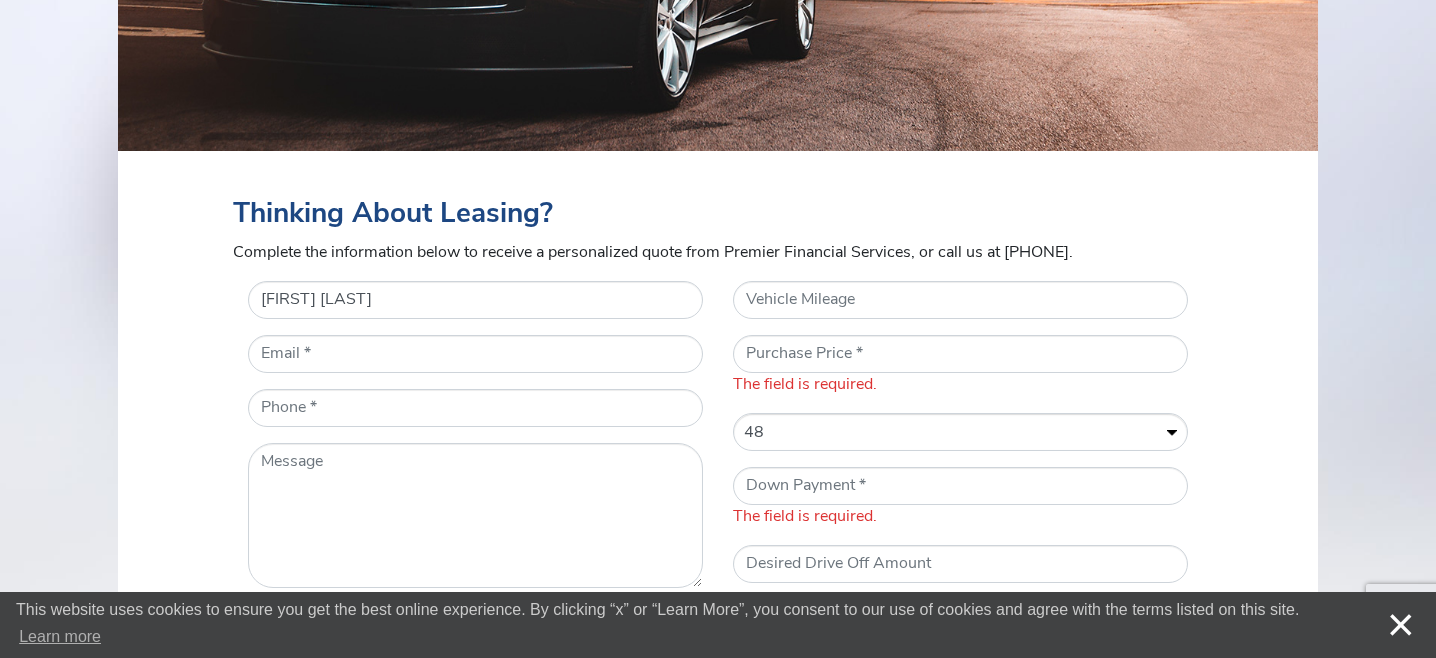 select on "Registration State *" 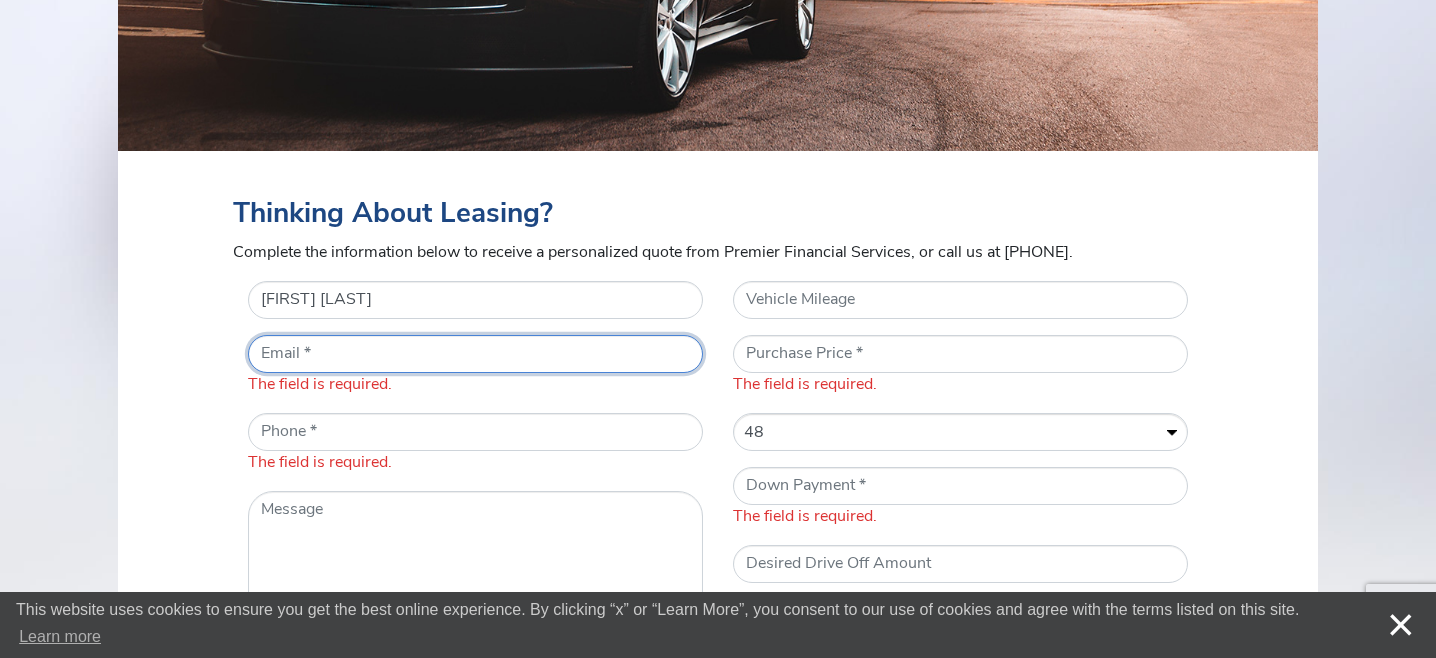 click on "*  Email" at bounding box center [475, 354] 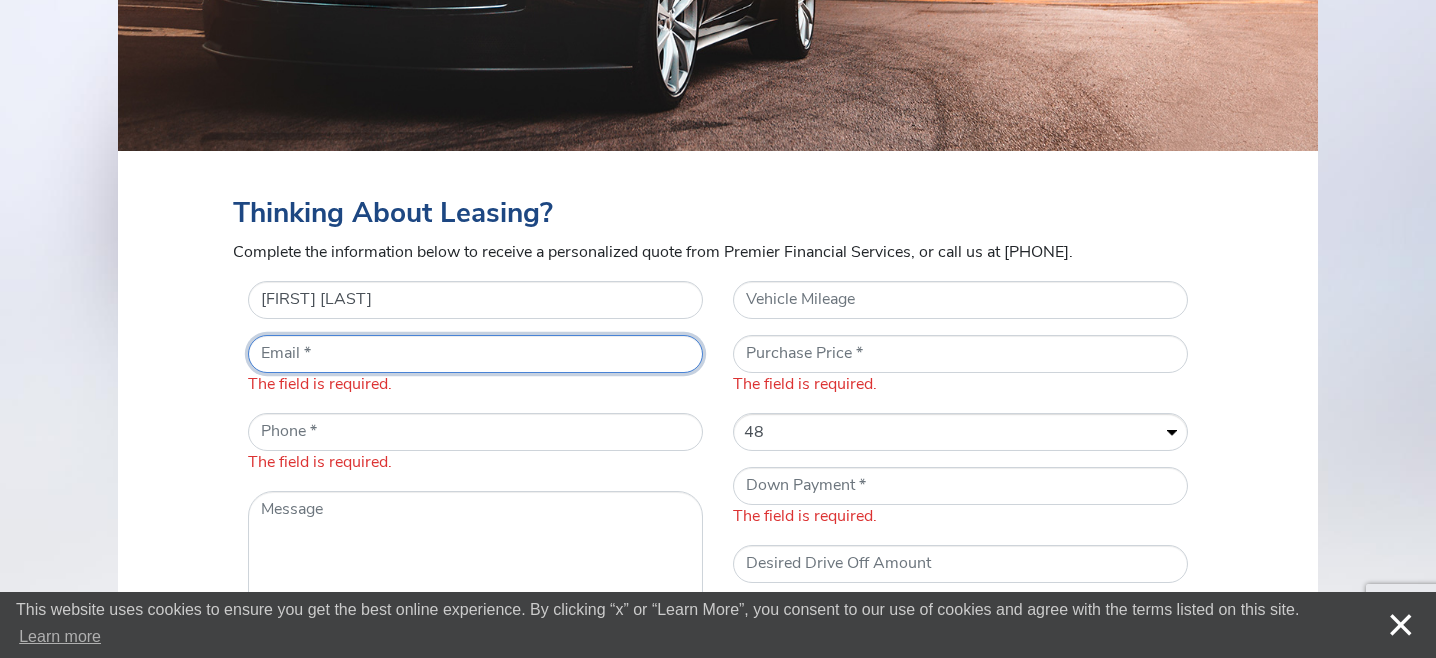 type on "[EMAIL]" 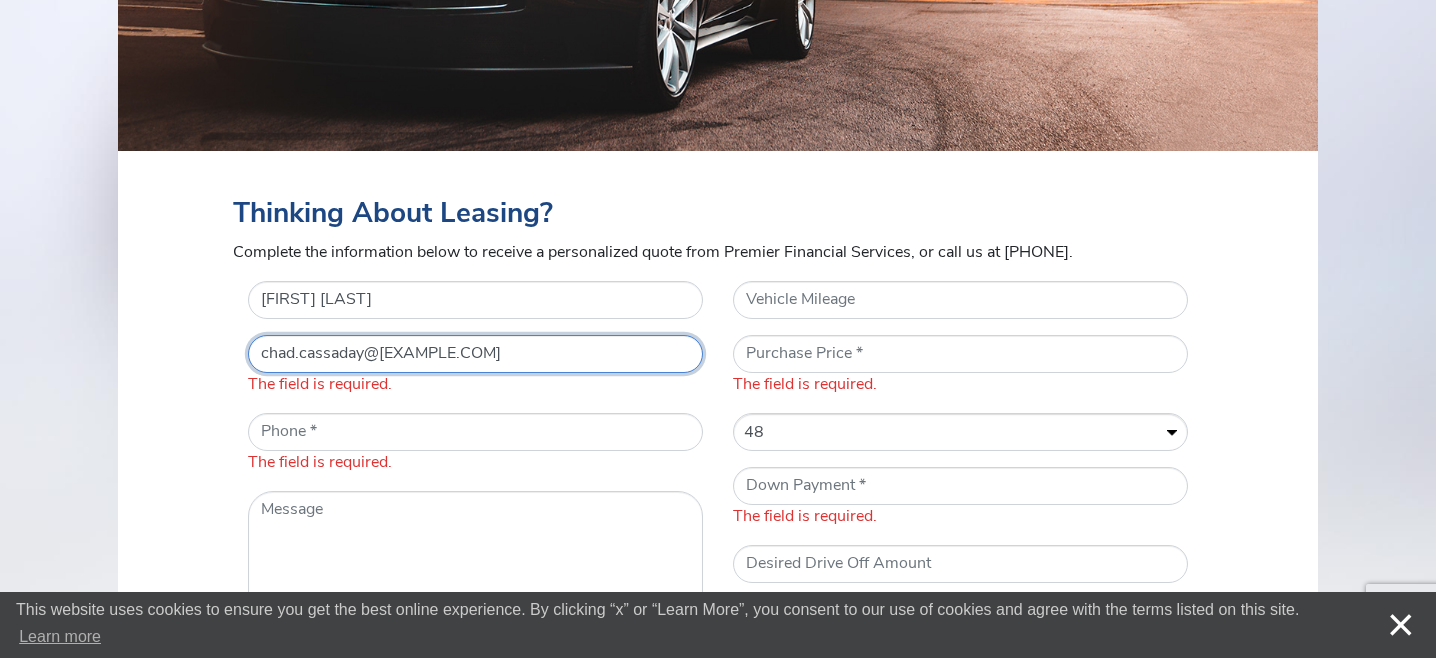 type on "[PHONE]" 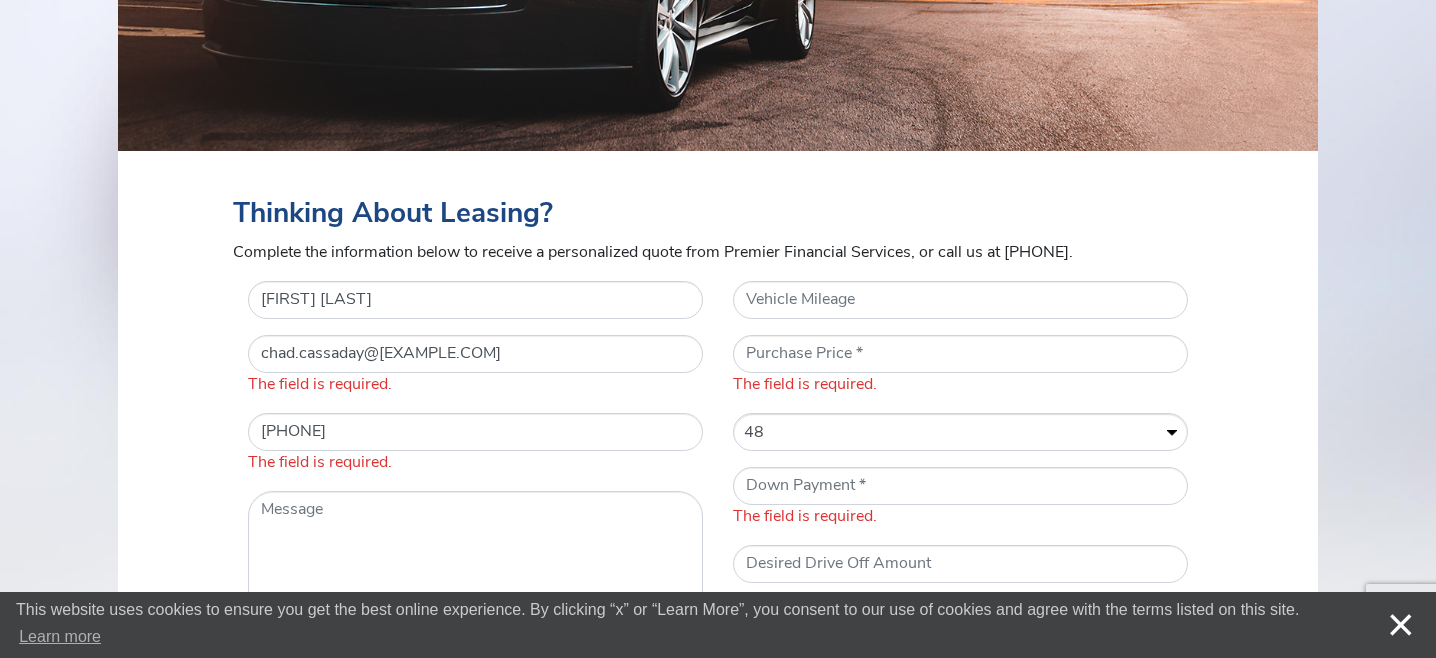 select on "VA" 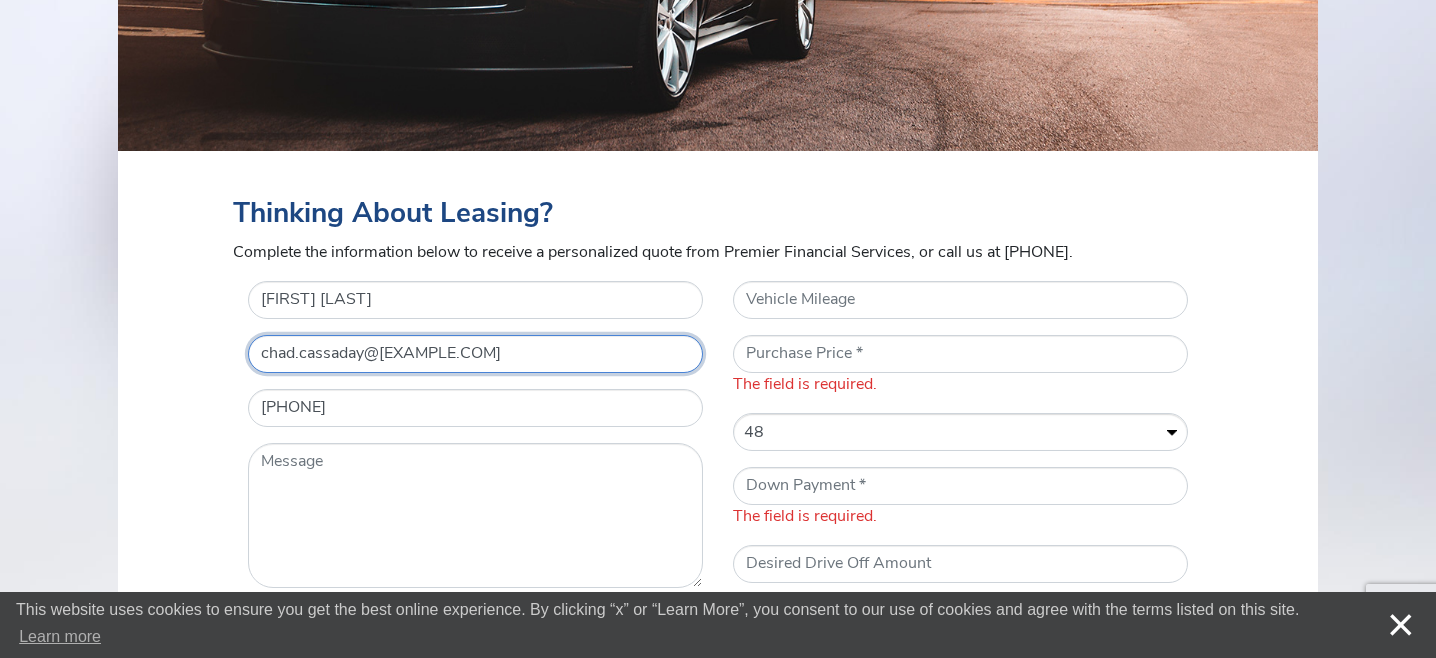 type on "chad@cassaday.com" 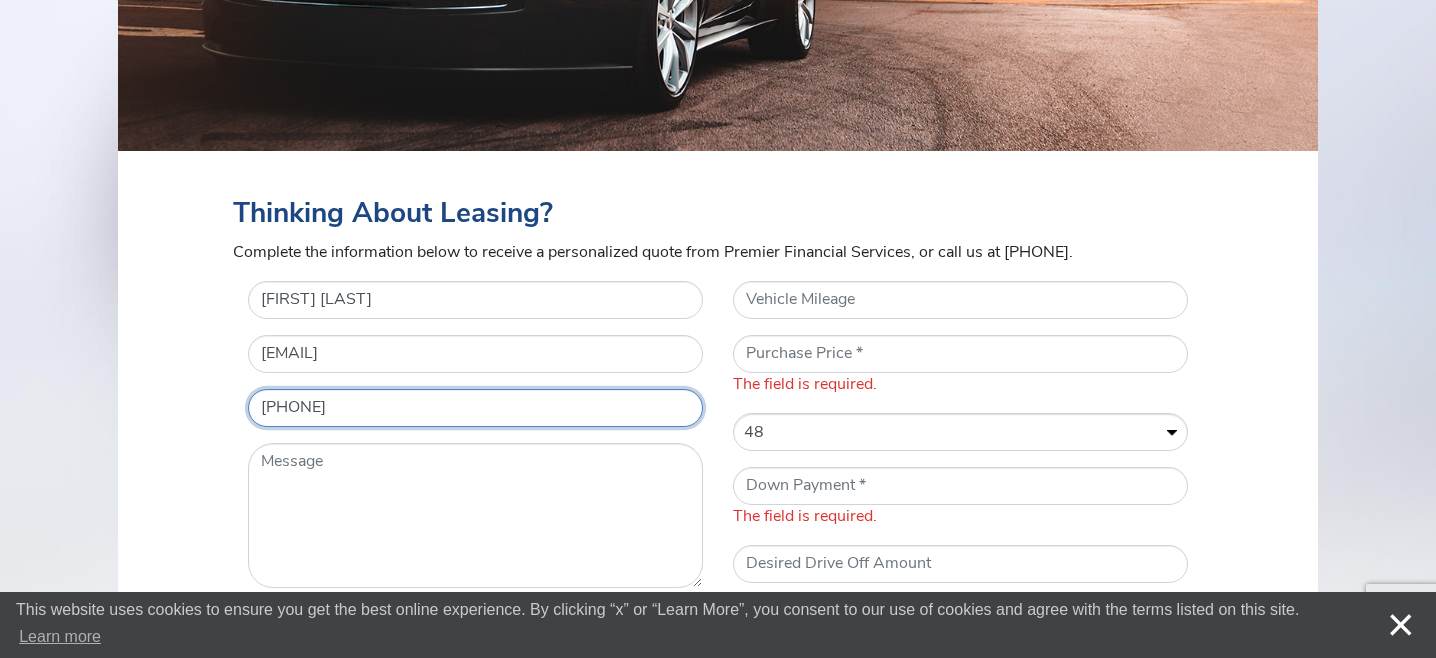 click on "[PHONE]" at bounding box center [475, 408] 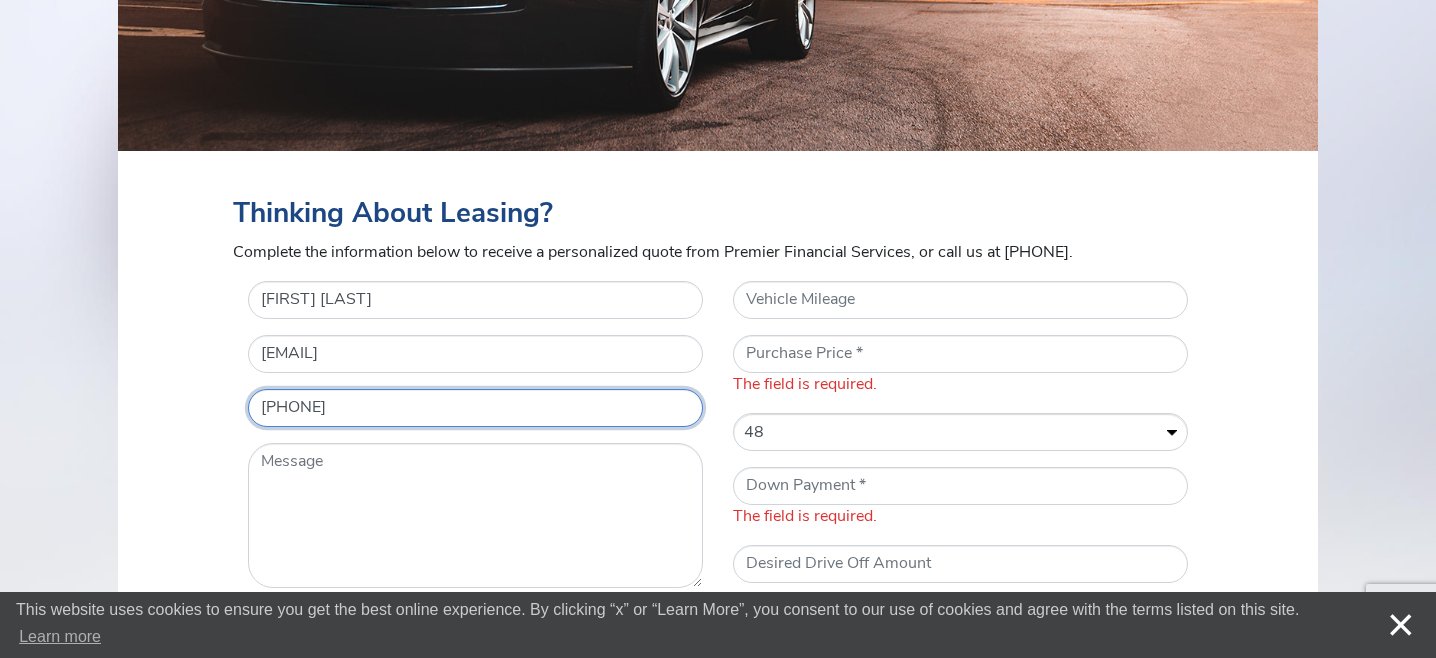 drag, startPoint x: 467, startPoint y: 411, endPoint x: 90, endPoint y: 353, distance: 381.43546 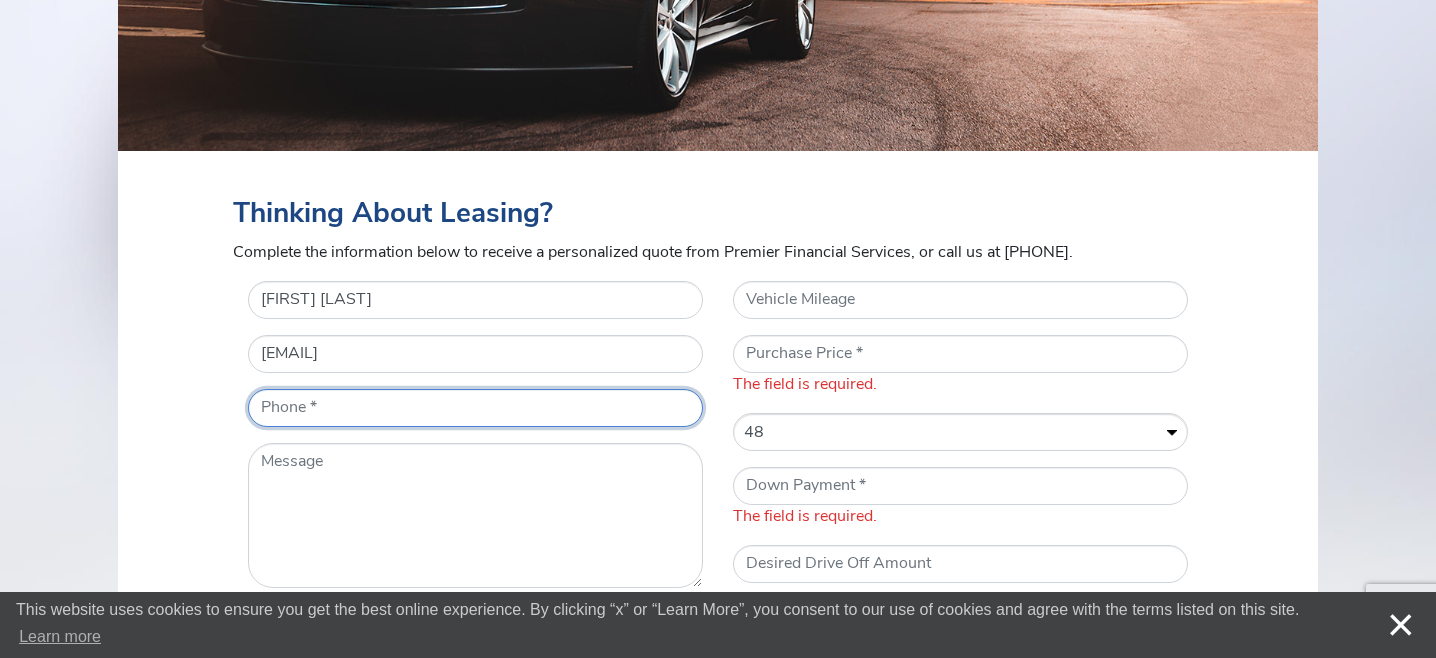 type 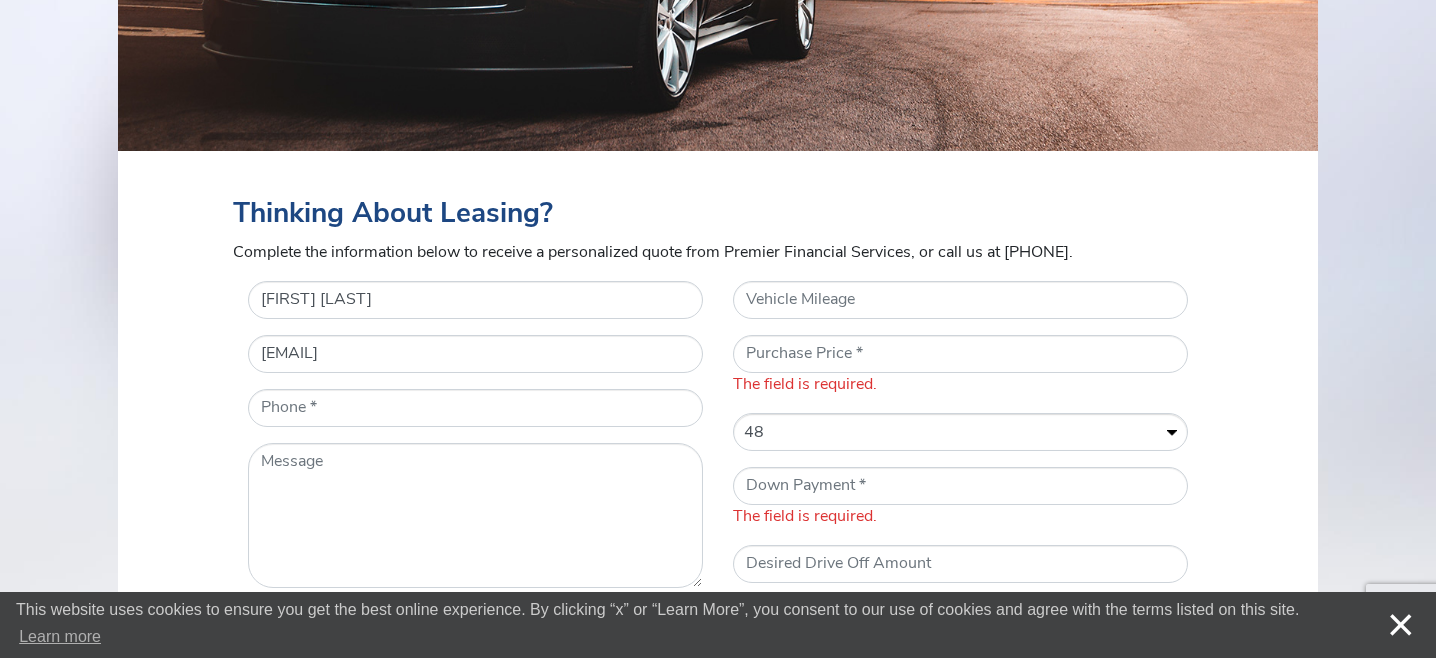 click on "Thinking About Leasing?
Complete the information below to receive a personalized quote from Premier Financial Services, or call us at 877-973-7700.
The field is required. The field is required. The field is required. The field is required. The field is required.
*  Name Chad  Cassaday
*  Email chad@cassaday.com
*  Telephone Number
Message
*  Vehicle Year The field is required.
*  Vehicle Make The field is required.
*  Vehicle Model The field is required.
*  Vehicle Body Style
Vehicle Body Style * Convertible Coupe Sedan SUV
Vehicle Mileage
*  Purchase Price The field is required.
Term of Lease (Months)
Terms of Lease (Months) * 12 24 36 48 60
*  Down Payment The field is required.
*" at bounding box center (718, 606) 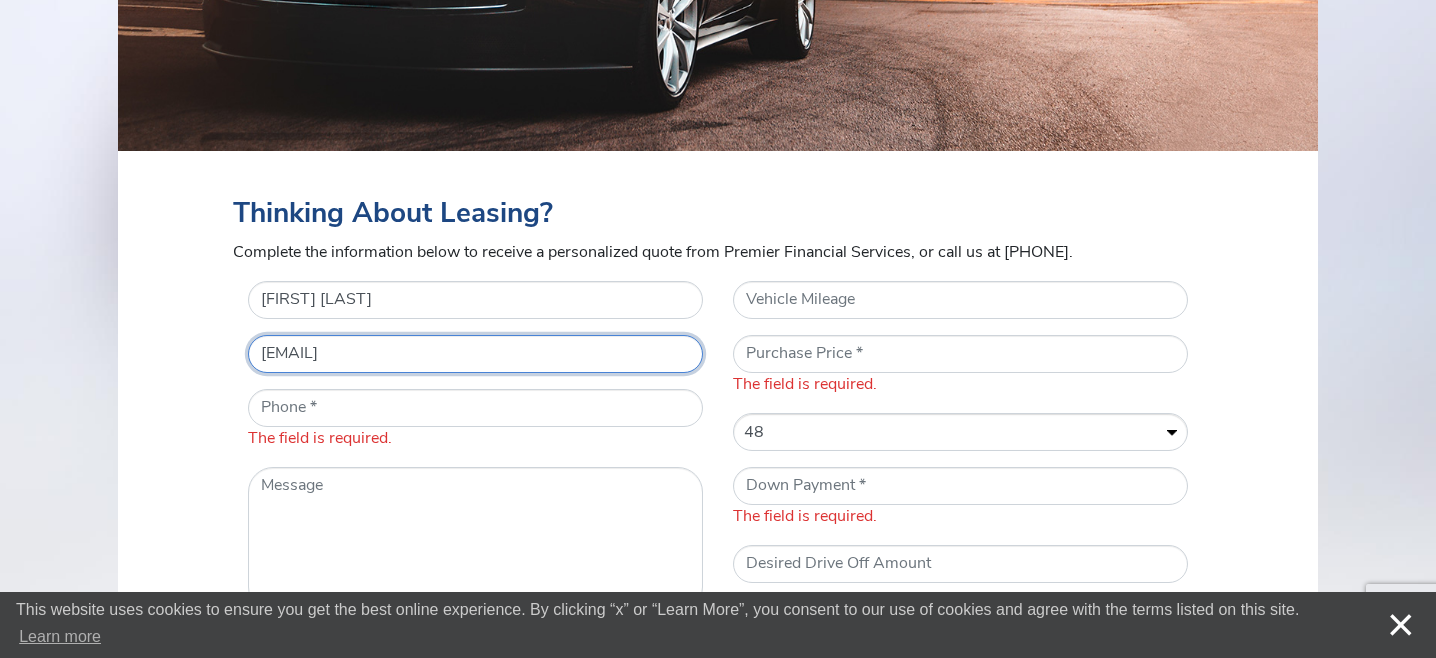 drag, startPoint x: 351, startPoint y: 346, endPoint x: 388, endPoint y: 351, distance: 37.336308 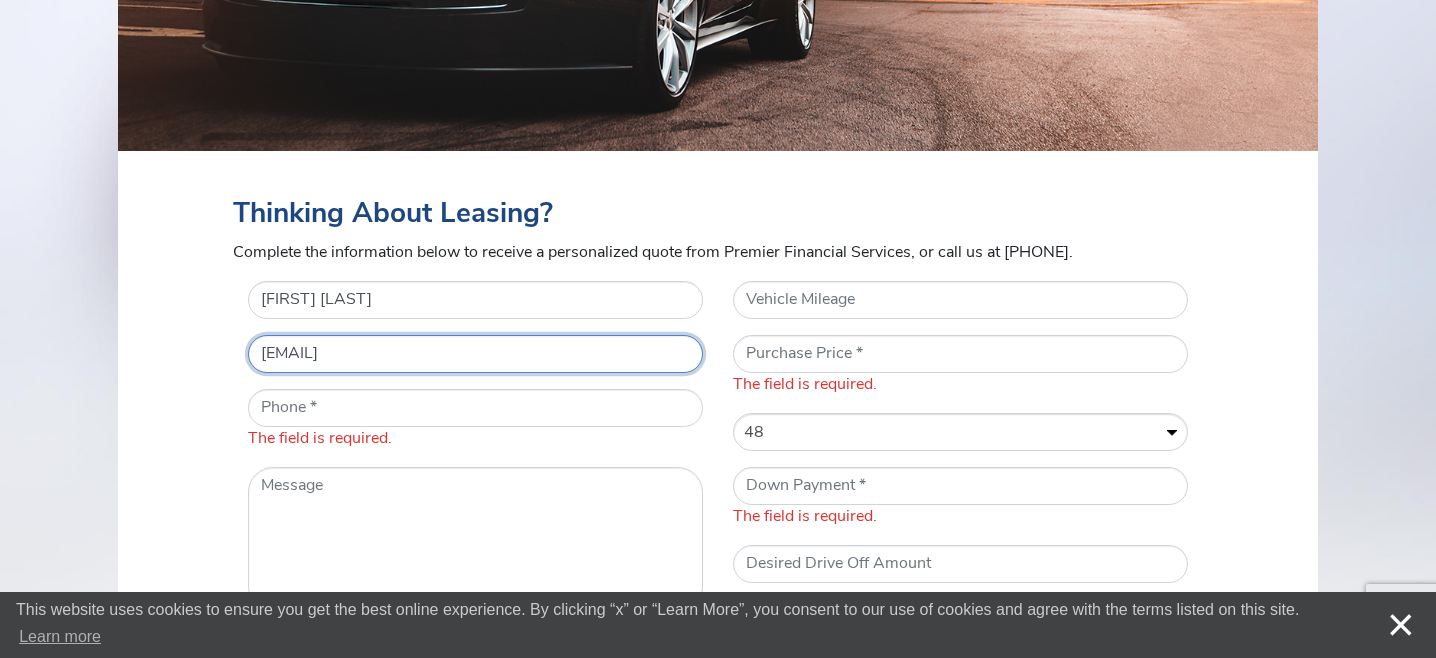 click on "chad@cassaday.com" at bounding box center [475, 354] 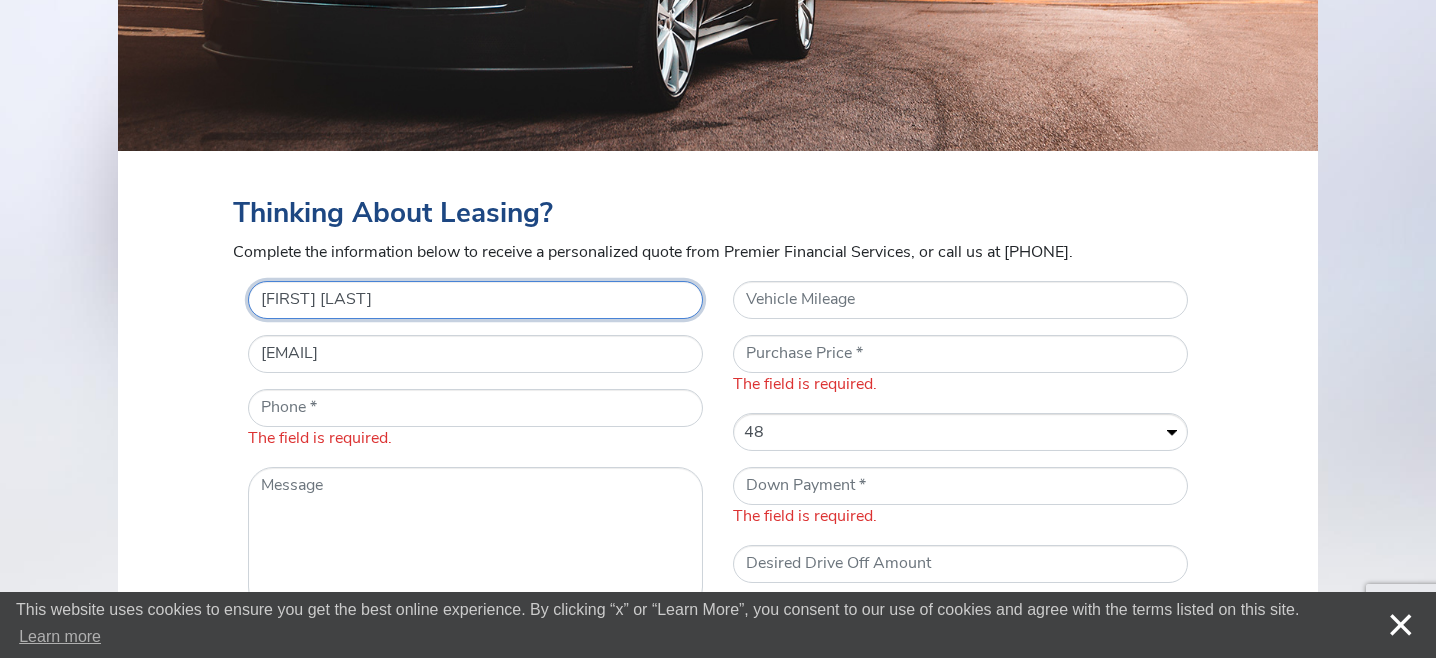 click on "Chad  Cassaday" at bounding box center [475, 300] 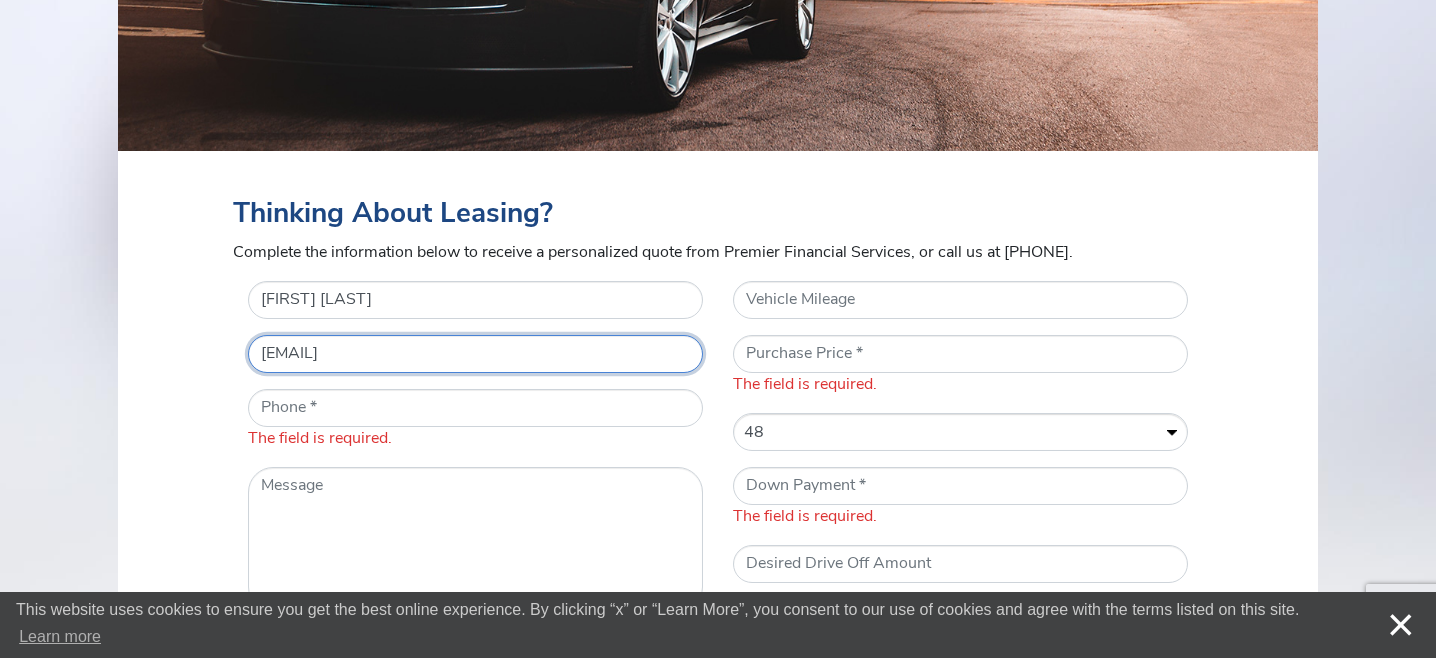 click on "chad@cassaday.com" at bounding box center (475, 354) 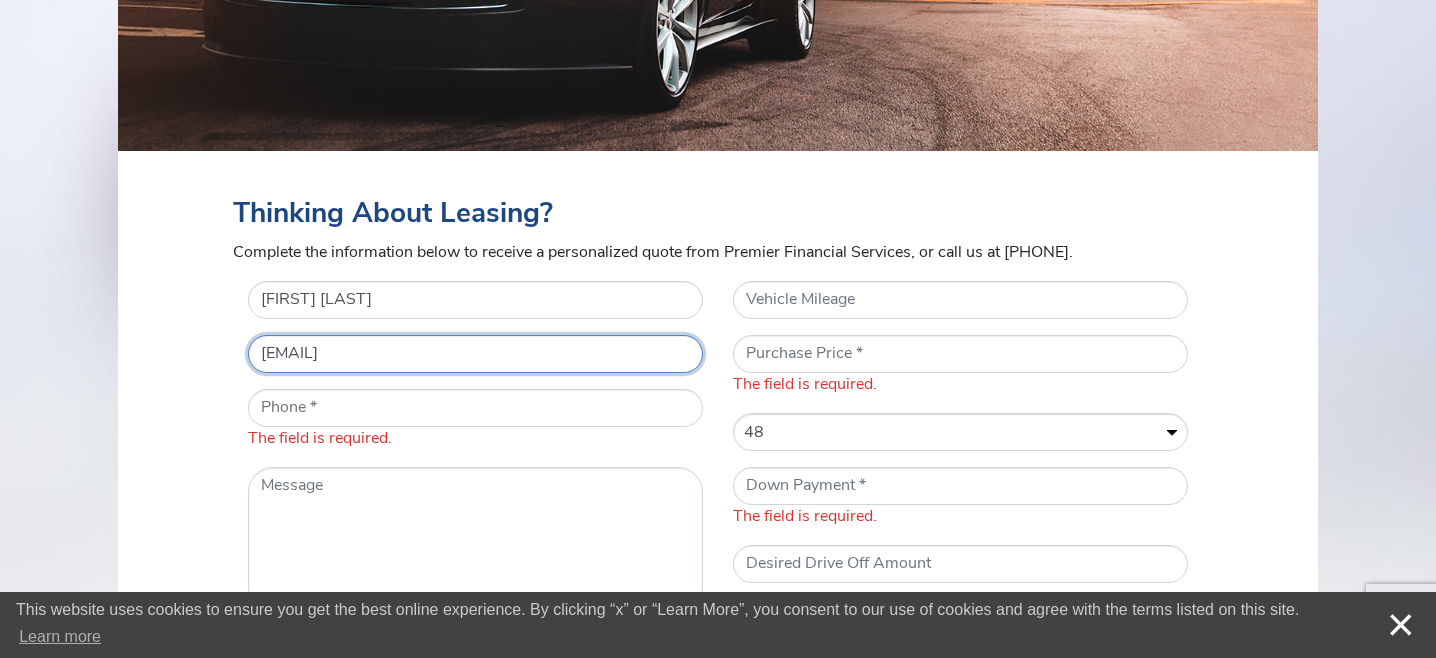 type 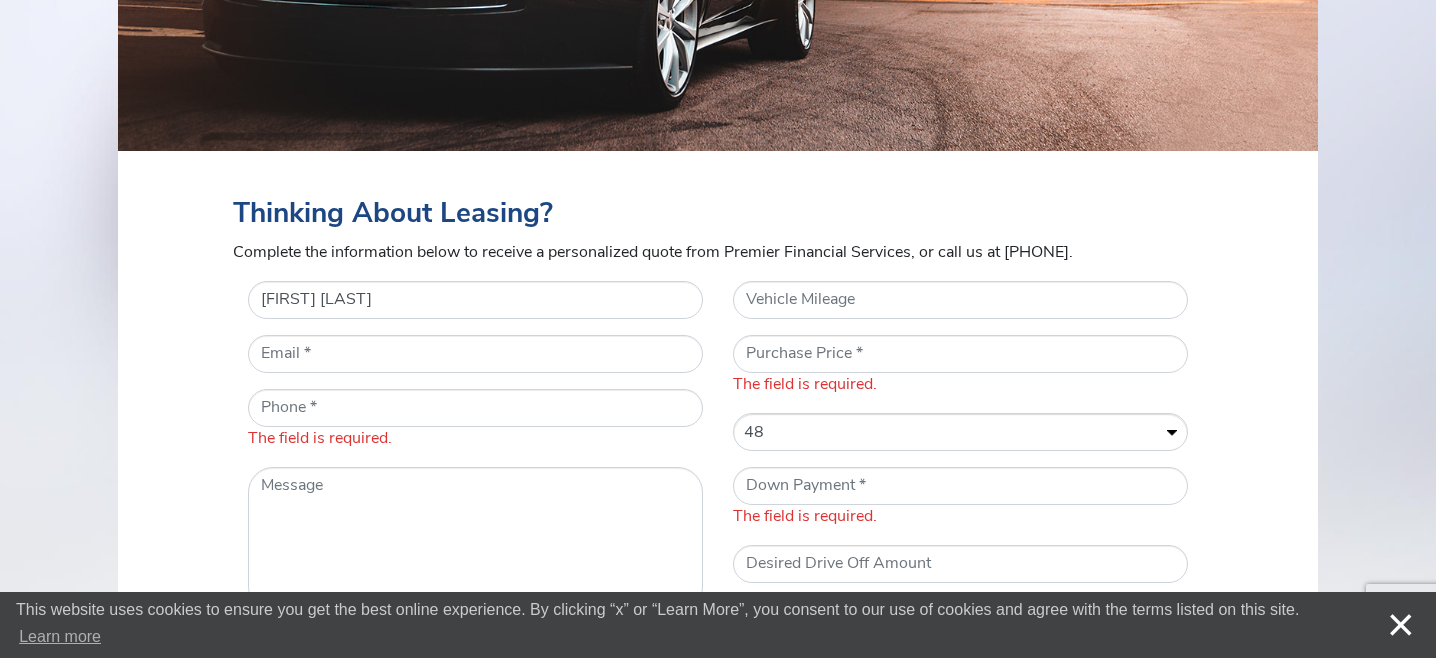 select on "Registration State *" 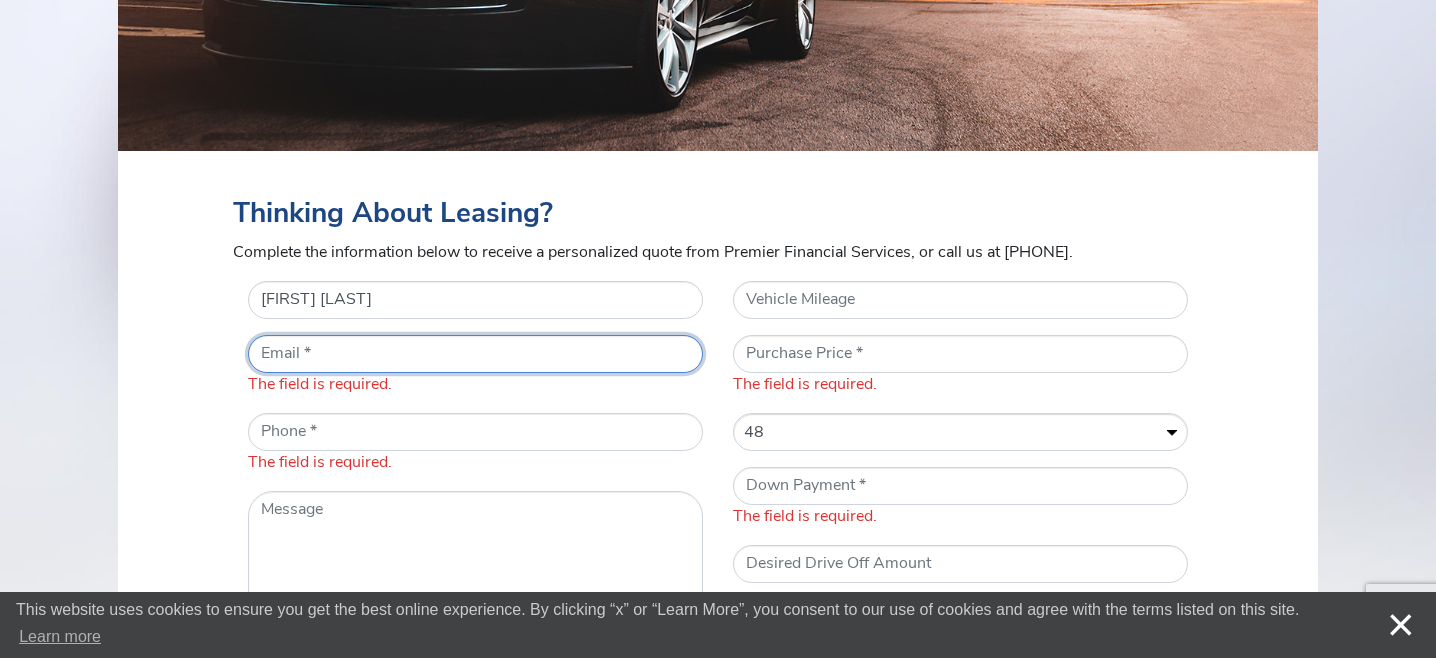 click on "*  Email" at bounding box center (475, 354) 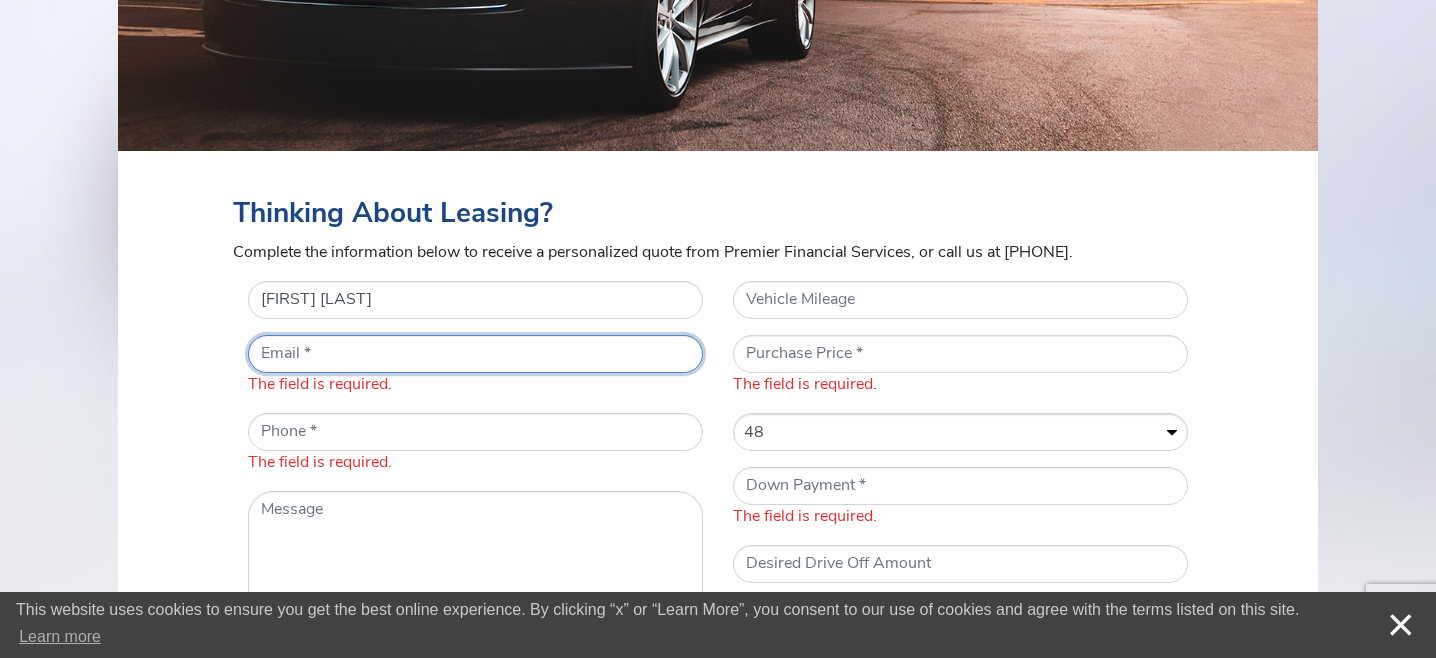 type on "[EMAIL]" 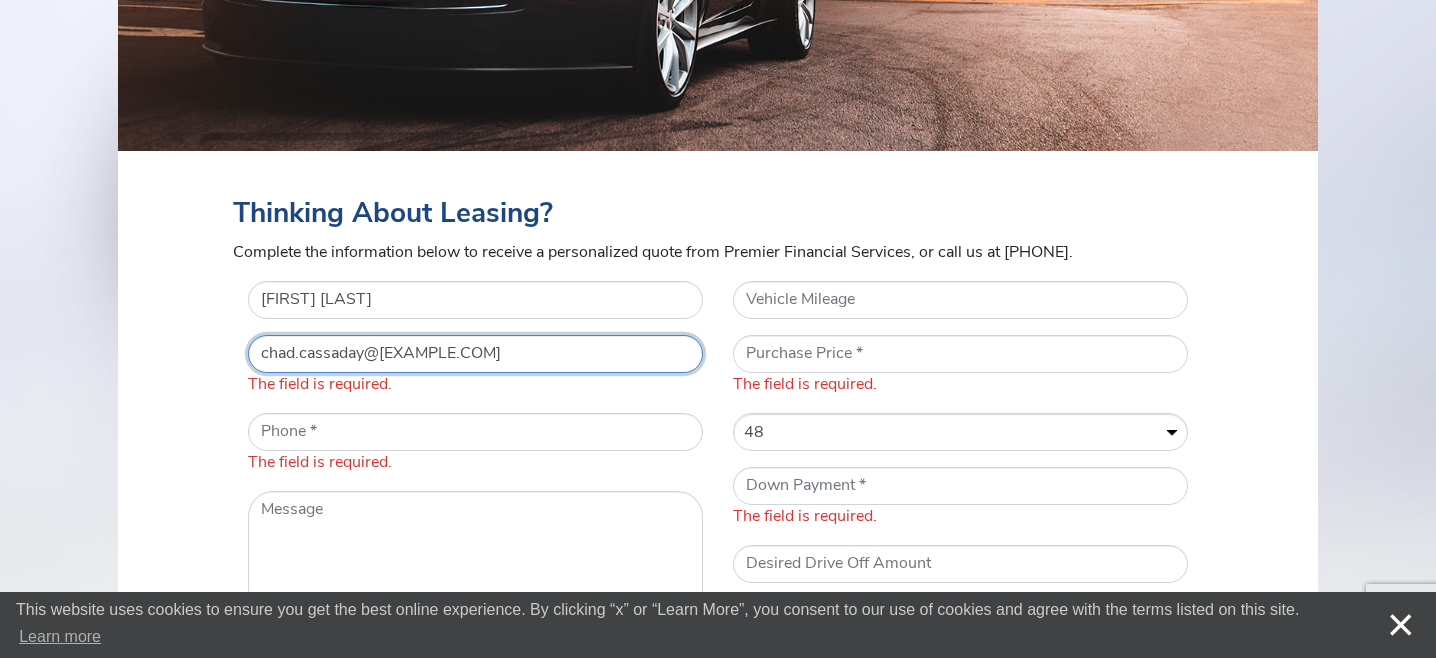 type on "[PHONE]" 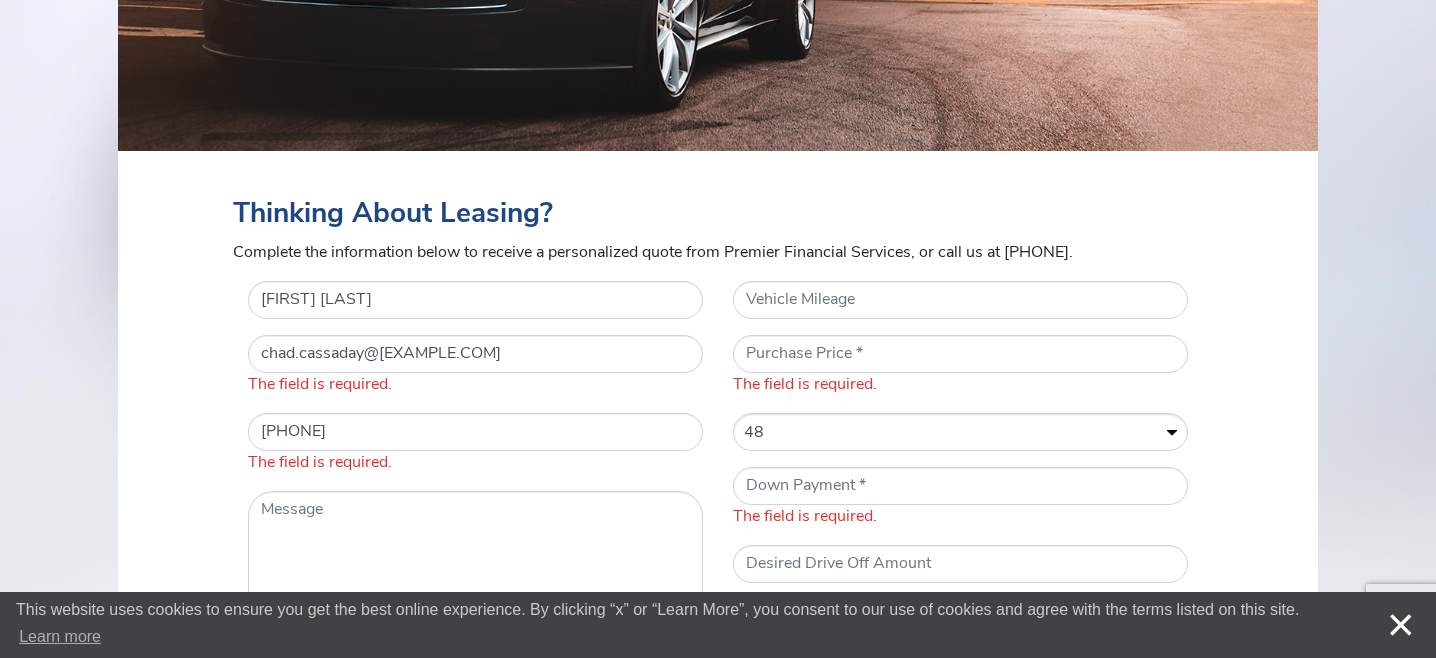 select on "VA" 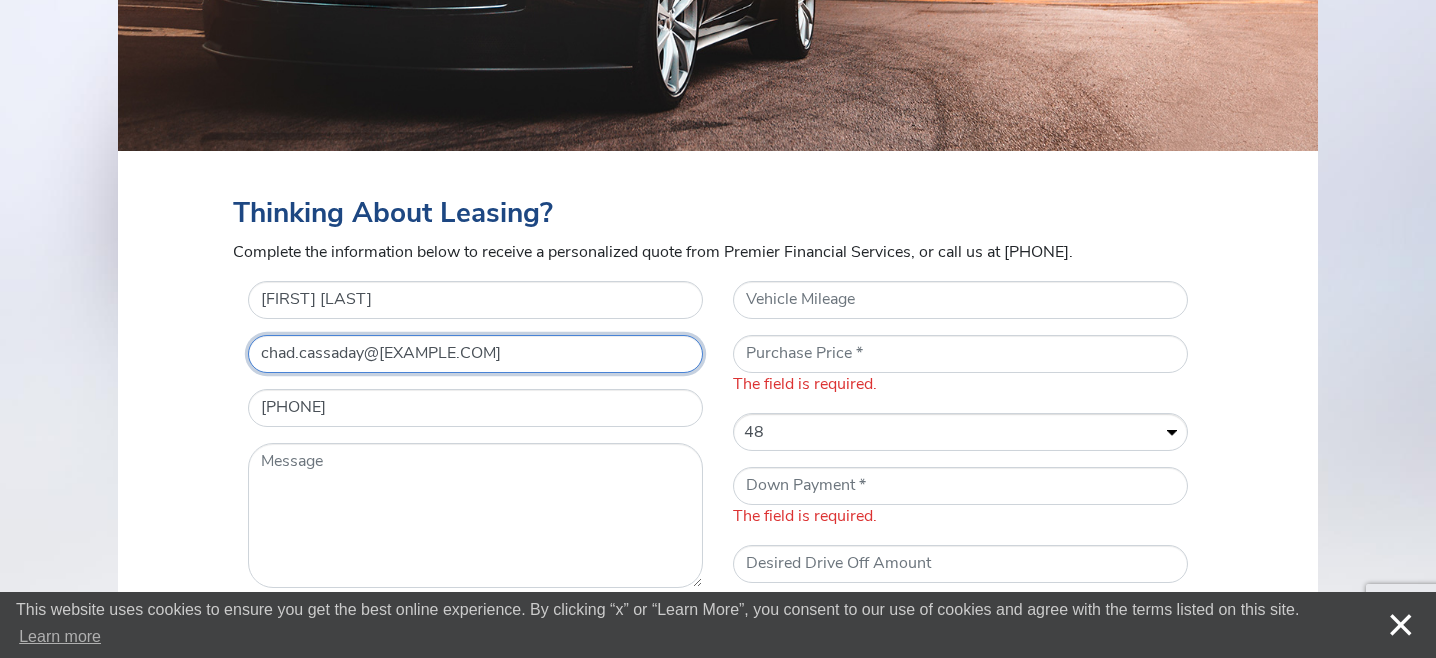type on "chad@cassaday.com" 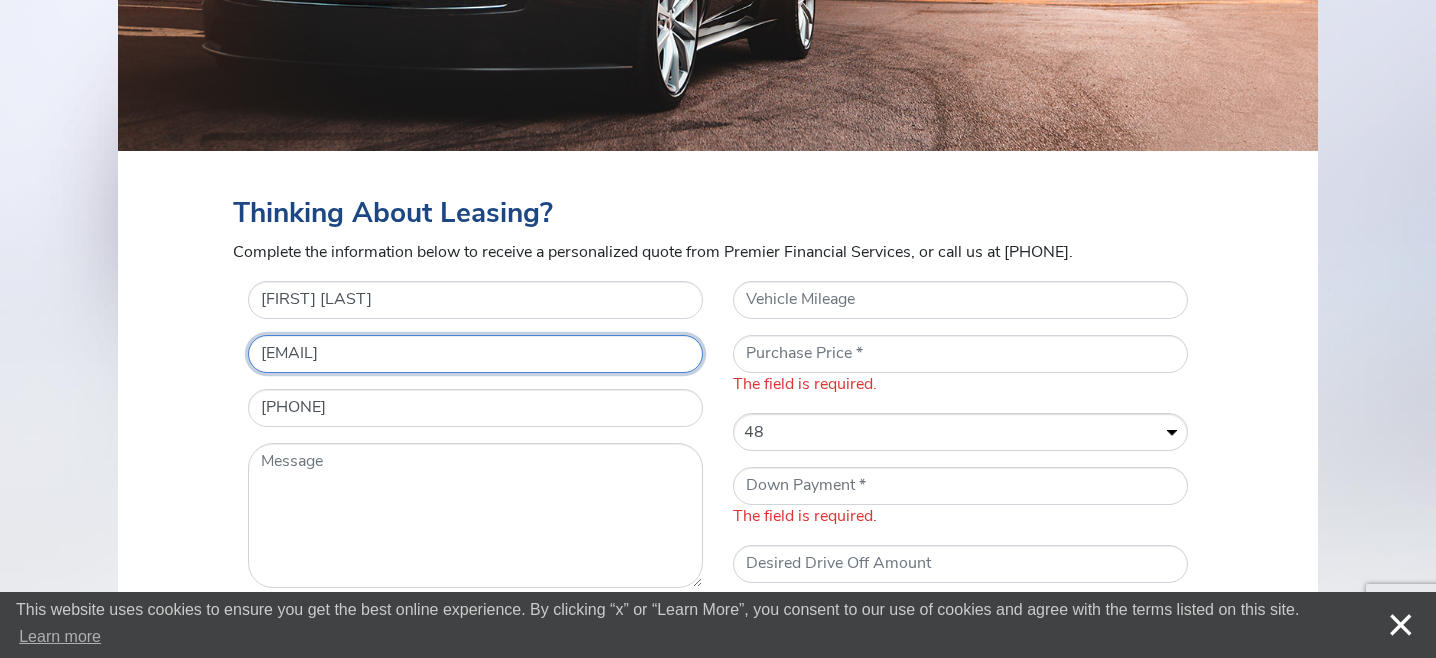 click on "chad@cassaday.com" at bounding box center [475, 354] 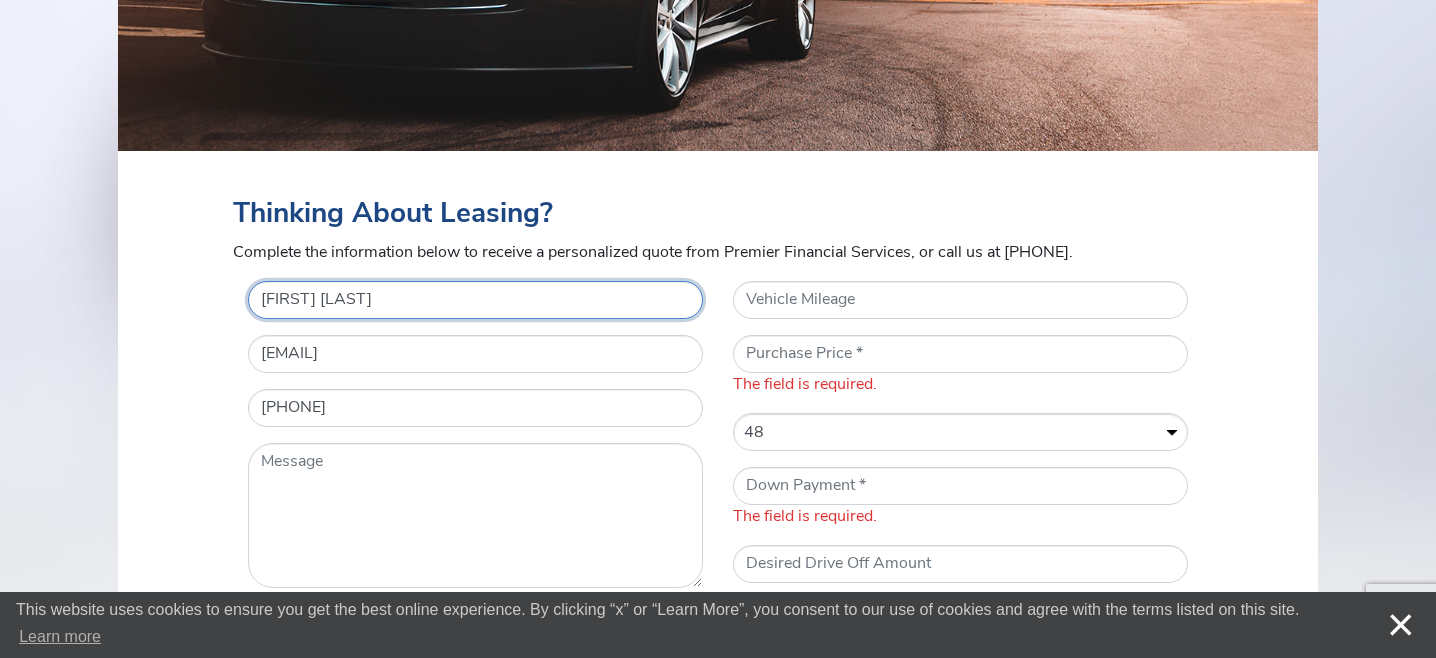 click on "Chad  Cassaday" at bounding box center (475, 300) 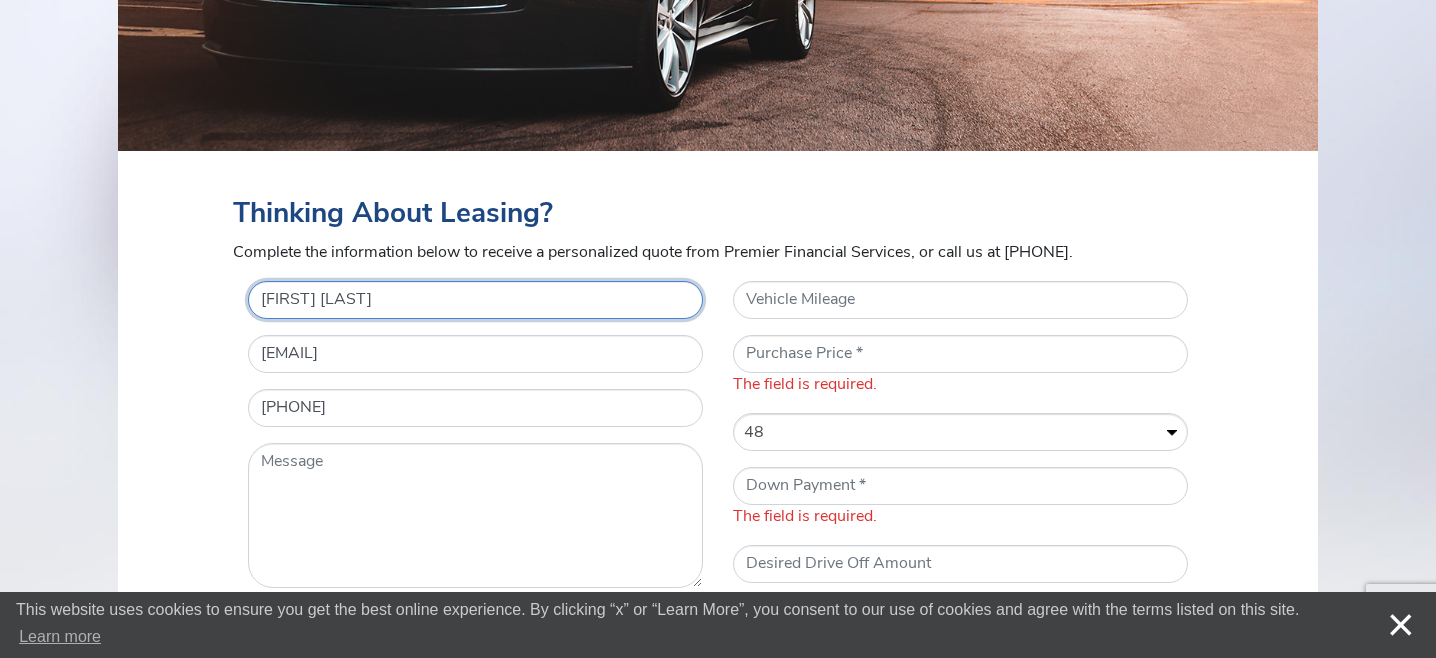 click on "Chad  Cassaday" at bounding box center (475, 300) 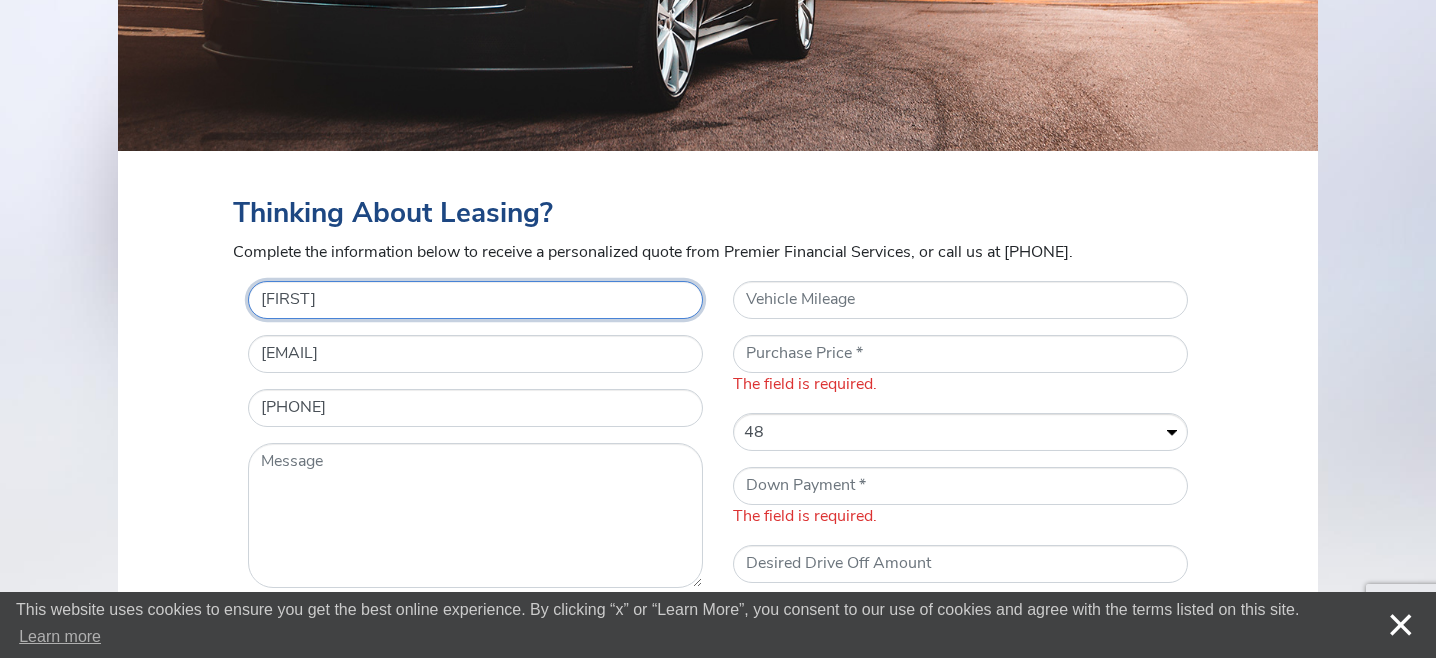 type on "[CH]" 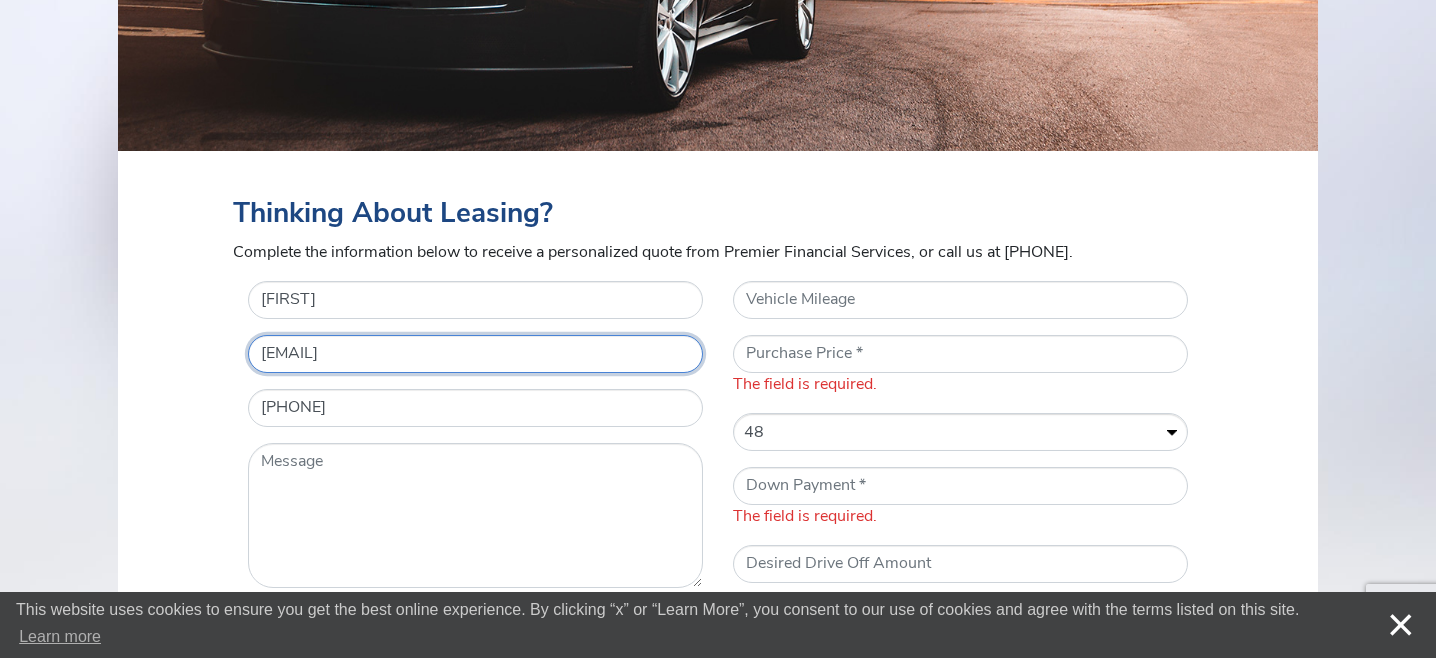 type on "[EMAIL]" 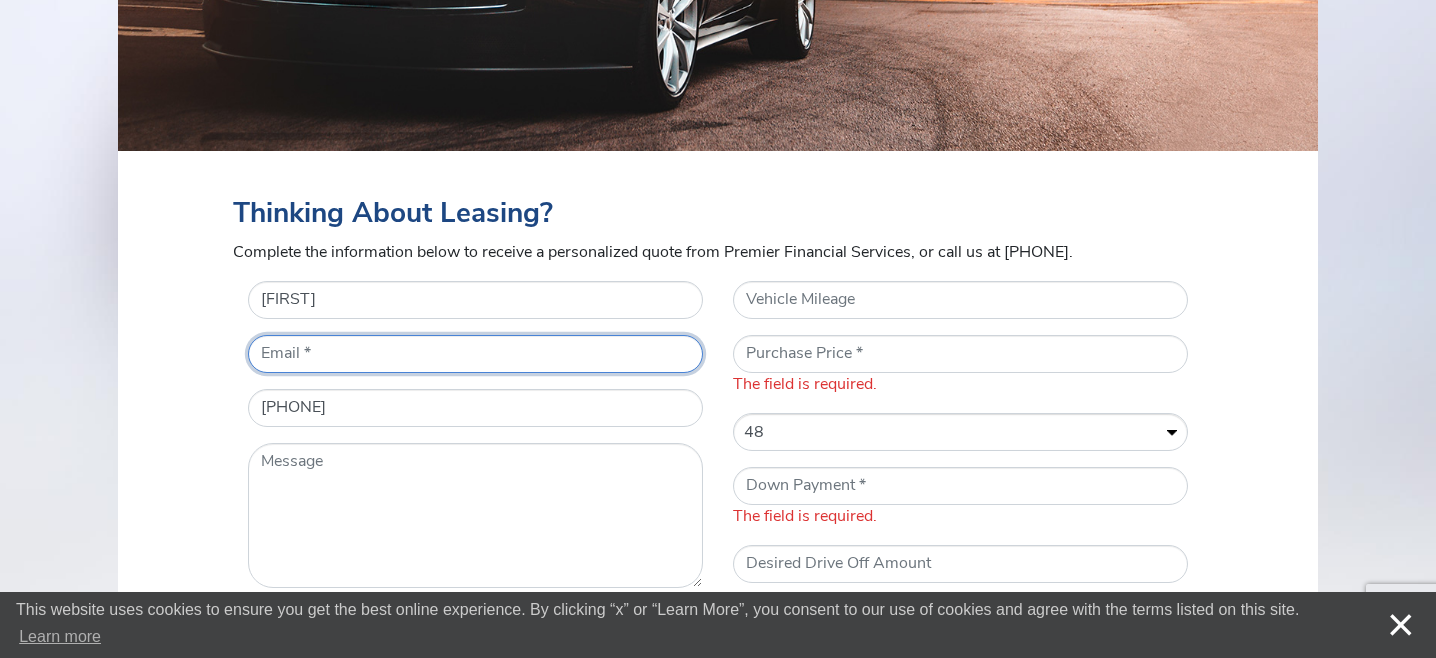 drag, startPoint x: 445, startPoint y: 354, endPoint x: 167, endPoint y: 339, distance: 278.4044 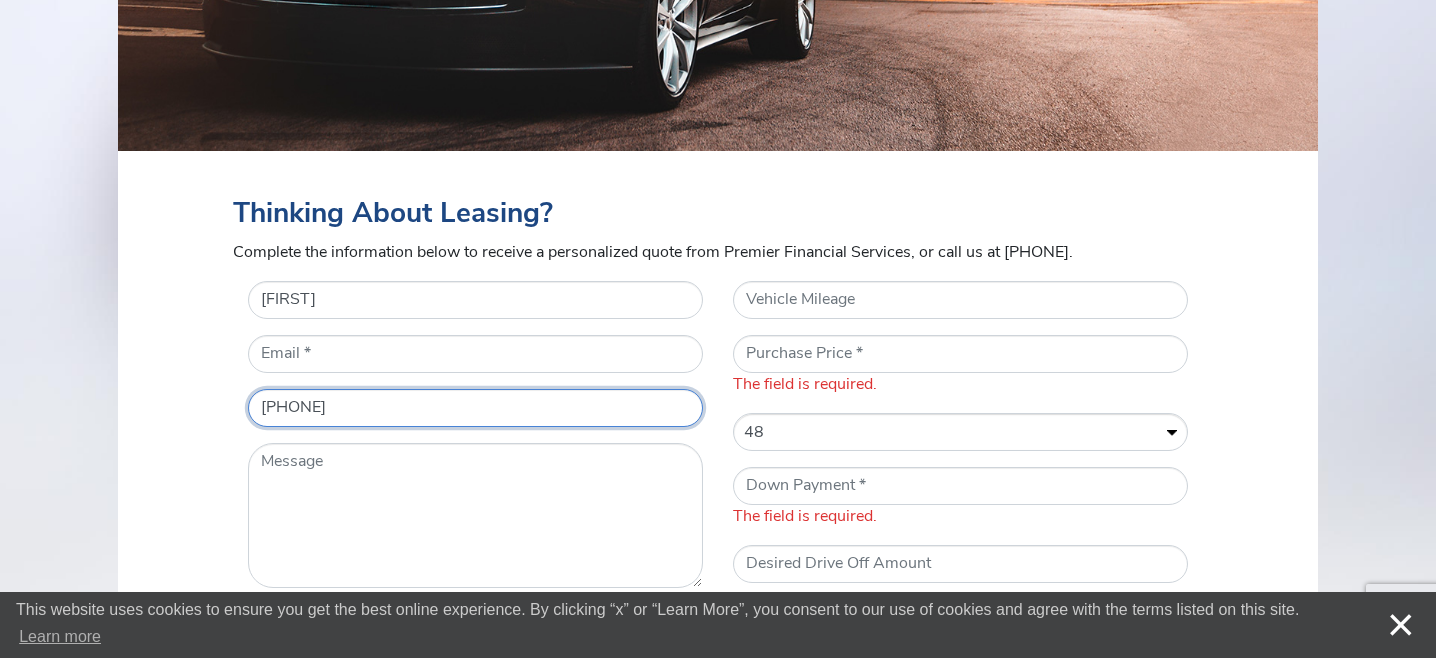 click on "*  Name Ch
*  Email
*  Telephone Number 7039277461
Message
*  Vehicle Year The field is required.
*  Vehicle Make The field is required.
*  Vehicle Model The field is required.
*  Vehicle Body Style
Vehicle Body Style * Convertible Coupe Sedan SUV" at bounding box center (475, 586) 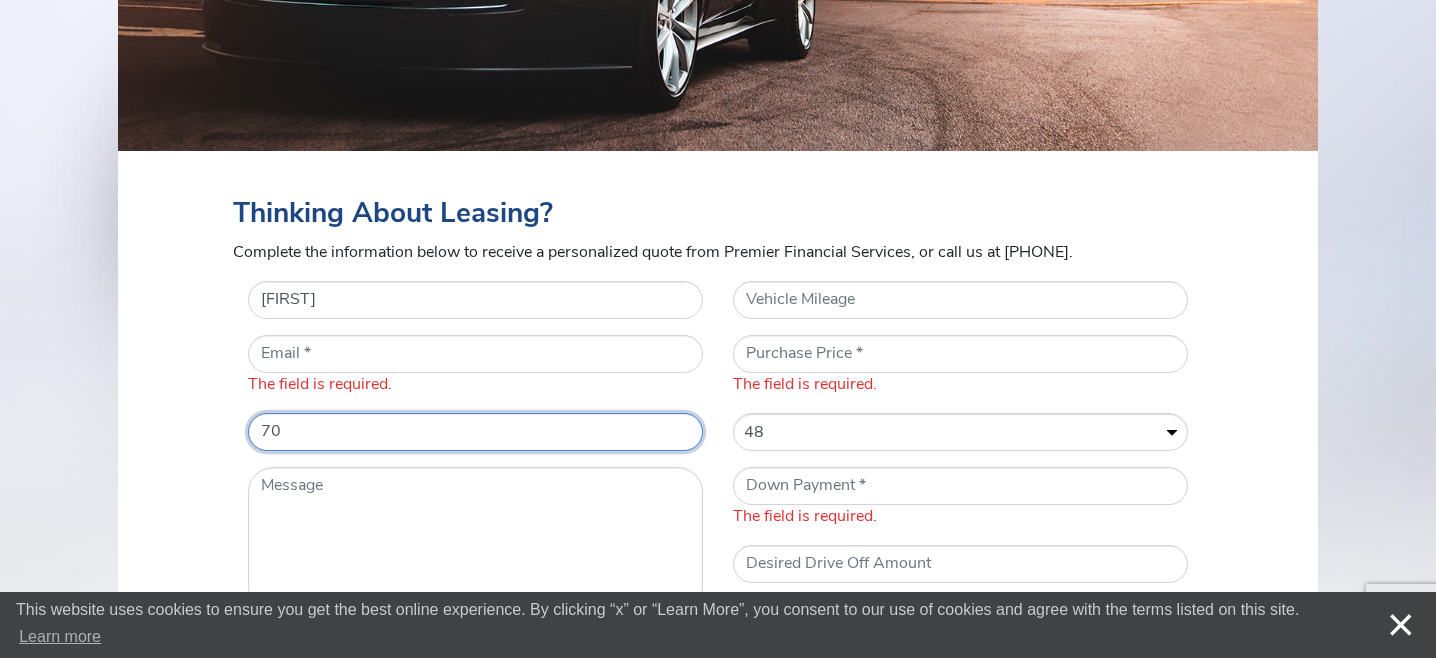 type on "[7]" 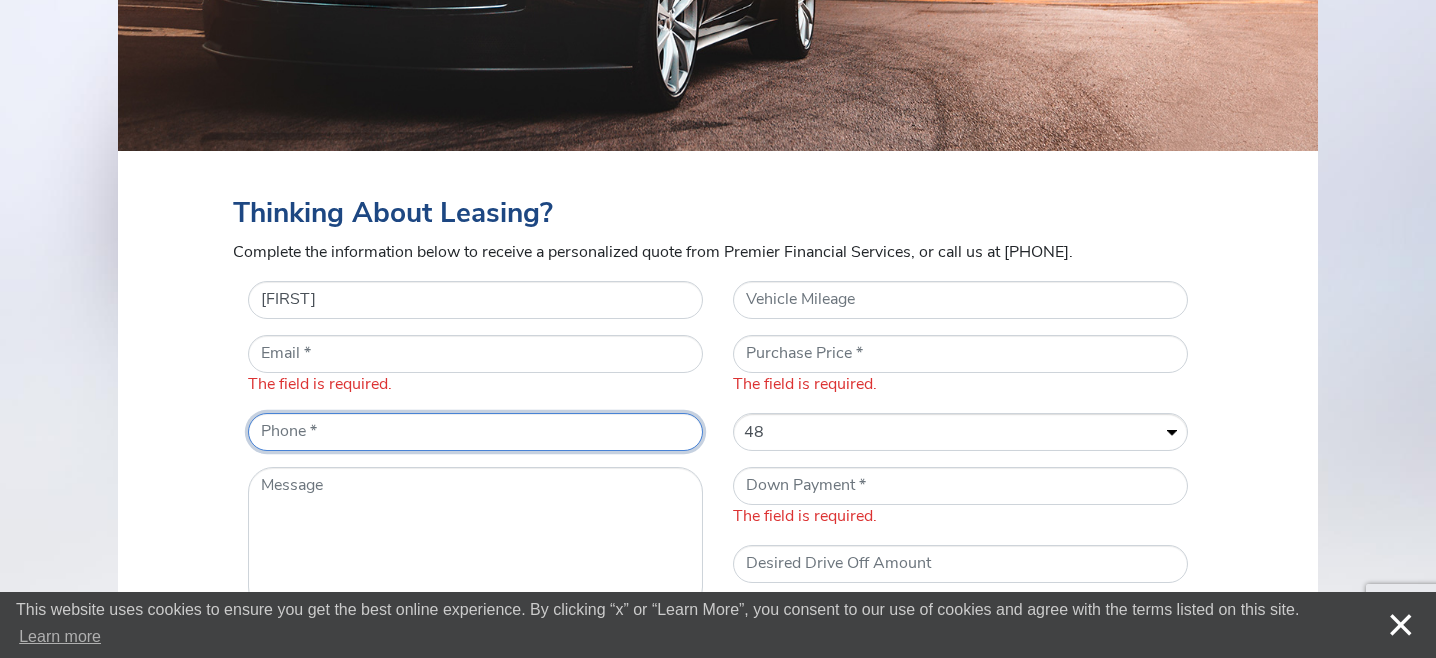 type 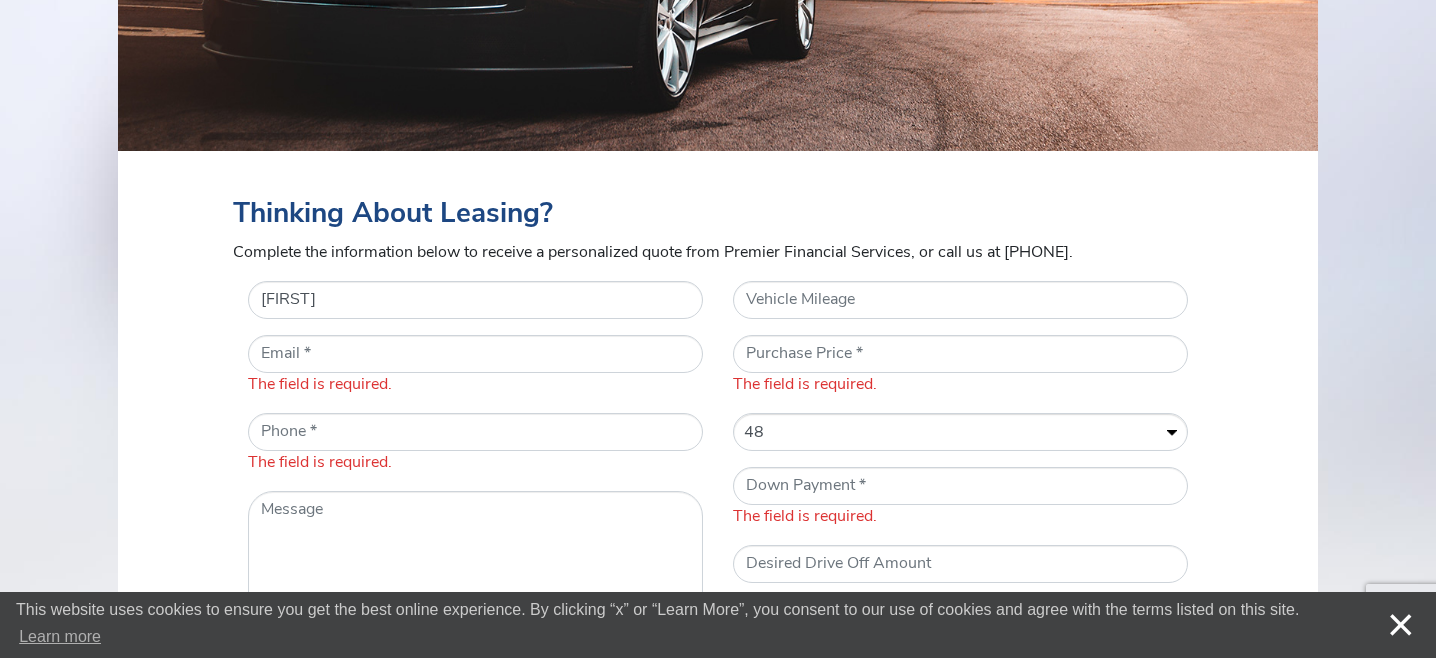 click on "Thinking About Leasing?
Complete the information below to receive a personalized quote from Premier Financial Services, or call us at 877-973-7700.
The field is required. The field is required. The field is required. The field is required. The field is required. The field is required. The field is required.
*  Name Ch
*  Email The field is required.
*  Telephone Number The field is required.
Message
*  Vehicle Year The field is required.
*  Vehicle Make The field is required.
*  Vehicle Model The field is required.
*  Vehicle Body Style
Vehicle Body Style * Convertible Coupe Sedan SUV
Vehicle Mileage
*  Purchase Price The field is required.
Term of Lease (Months)
Terms of Lease (Months) * 12 24 36 48 60
*" at bounding box center [718, 630] 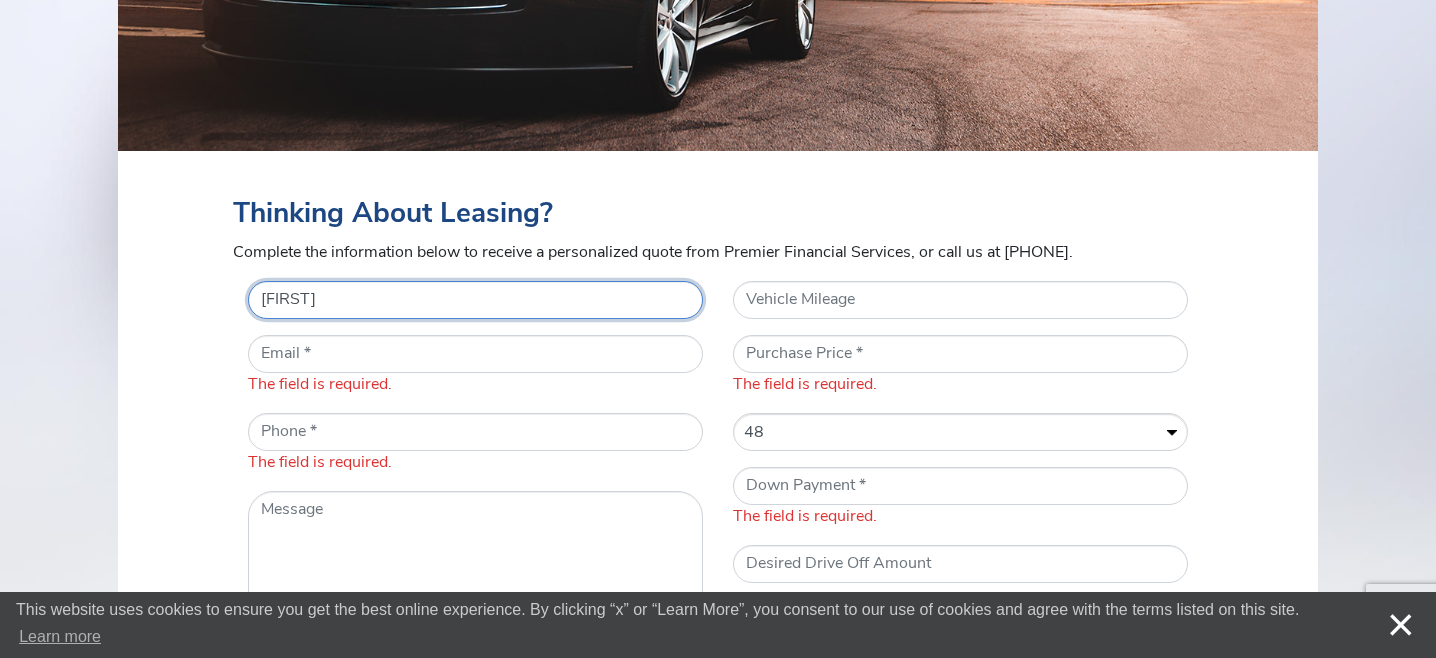 click on "[CH]" at bounding box center (475, 300) 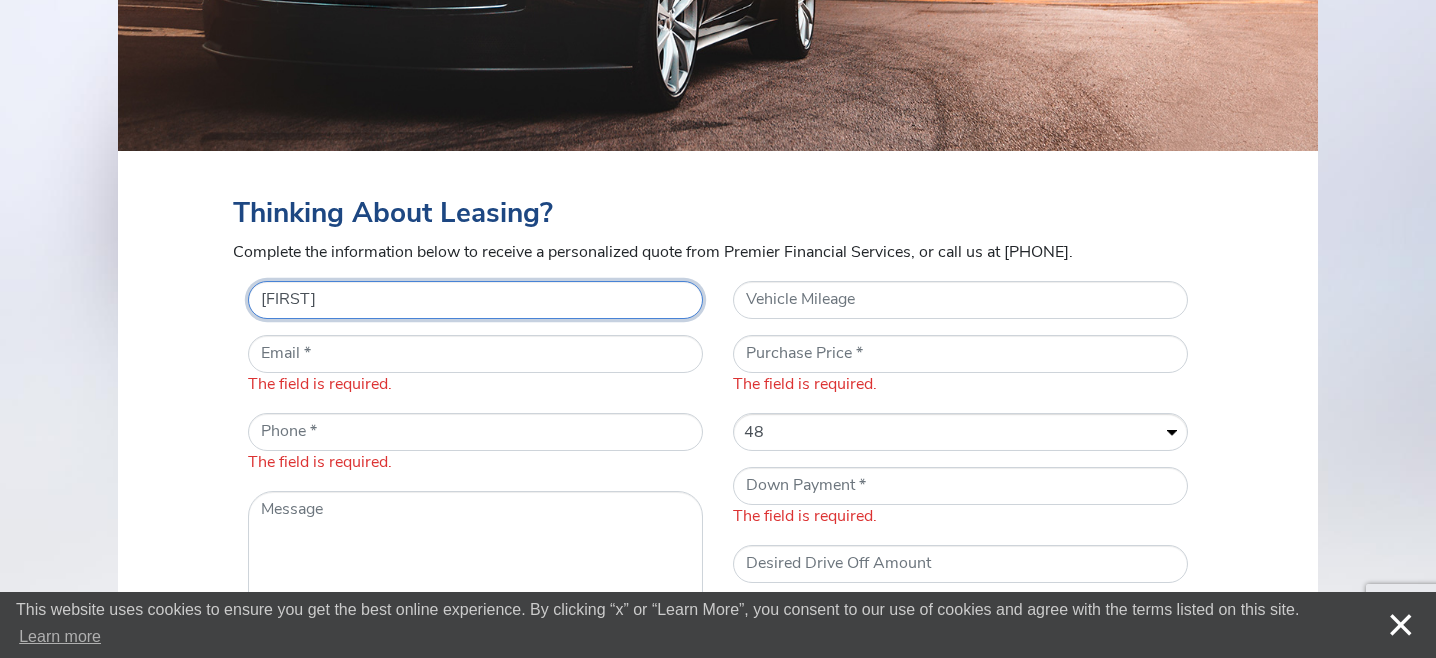 type on "[C]" 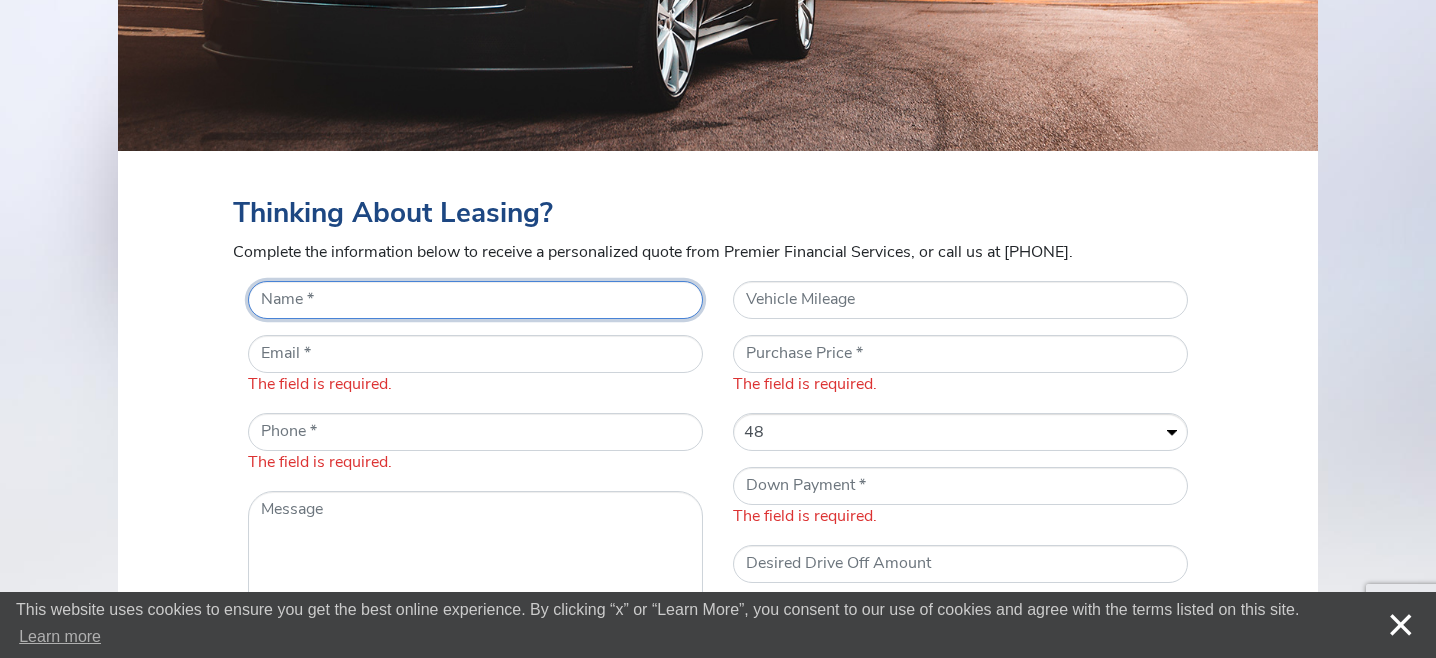 click on "*  Name" at bounding box center (475, 300) 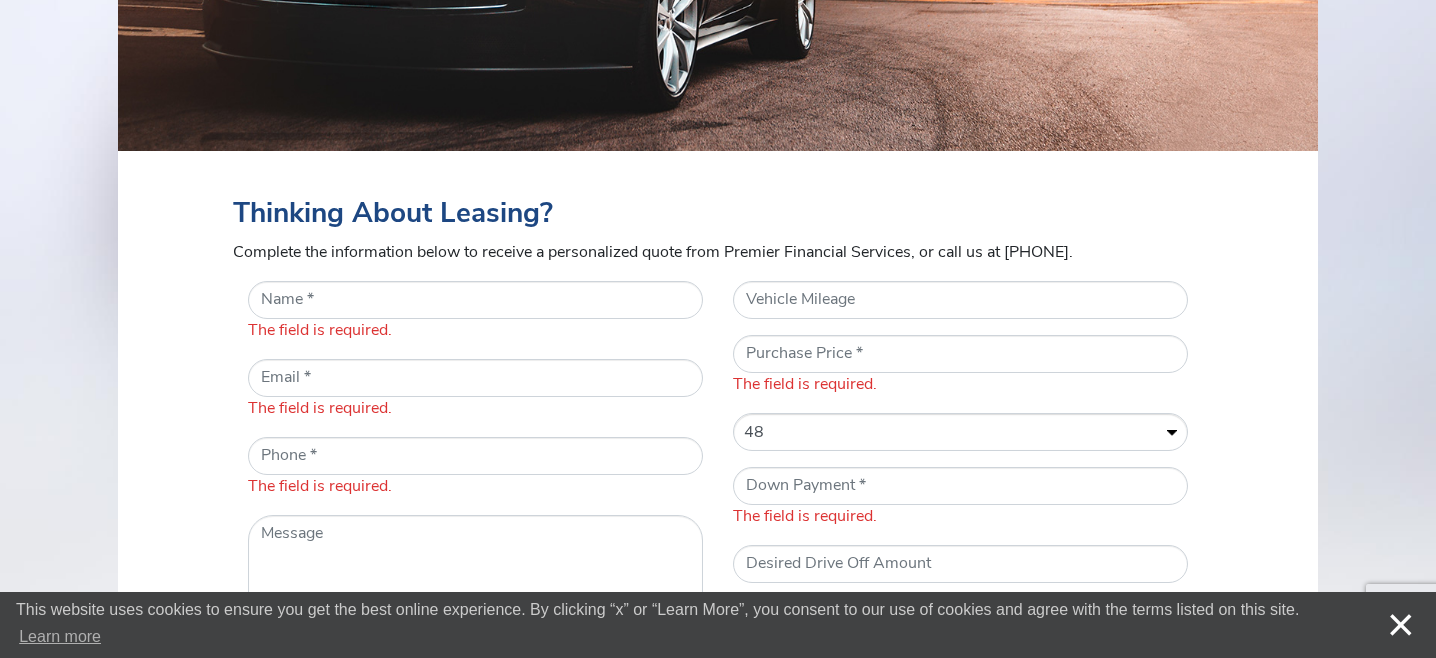 click on "Thinking About Leasing?
Complete the information below to receive a personalized quote from Premier Financial Services, or call us at 877-973-7700.
The field is required. The field is required. The field is required. The field is required. The field is required. The field is required. The field is required. The field is required.
*  Name The field is required.
*  Email The field is required.
*  Telephone Number The field is required.
Message
*  Vehicle Year The field is required.
*  Vehicle Make The field is required.
*  Vehicle Model The field is required.
*  Vehicle Body Style
Vehicle Body Style * Convertible Coupe Sedan SUV
Vehicle Mileage
*  Purchase Price The field is required.
Term of Lease (Months)
12 24 36 48 60" at bounding box center (718, 642) 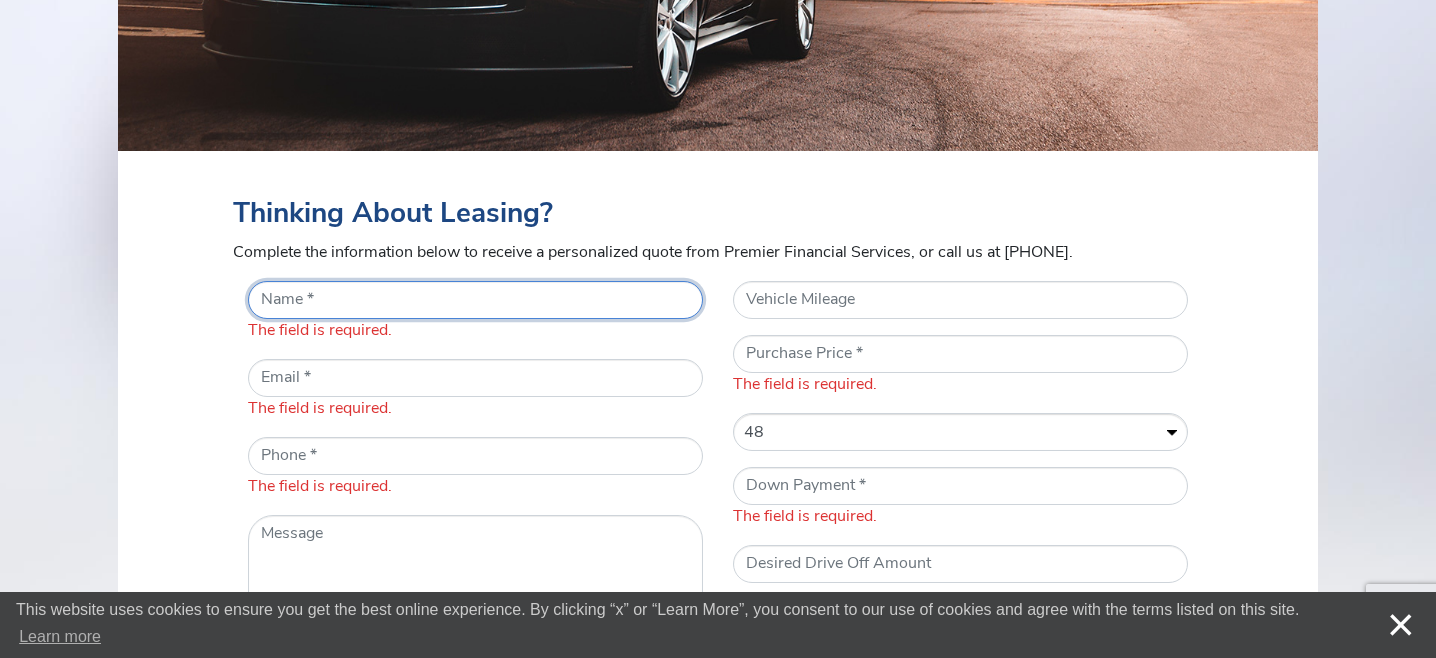 click on "*  Name" at bounding box center (475, 300) 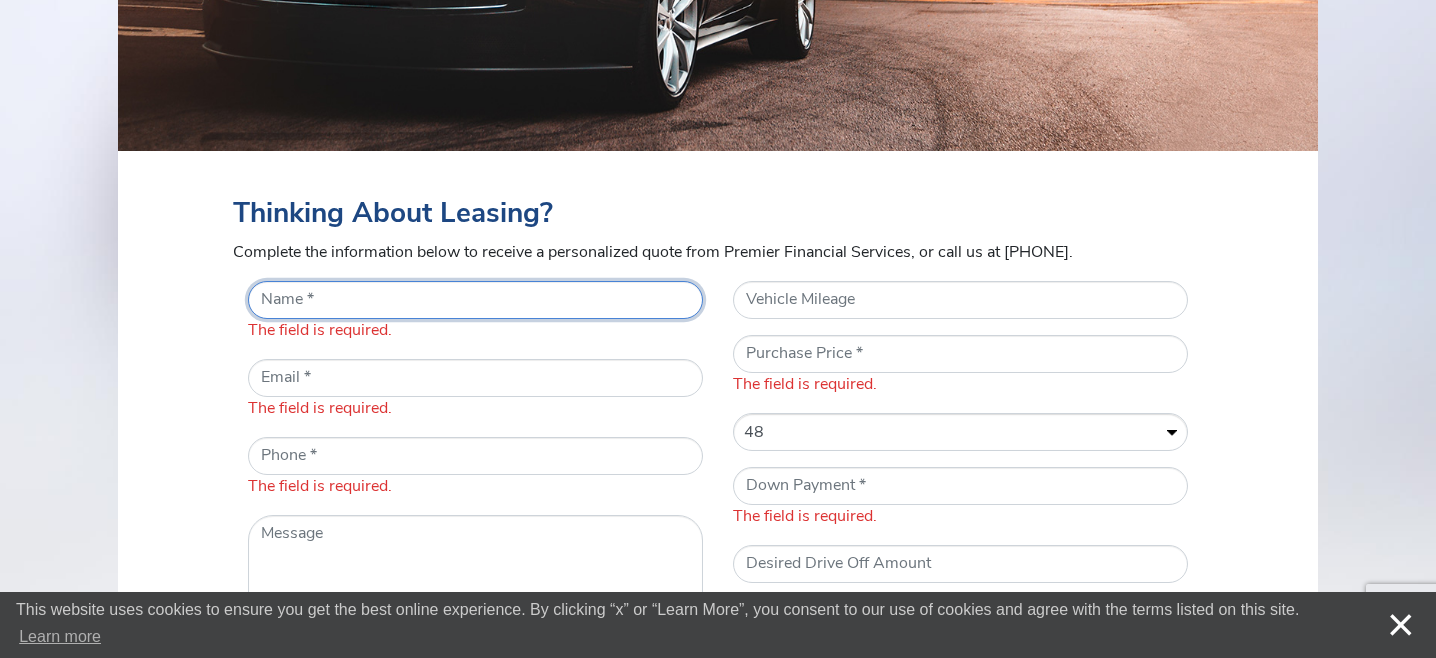 click on "*  Name" at bounding box center (475, 300) 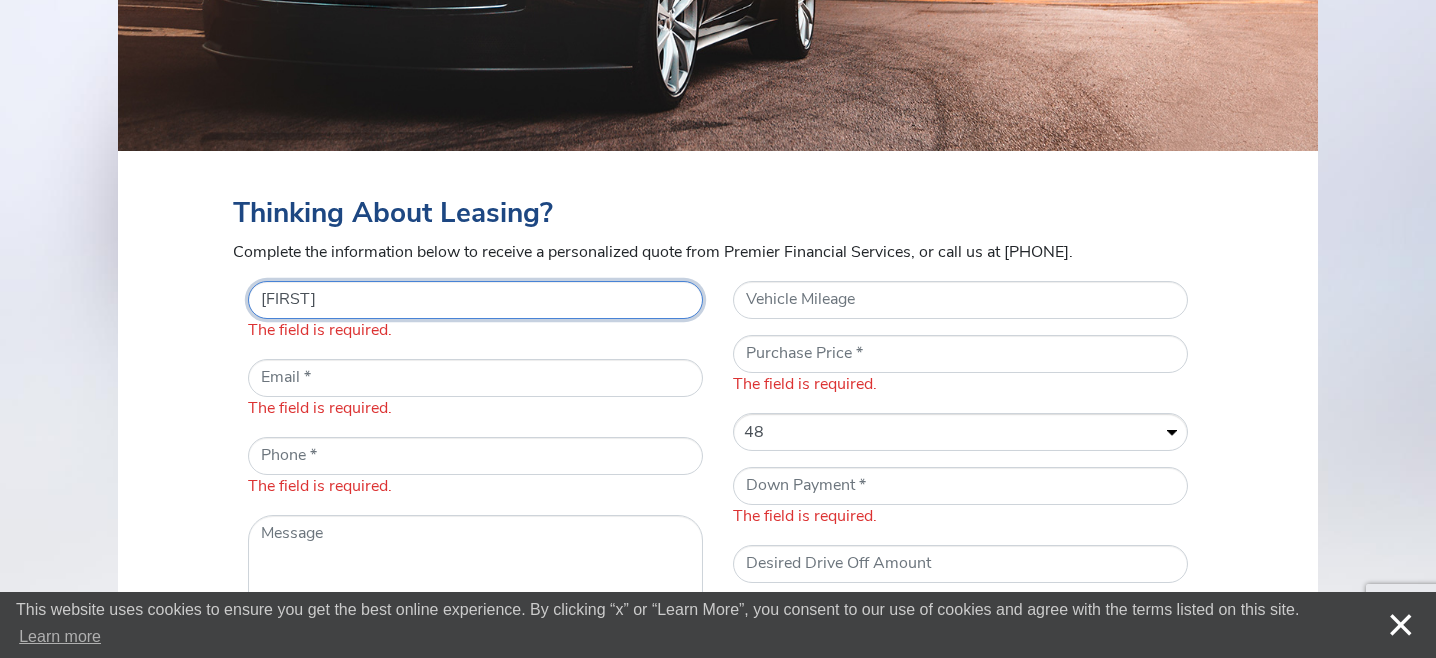 type on "[FIRST]" 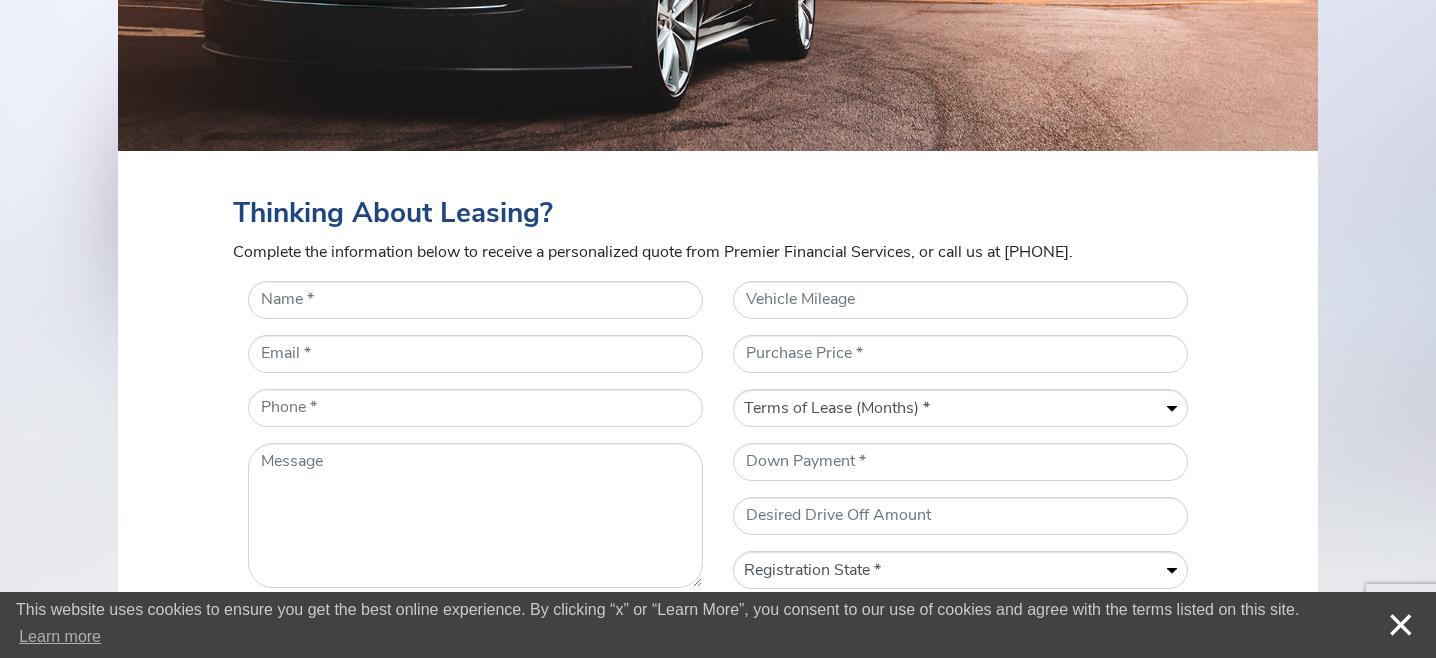 scroll, scrollTop: 700, scrollLeft: 0, axis: vertical 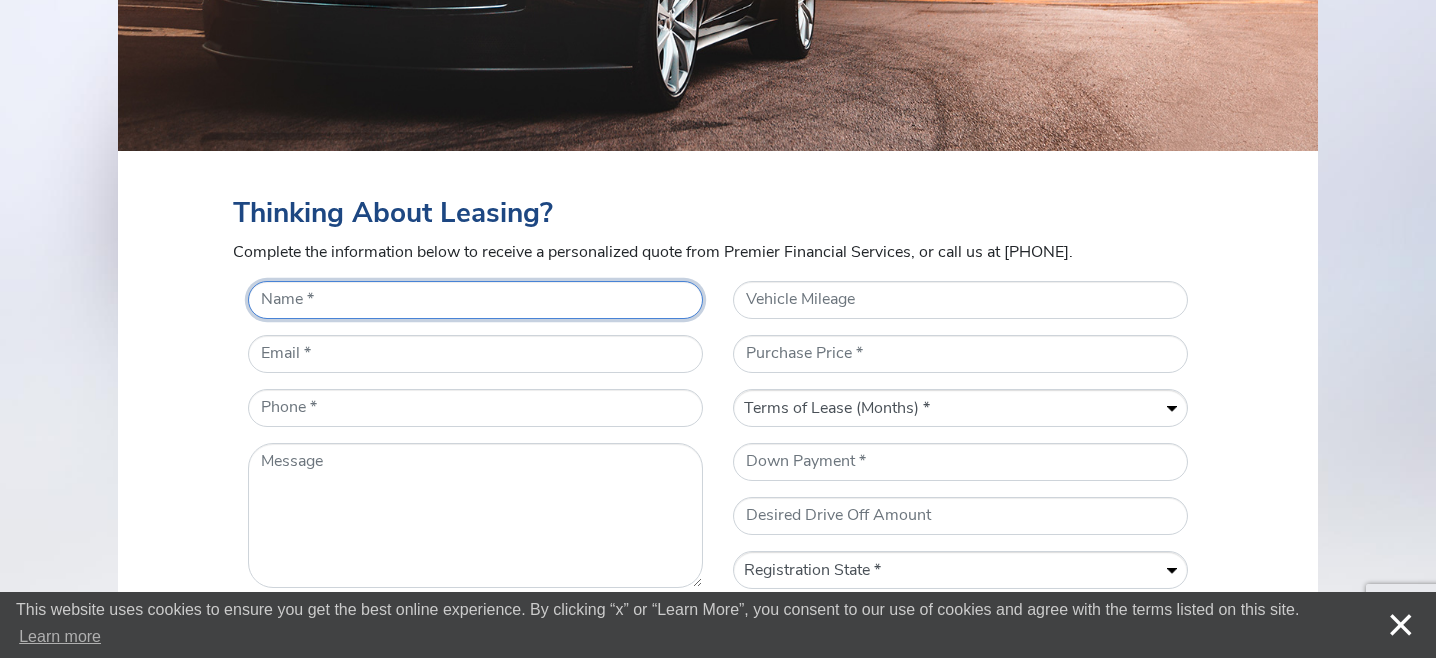 click on "*  Name" at bounding box center [475, 300] 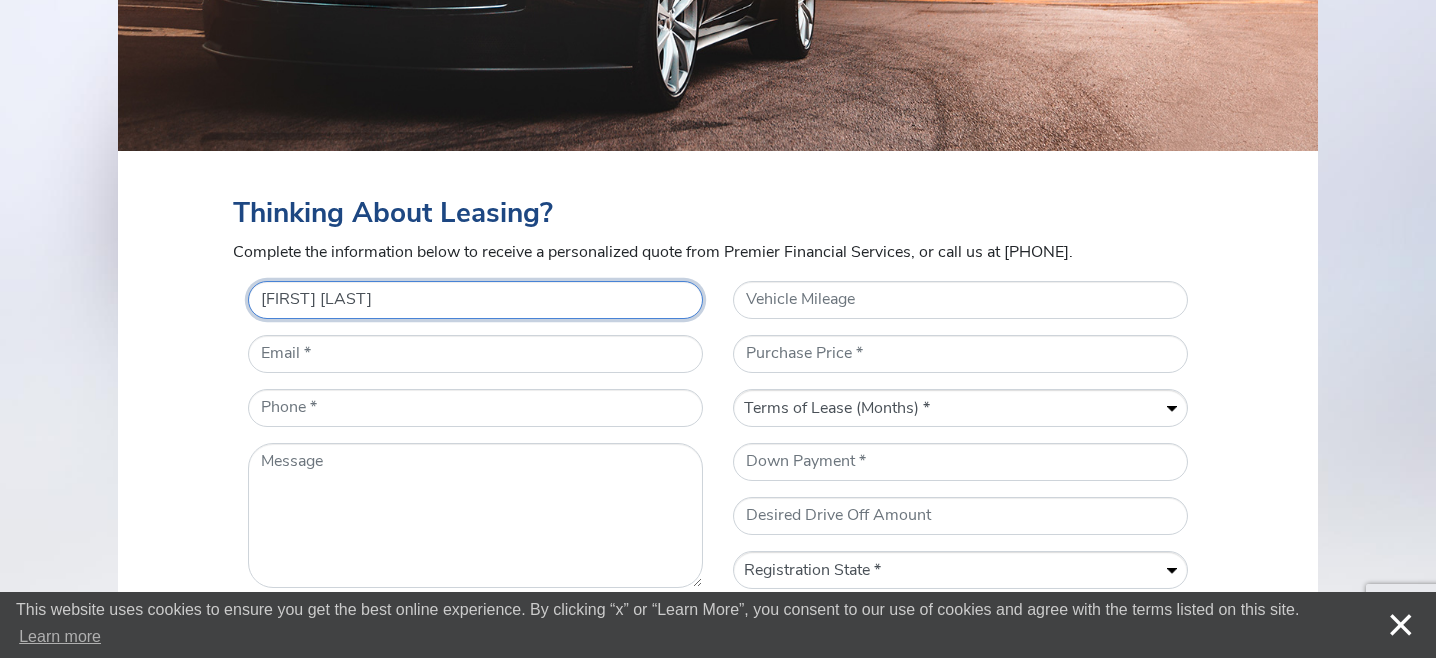 type on "[FIRST] [LAST]" 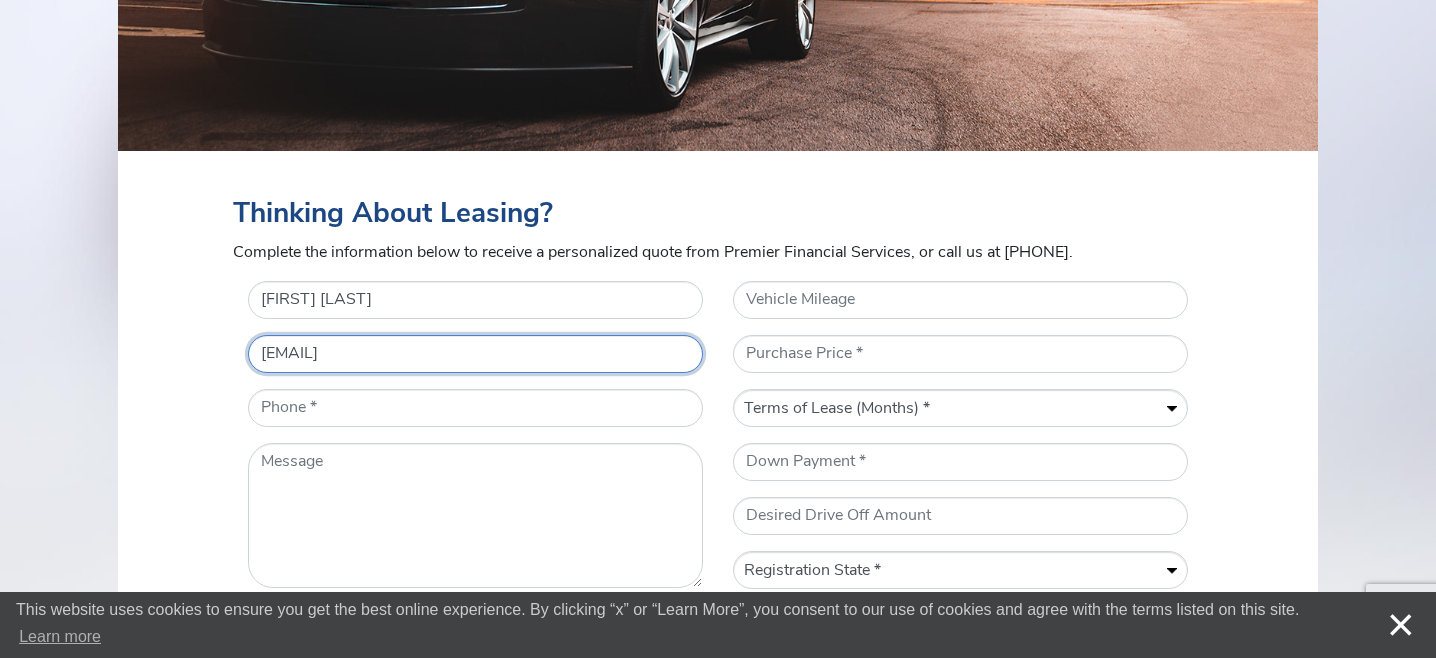 type on "[EMAIL]" 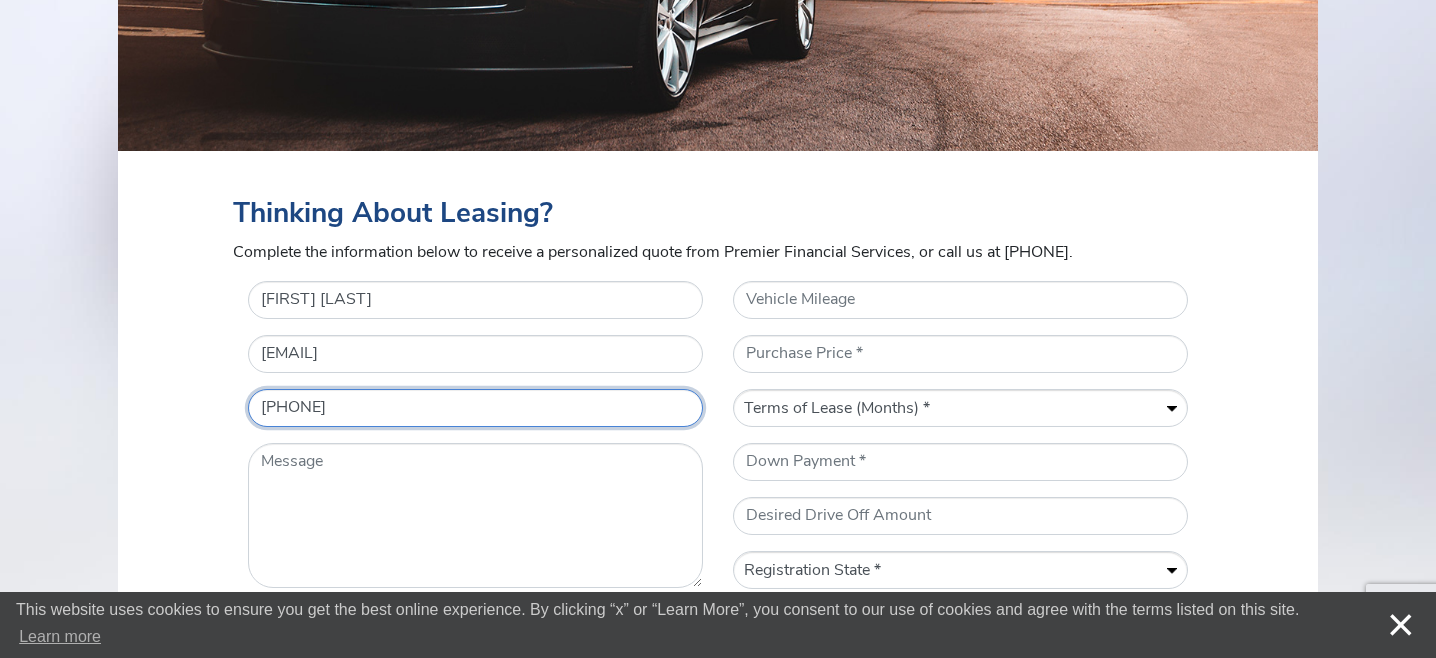 type on "[PHONE]" 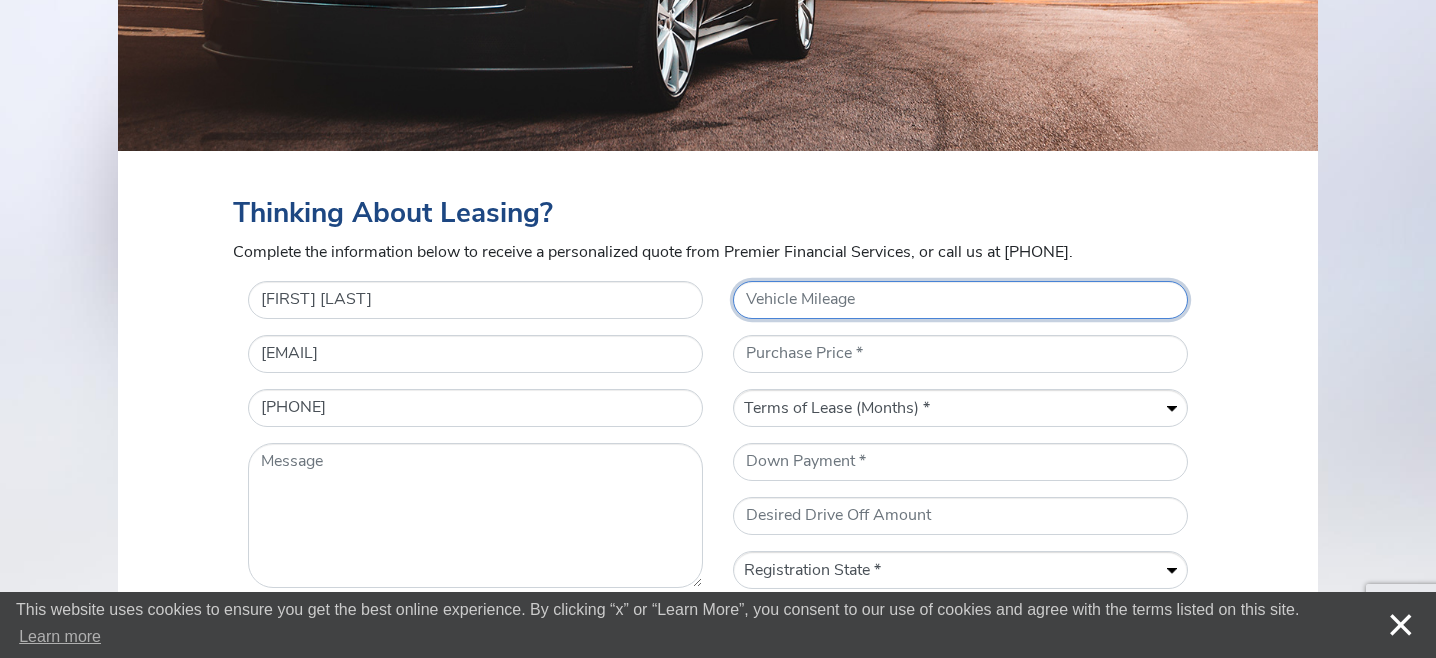 click on "Vehicle Mileage" at bounding box center (960, 300) 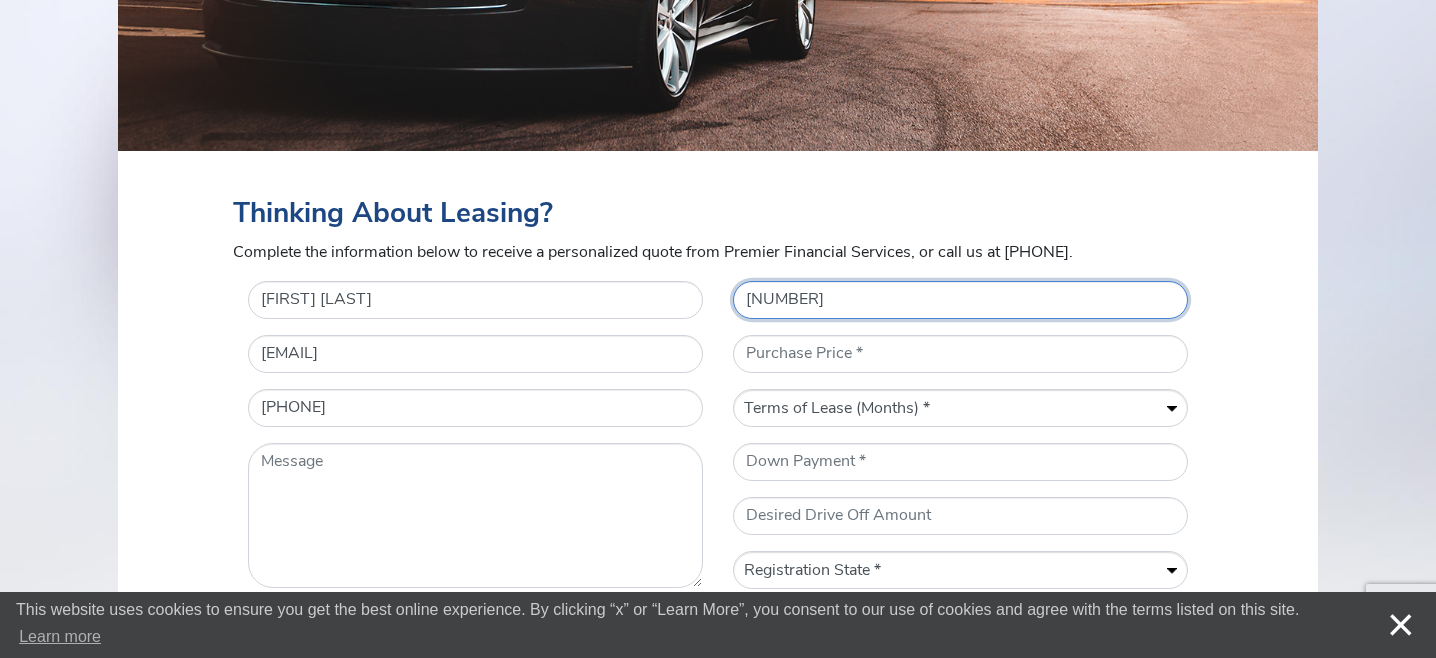 type on "[NUMBER]" 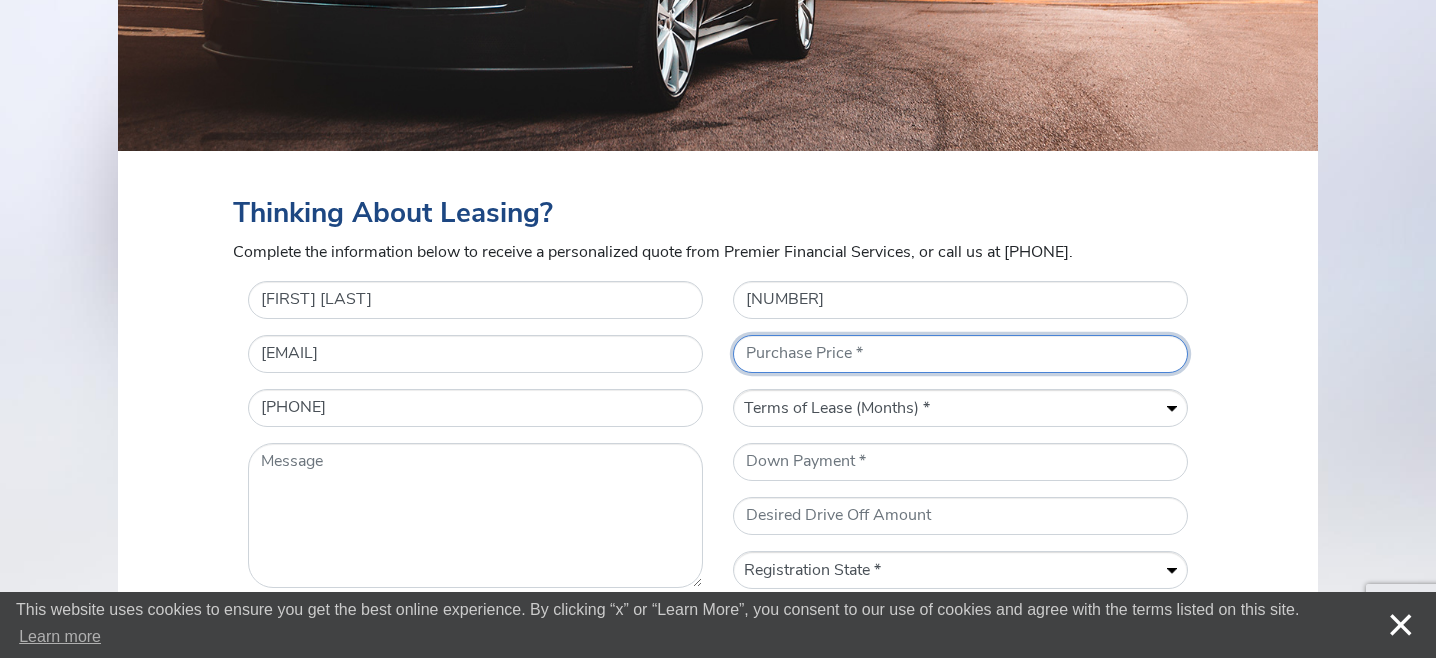 click on "*  Purchase Price" at bounding box center [960, 354] 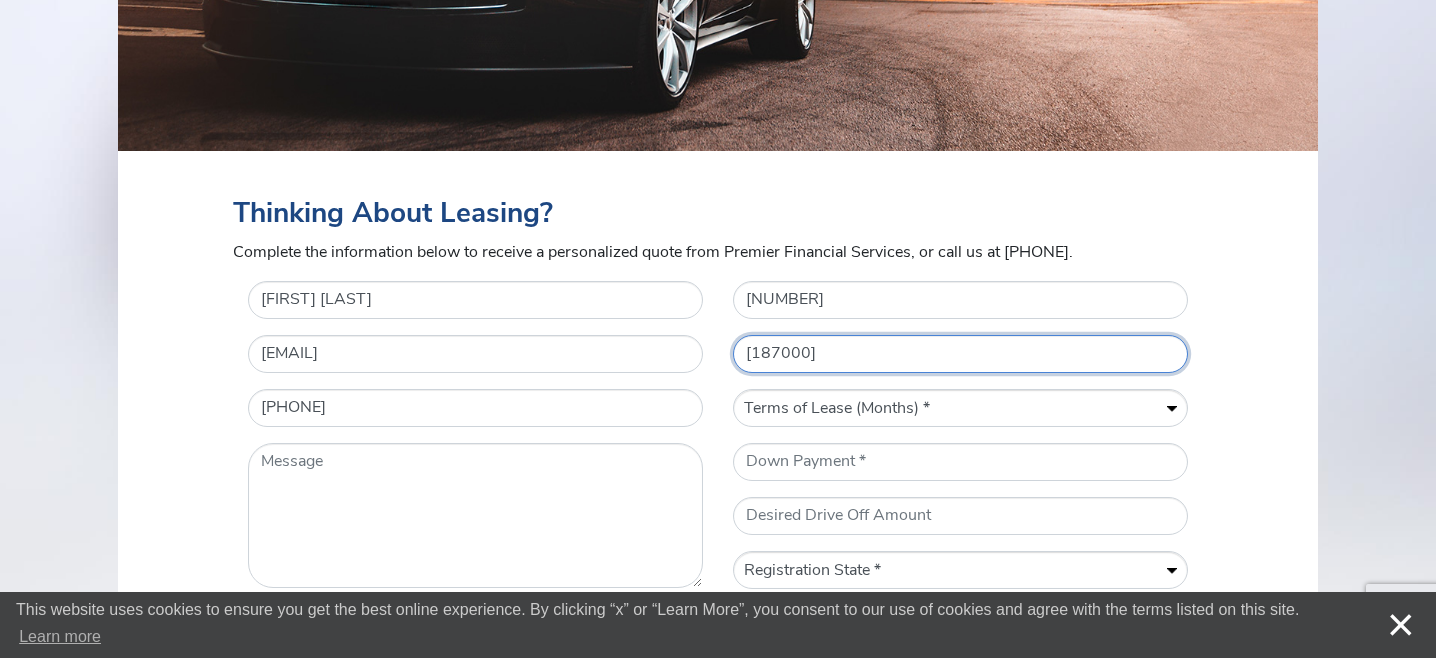 type on "[187000]" 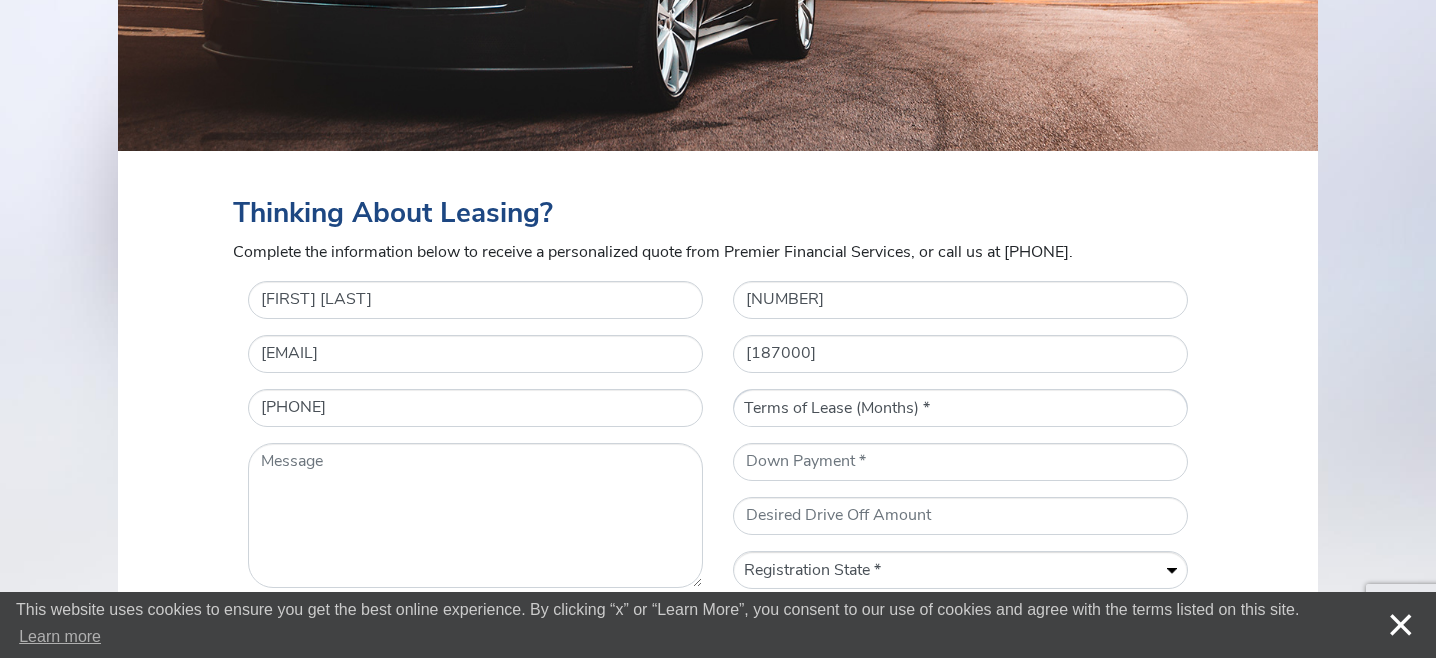 click on "Terms of Lease (Months) * 12 24 36 48 60" at bounding box center [960, 409] 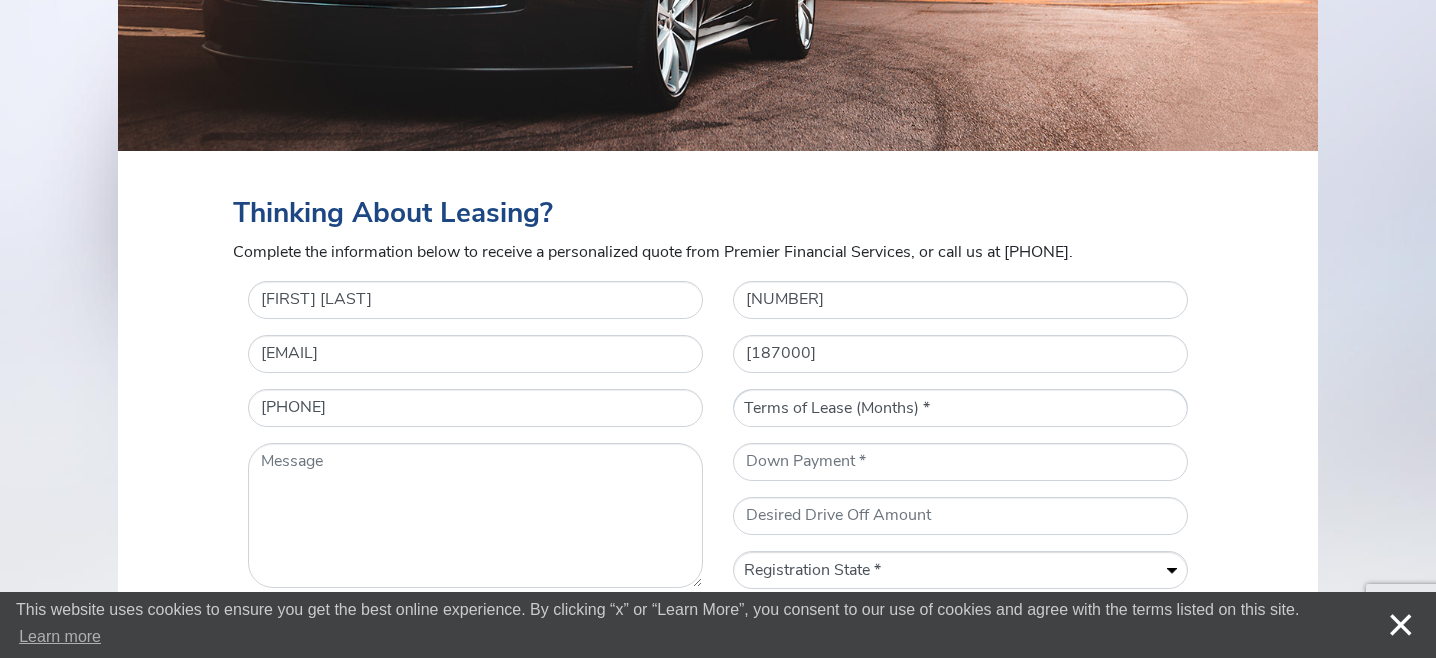 select on "48" 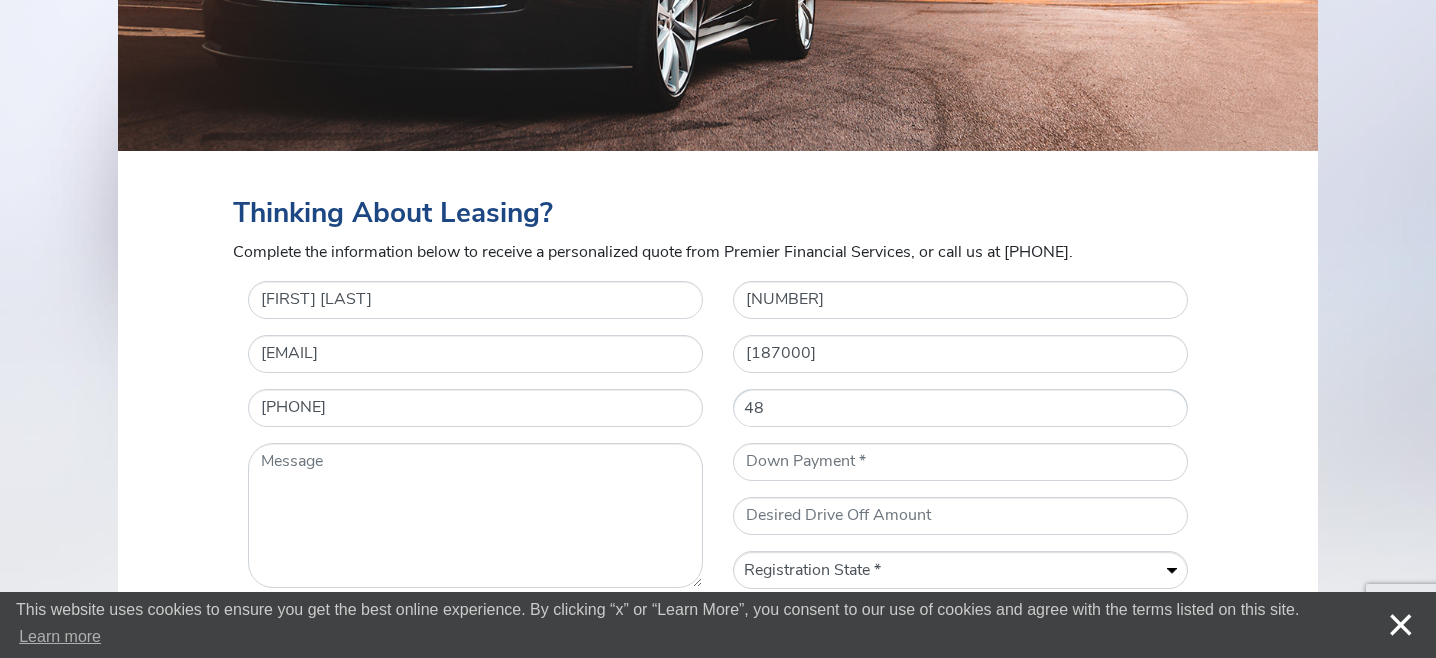 click on "Terms of Lease (Months) * 12 24 36 48 60" at bounding box center (960, 409) 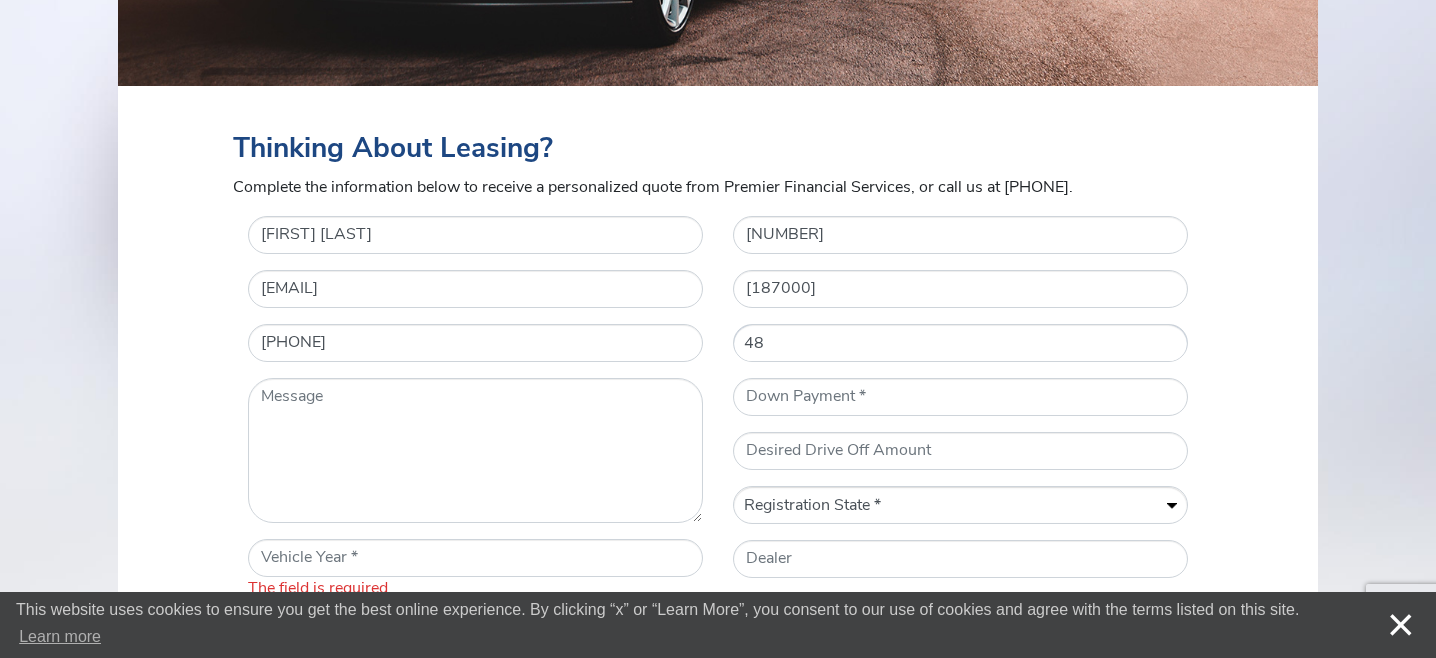 scroll, scrollTop: 800, scrollLeft: 0, axis: vertical 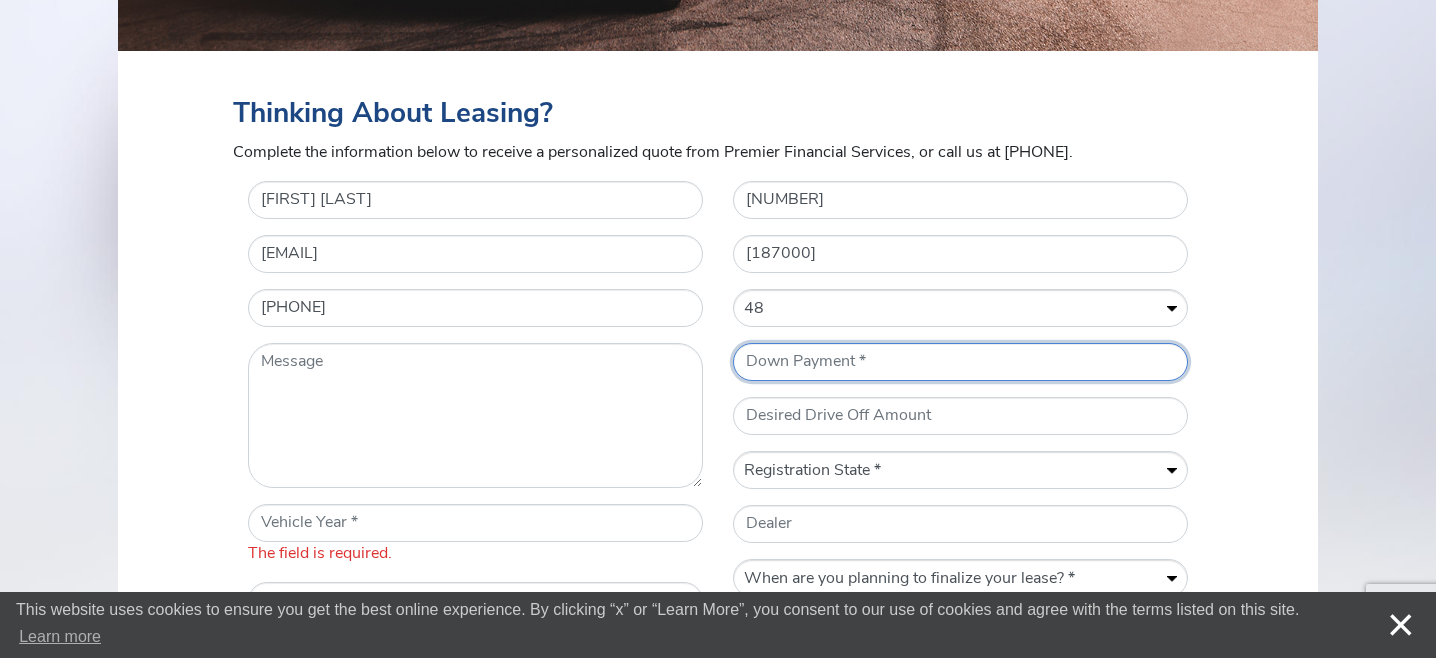 click on "*  Down Payment" at bounding box center (960, 362) 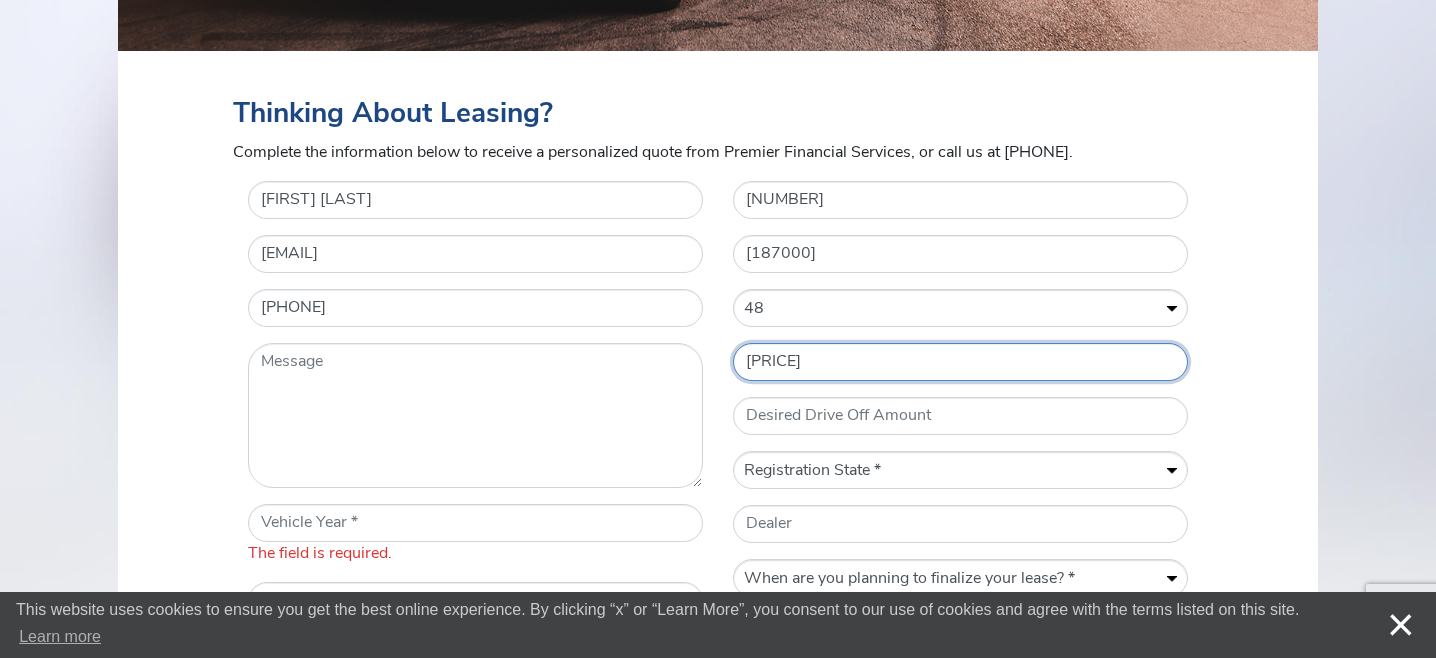 type on "[PRICE]" 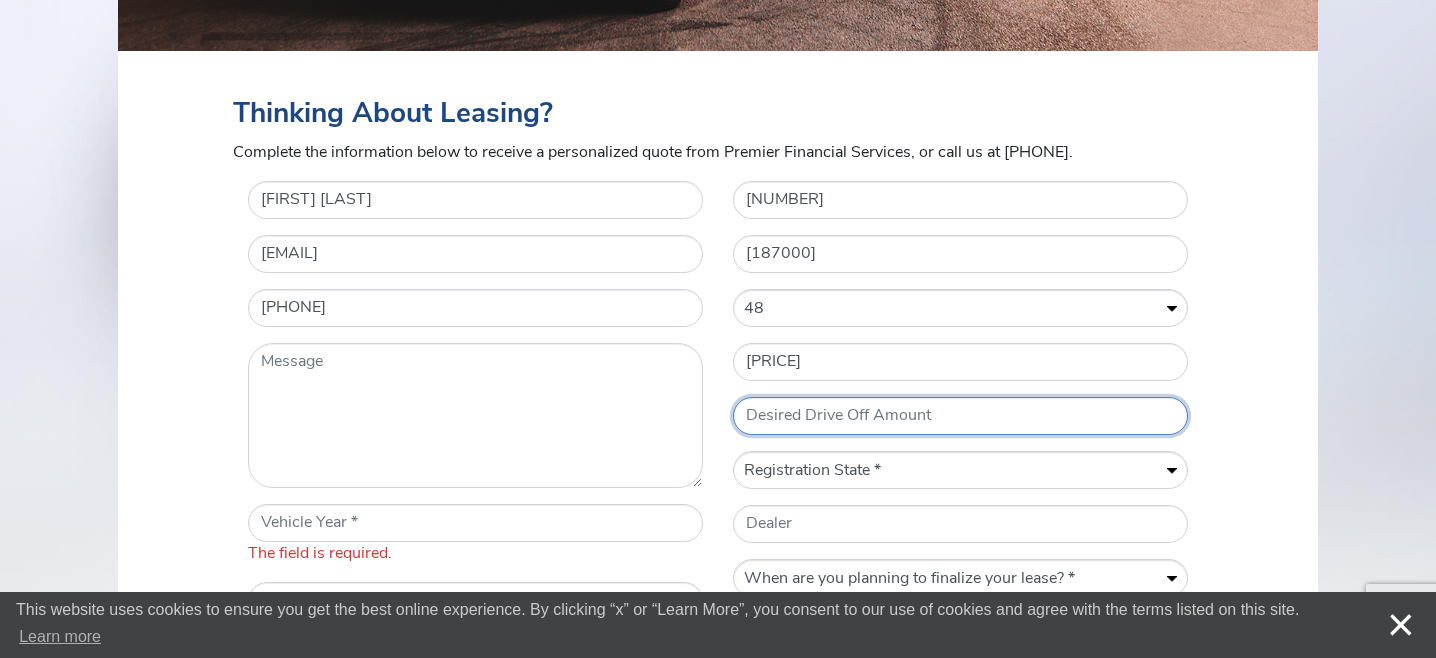 click on "Desired Drive Off Amount" at bounding box center (960, 416) 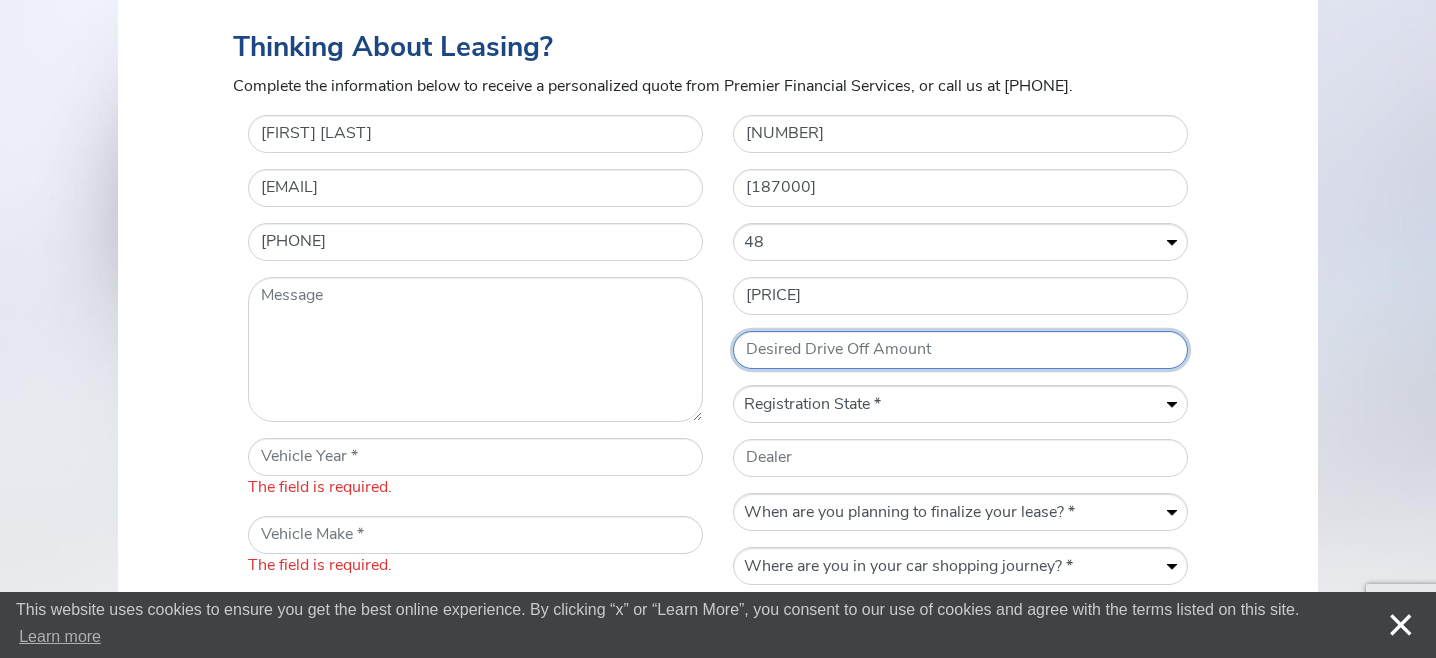 scroll, scrollTop: 900, scrollLeft: 0, axis: vertical 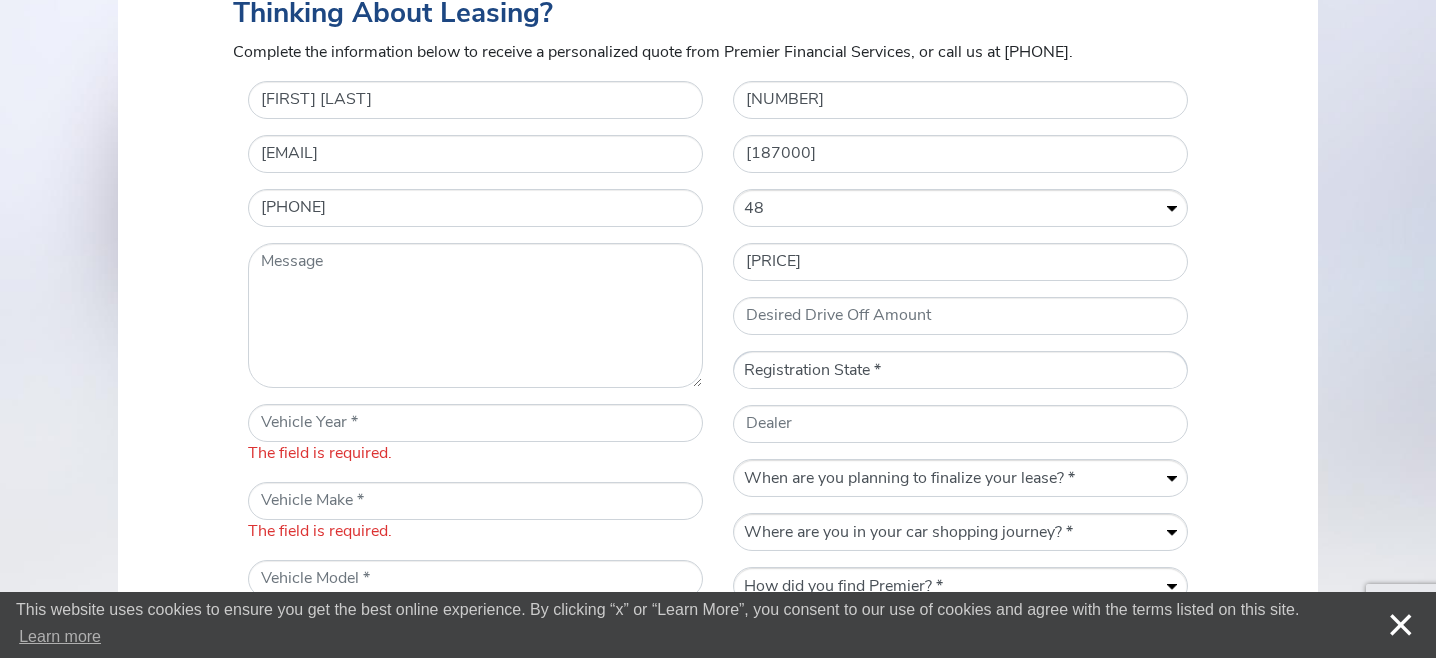 click on "Registration State * AL AK AZ AR CA CO CT DC DE FL GA HI ID IL IN IA KS KY LA ME MD MA MI MN MS MO MT NE NV NH NJ NM NY NC ND OH OK OR PA RI SC SD TN TX UT VT VA WA WV WI WY" at bounding box center (960, 371) 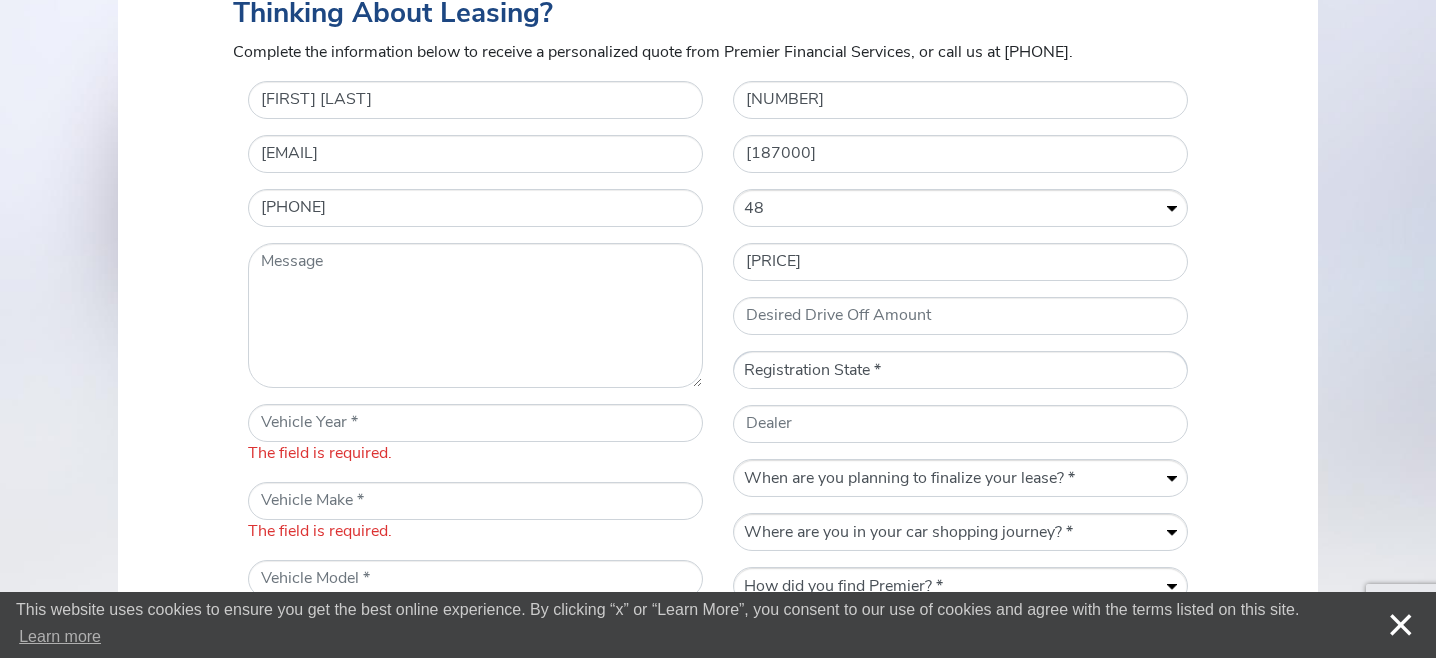 select on "VA" 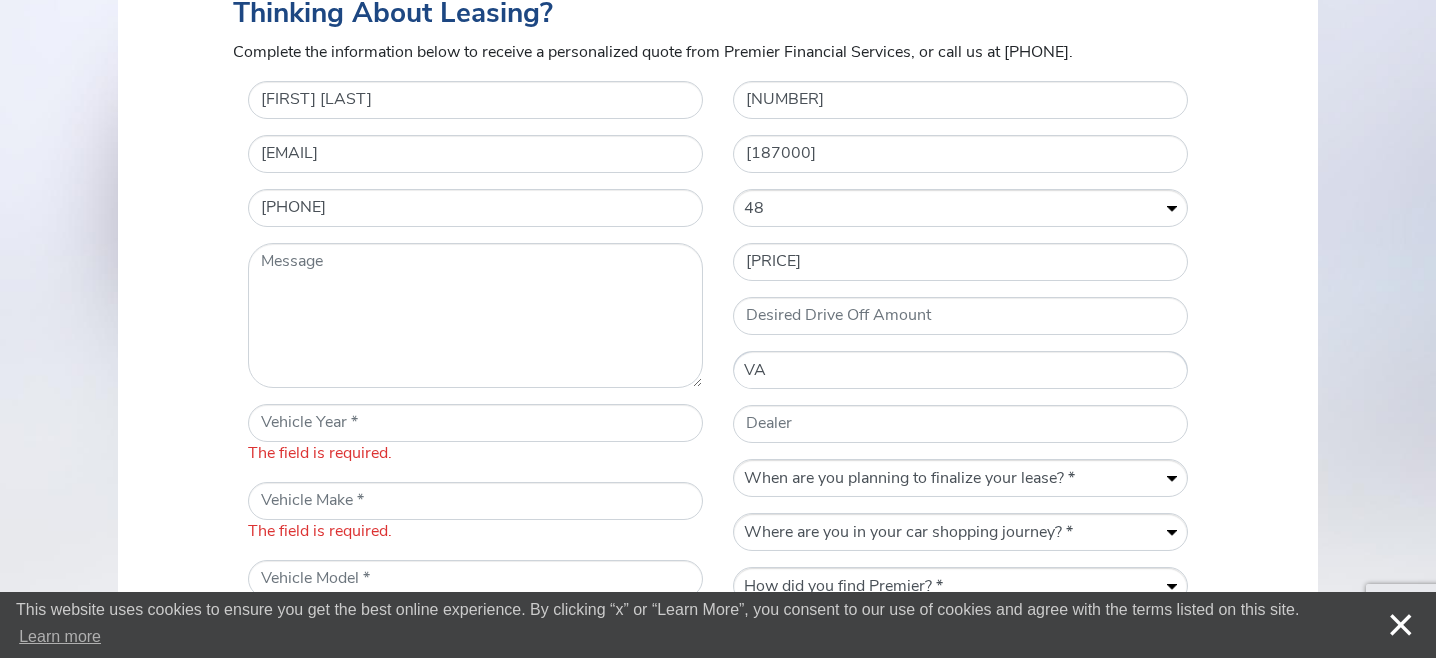 click on "Registration State * AL AK AZ AR CA CO CT DC DE FL GA HI ID IL IN IA KS KY LA ME MD MA MI MN MS MO MT NE NV NH NJ NM NY NC ND OH OK OR PA RI SC SD TN TX UT VT VA WA WV WI WY" at bounding box center [960, 371] 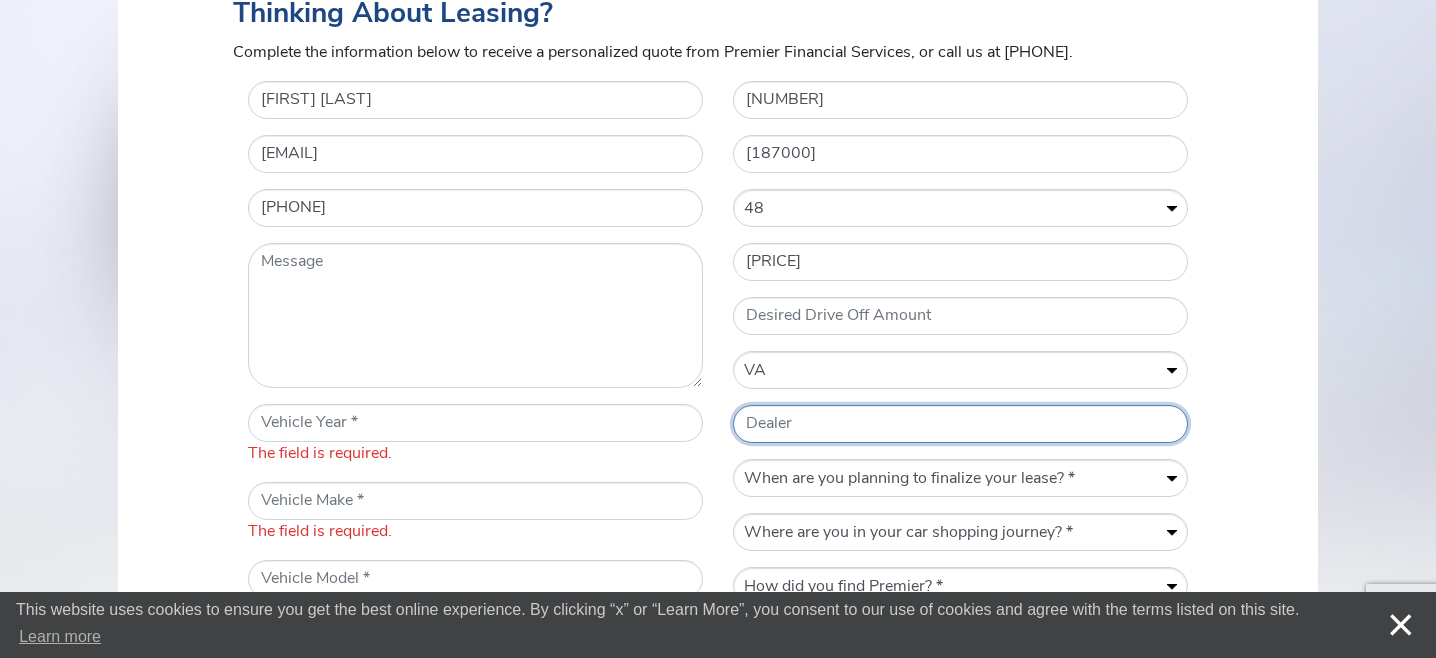 click on "Dealer" at bounding box center (960, 424) 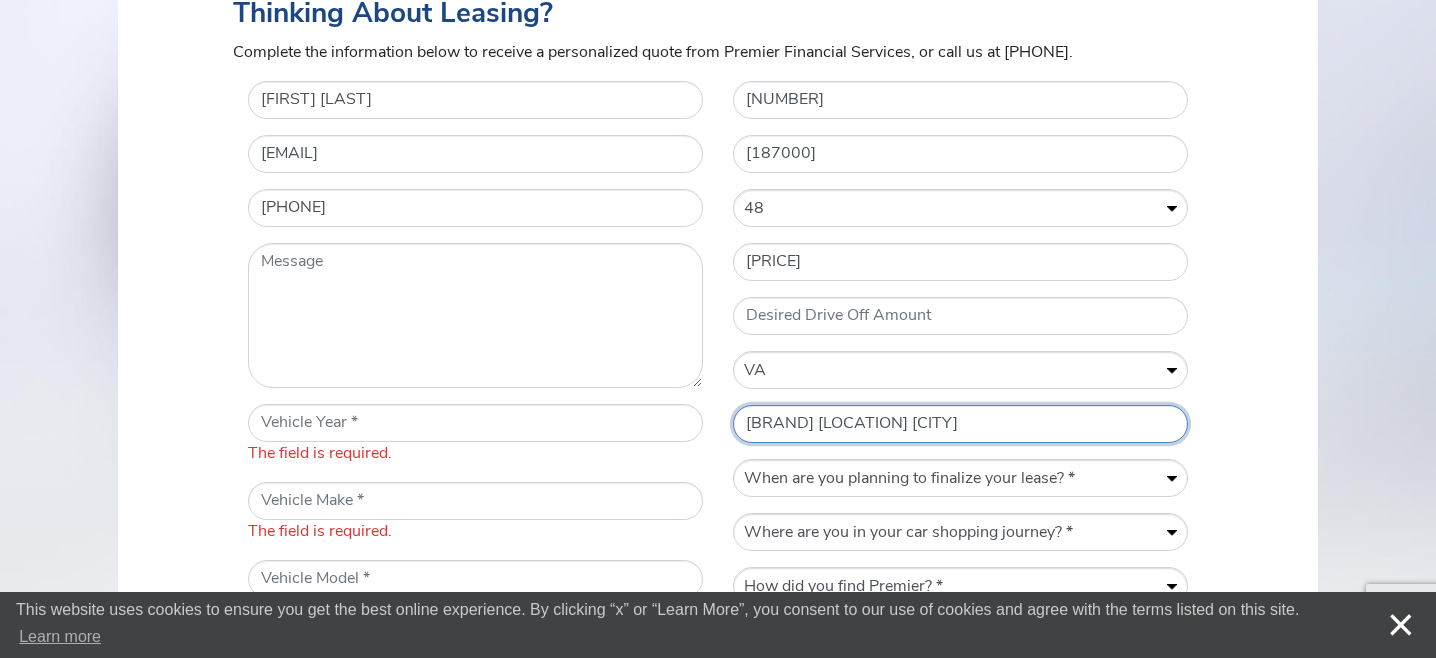 type on "[BRAND] [LOCATION] [CITY]" 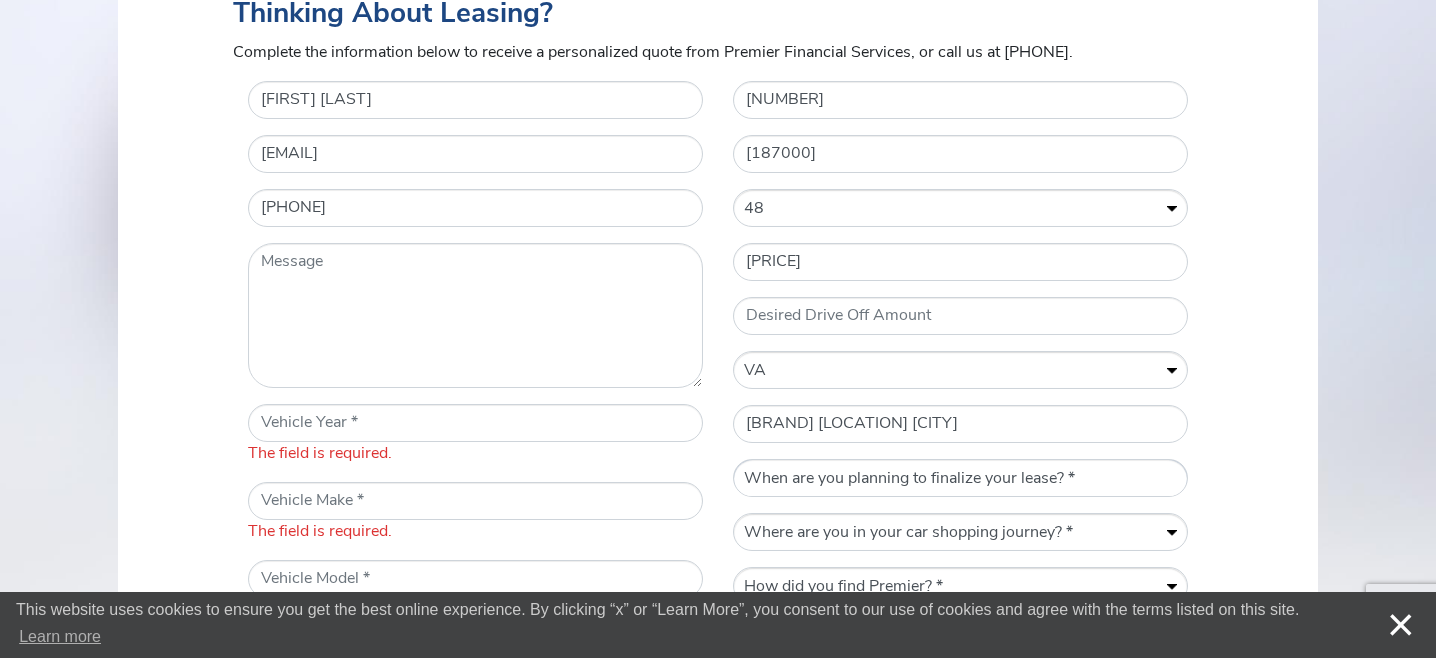 click on "When are you planning to finalize your lease? * Within a week Within a month Within three months Within six months Within a year" at bounding box center (960, 479) 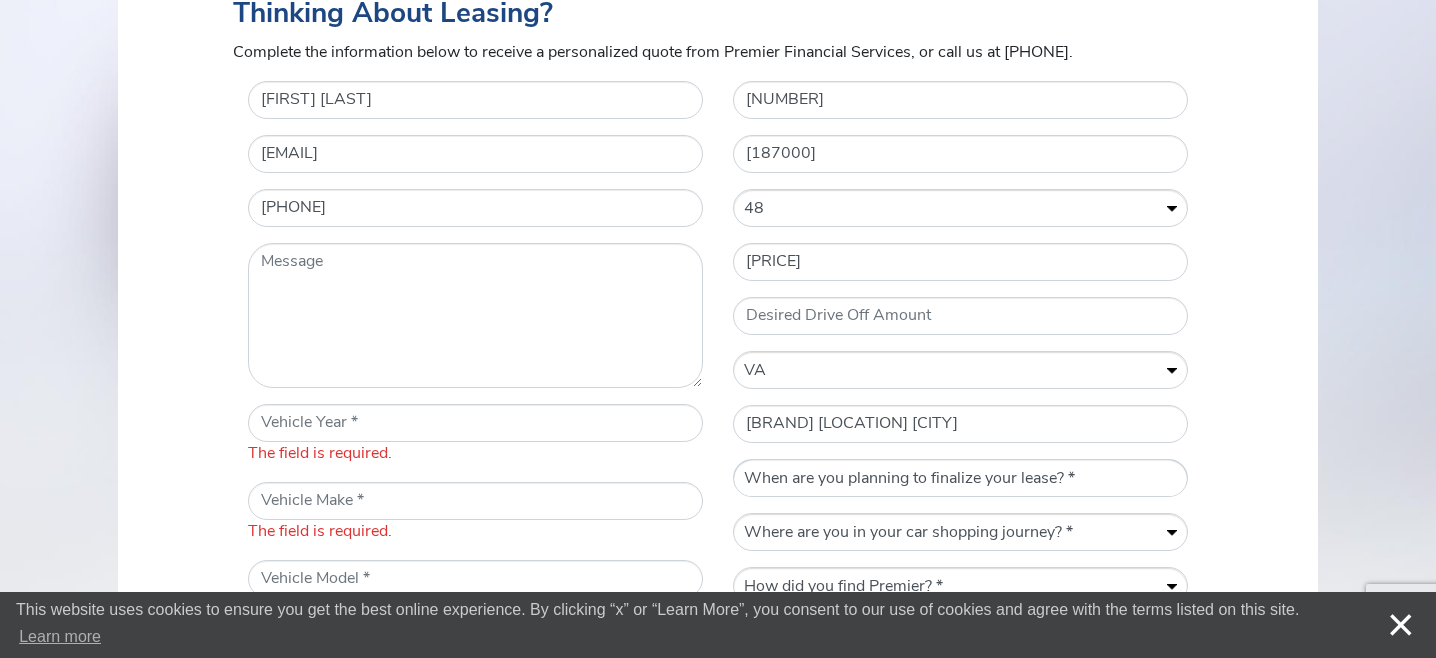select on "Within six months" 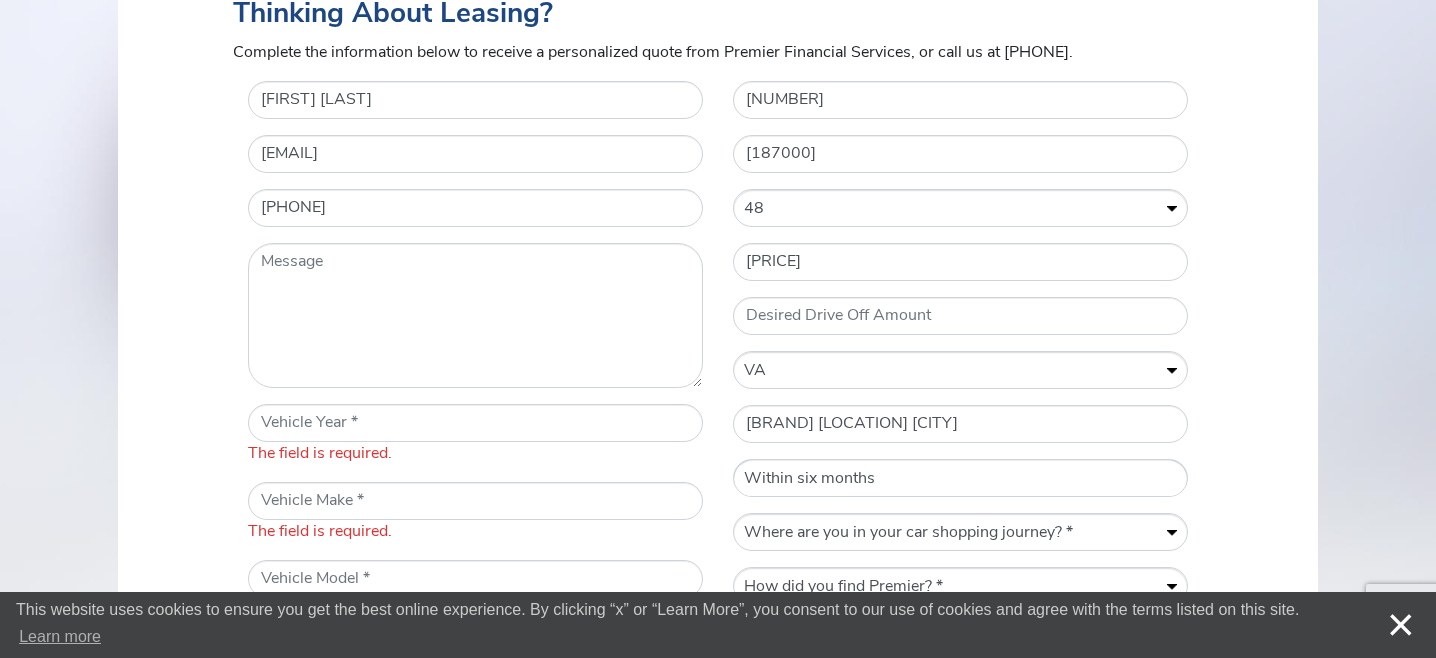 click on "When are you planning to finalize your lease? * Within a week Within a month Within three months Within six months Within a year" at bounding box center (960, 479) 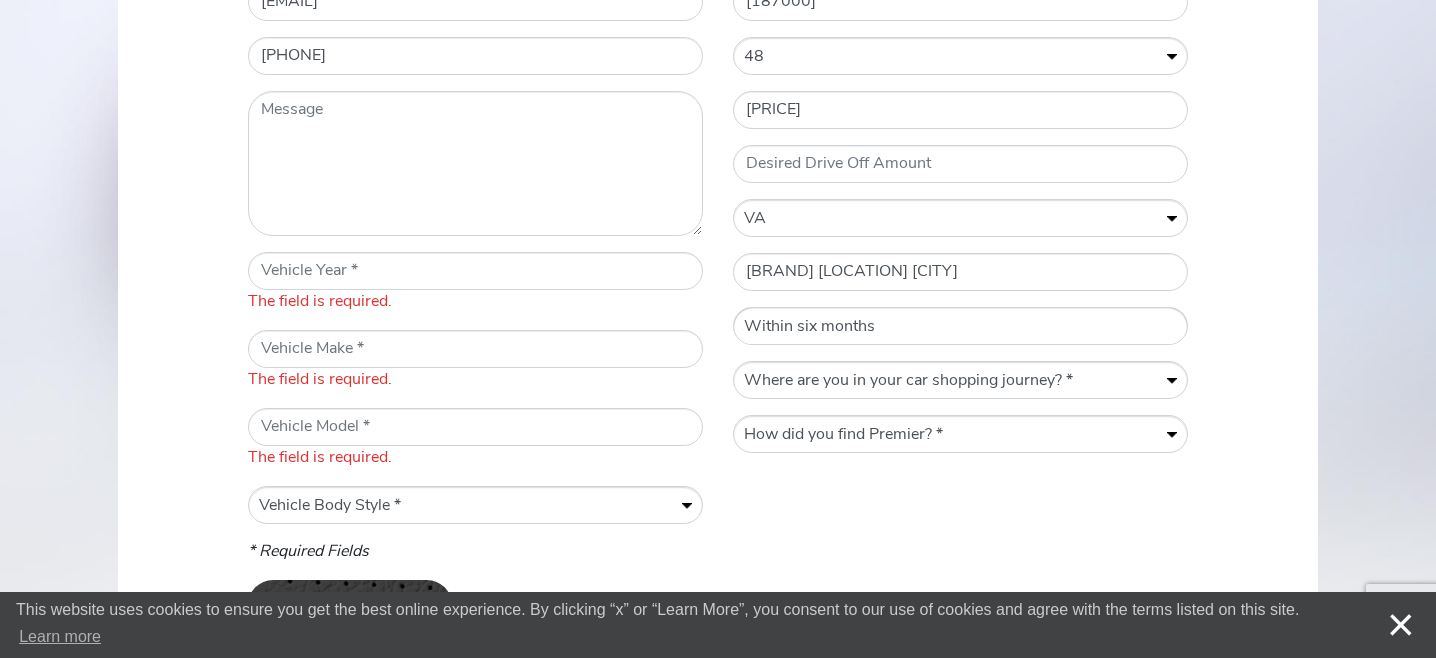 scroll, scrollTop: 1100, scrollLeft: 0, axis: vertical 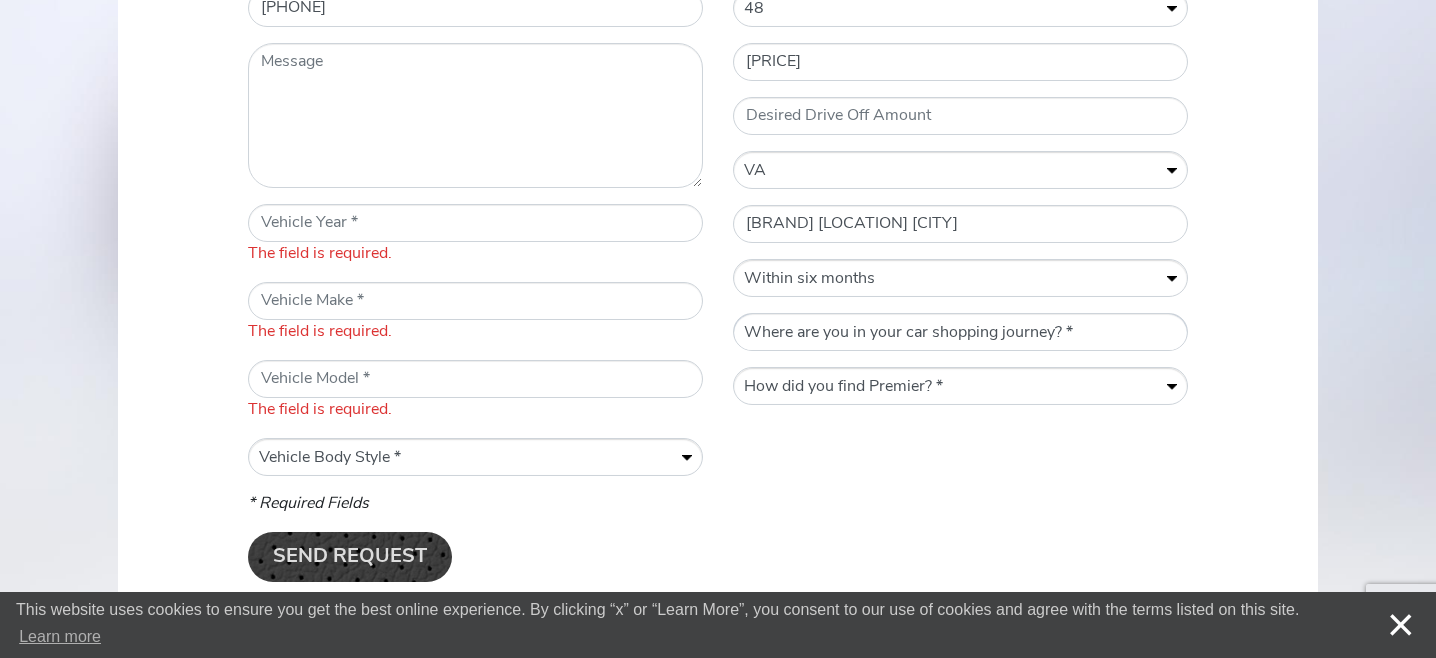 click on "Where are you in your car shopping journey? * Gathering information Actively shopping for a vehicle Ready to lease" at bounding box center [960, 333] 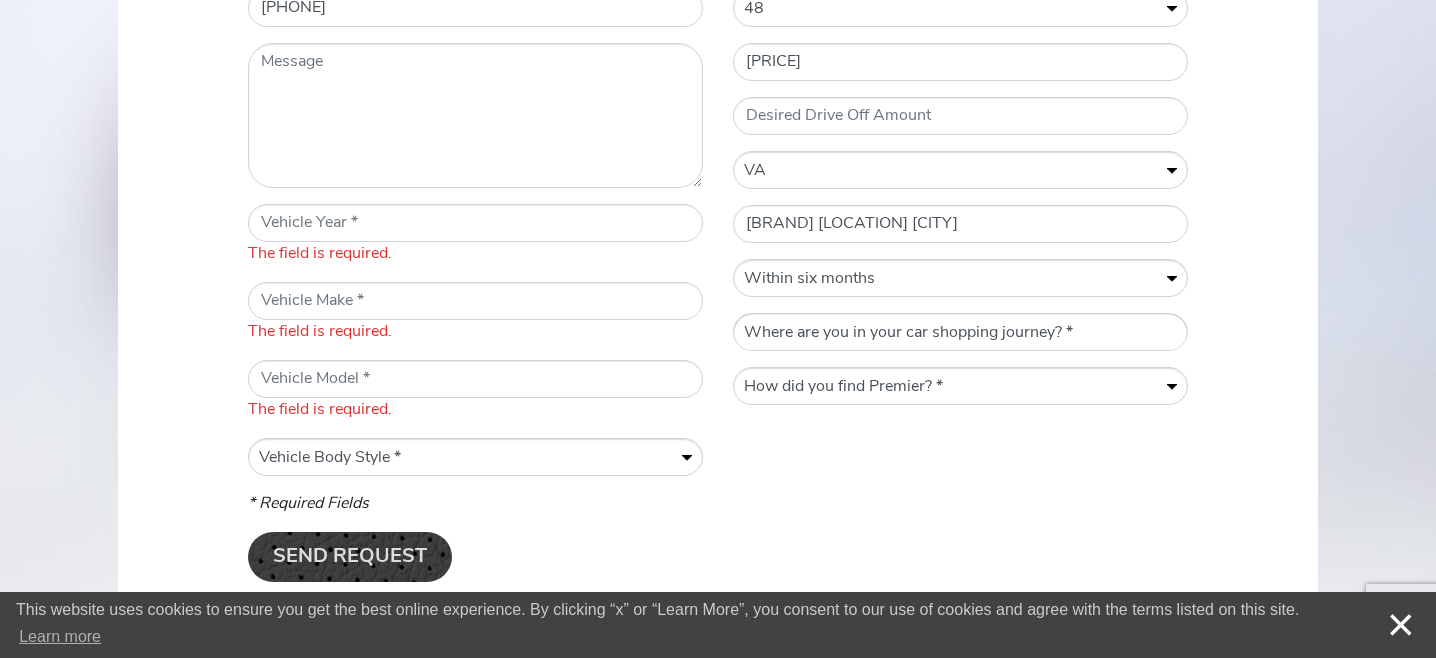 select on "Gathering information" 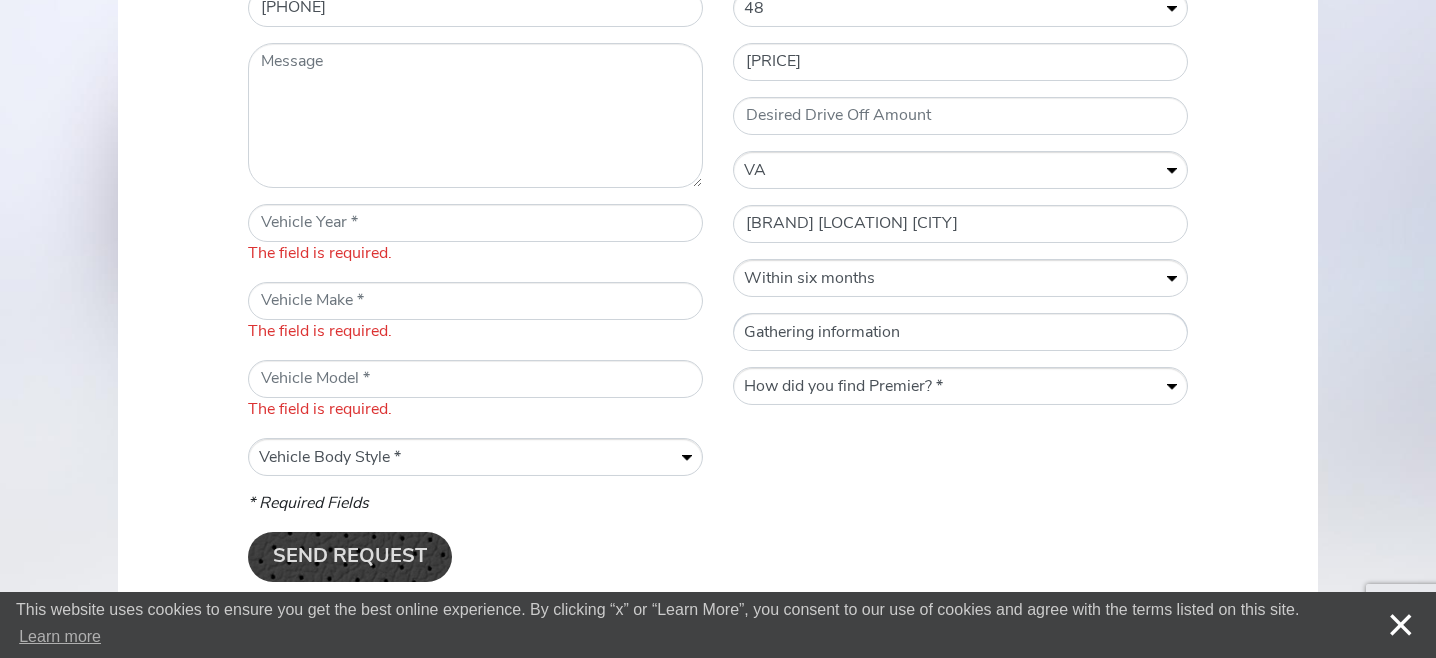 click on "Where are you in your car shopping journey? * Gathering information Actively shopping for a vehicle Ready to lease" at bounding box center (960, 333) 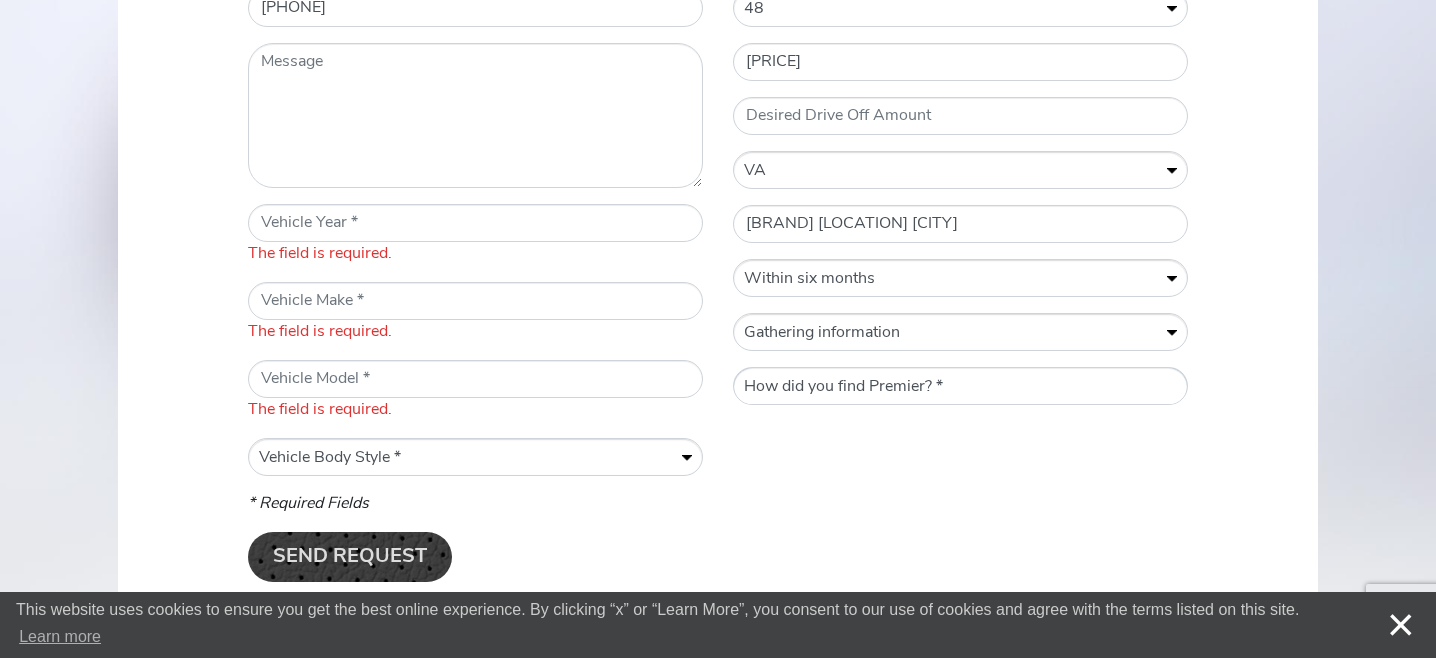 click on "How did you find Premier? * Previously Quoted Previous Premier Customer VINwiki Google Search duPont Registry Hagerty Sports Car Market Dealer Referral Friend Referral Event" at bounding box center [960, 387] 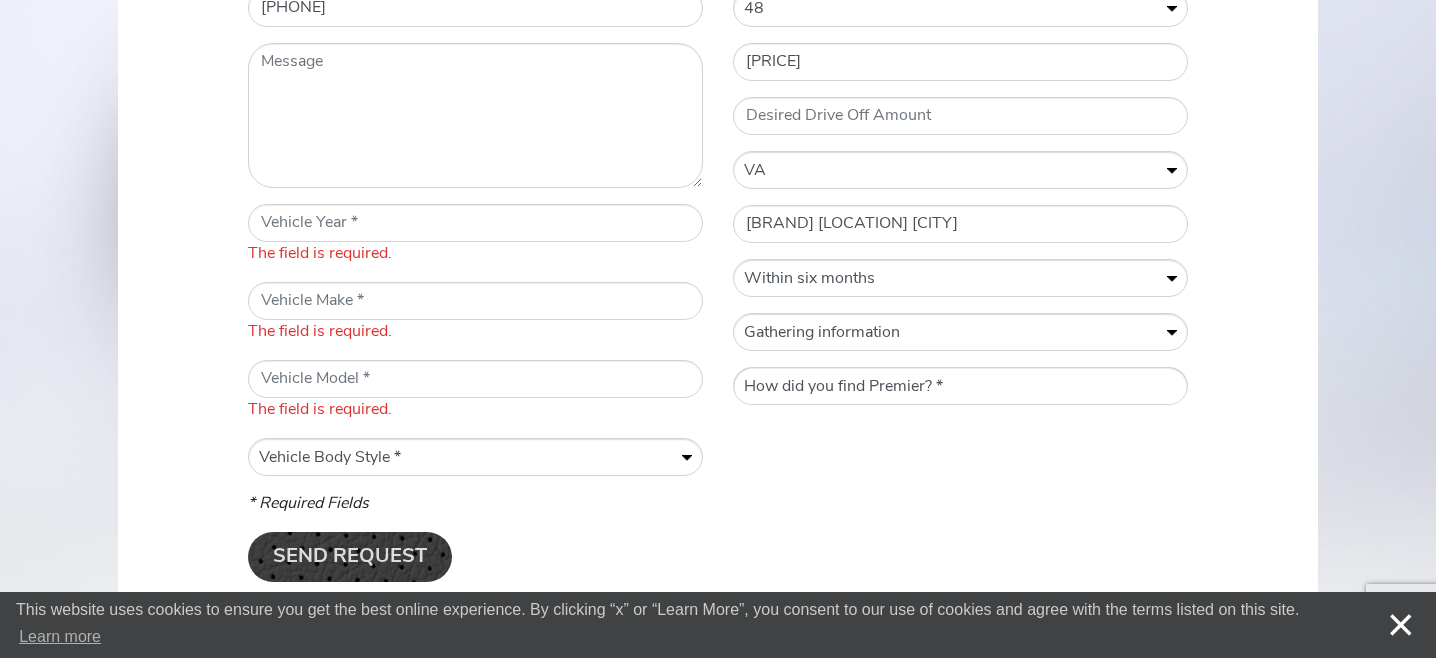 select on "Sports Car Market" 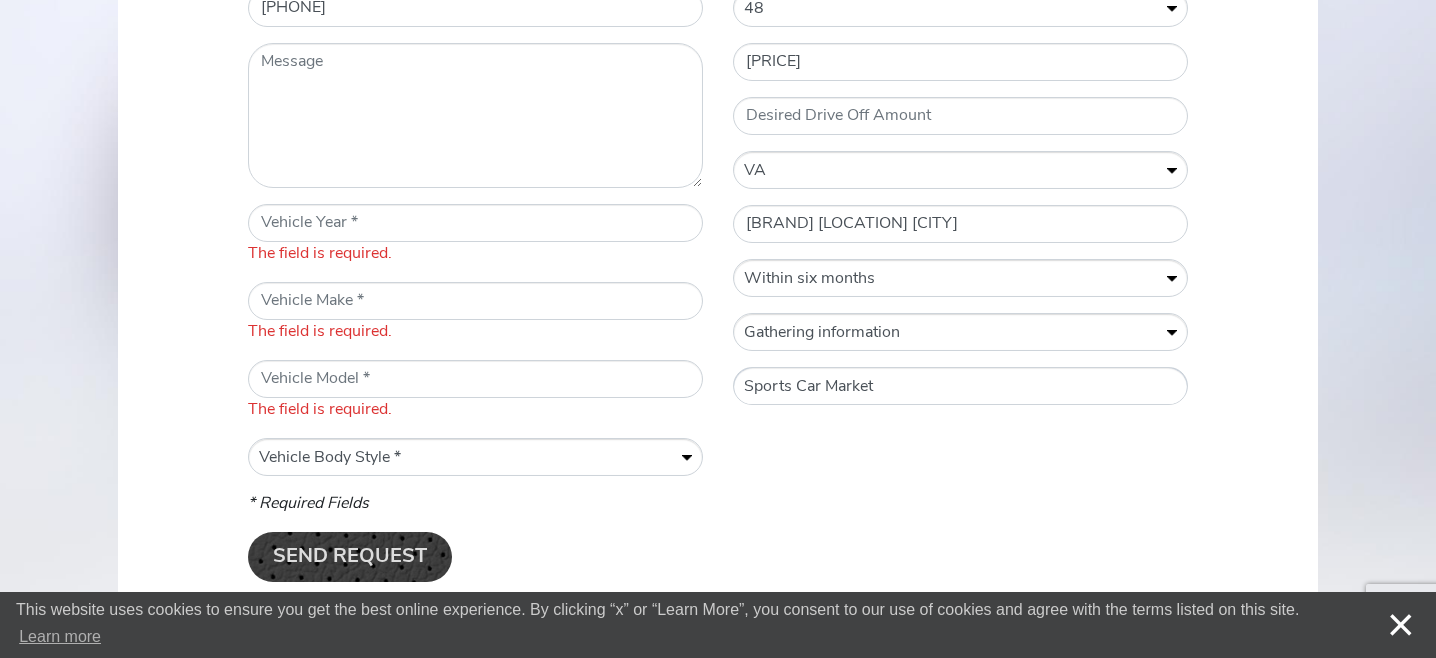 click on "How did you find Premier? * Previously Quoted Previous Premier Customer VINwiki Google Search duPont Registry Hagerty Sports Car Market Dealer Referral Friend Referral Event" at bounding box center (960, 387) 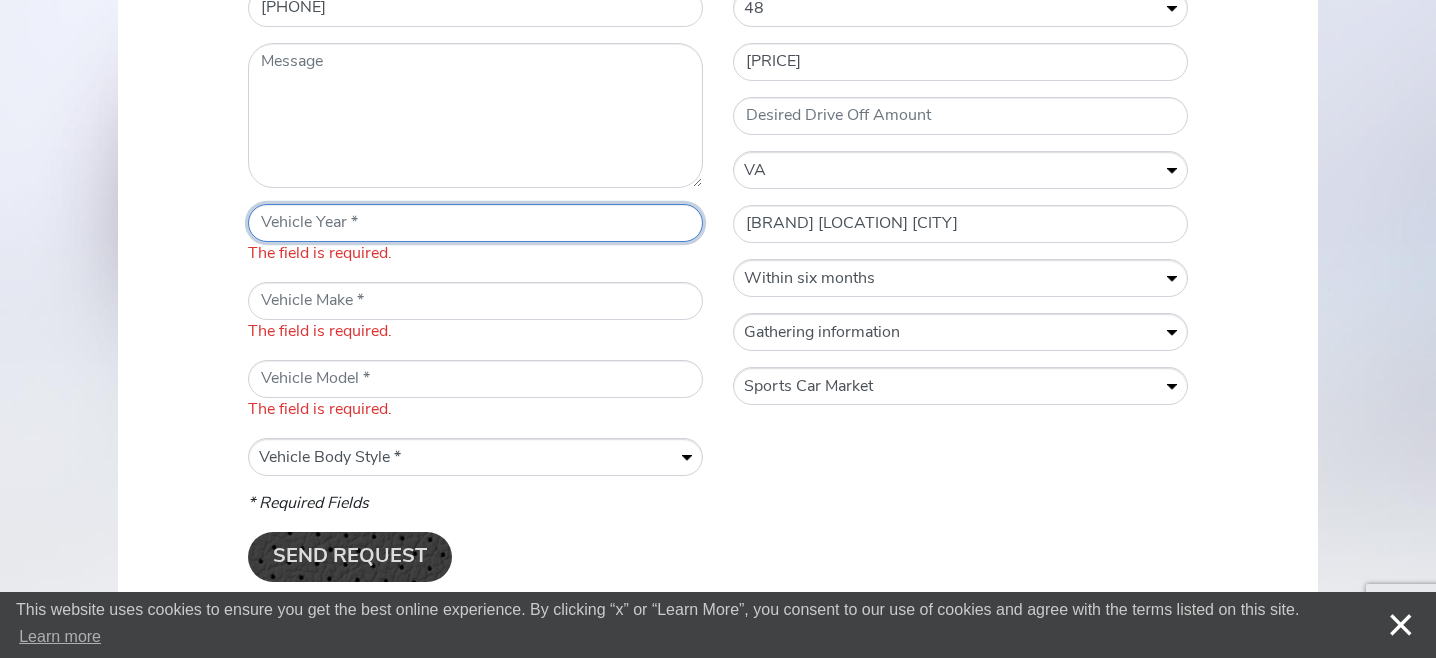 click on "*  Vehicle Year" at bounding box center (475, 223) 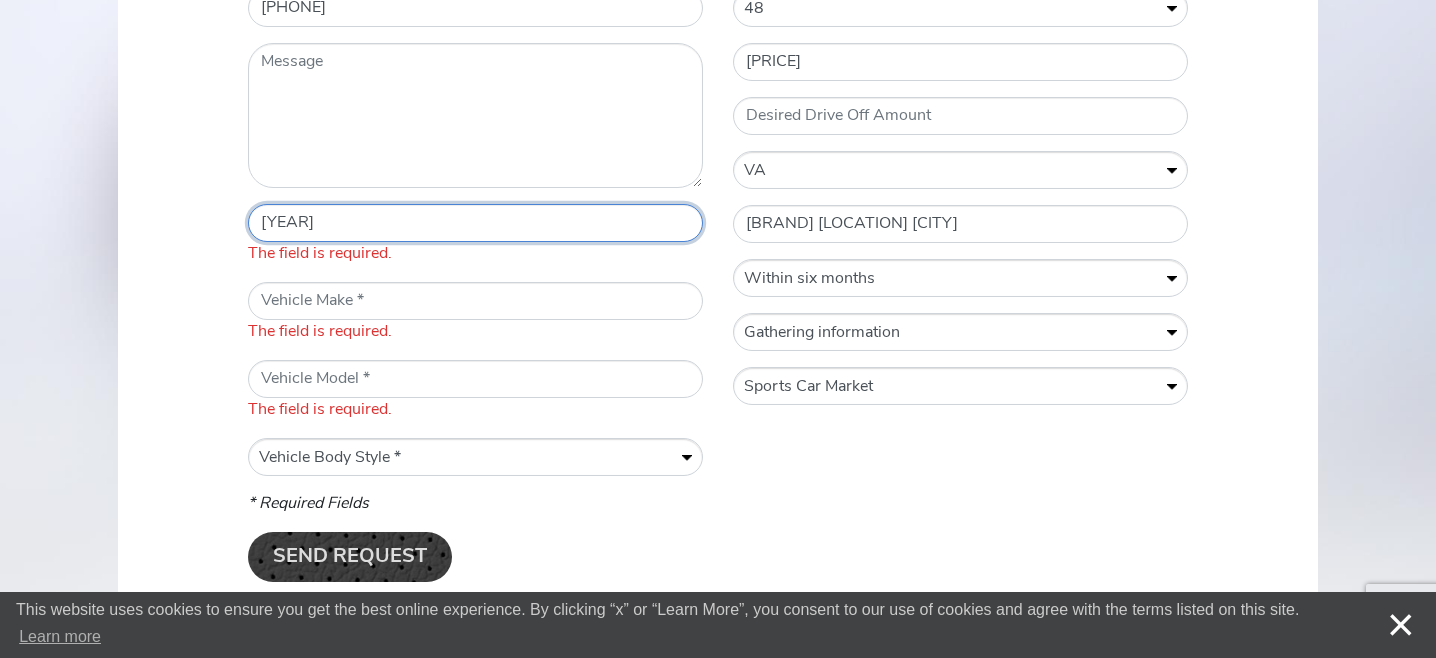 type on "[YEAR]" 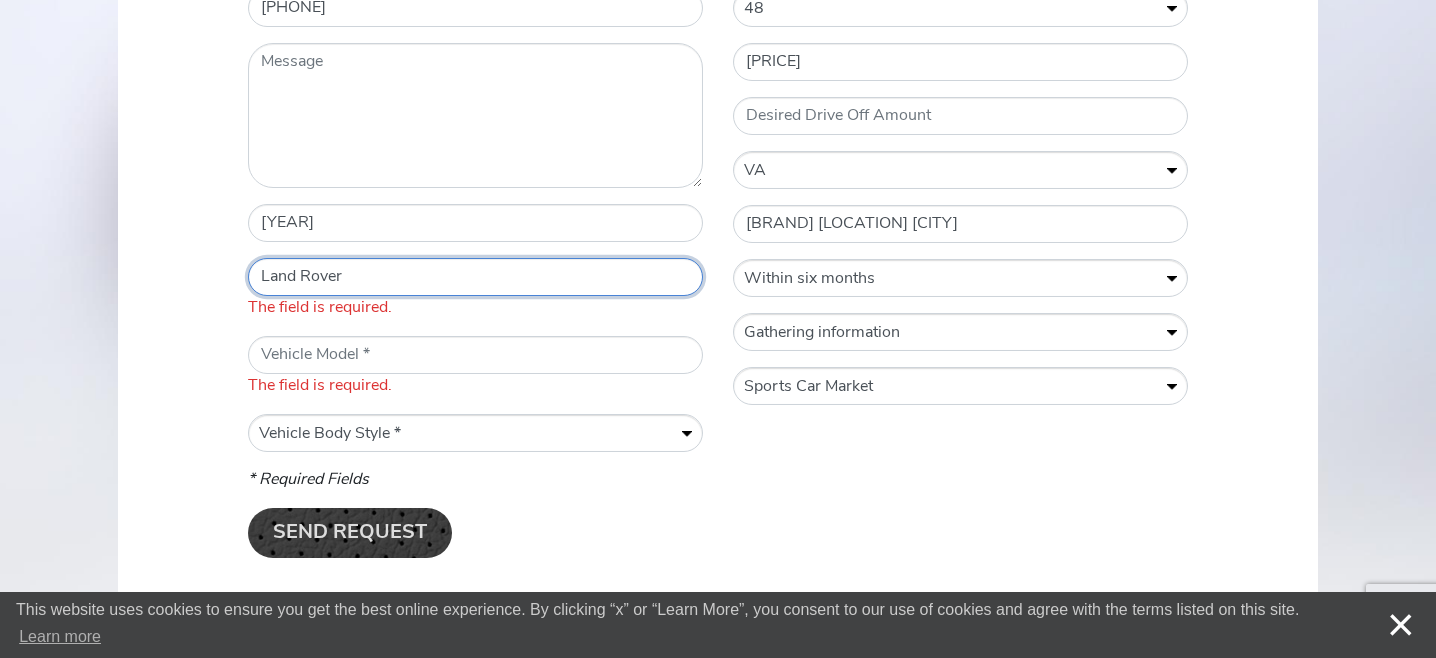 type on "Land Rover" 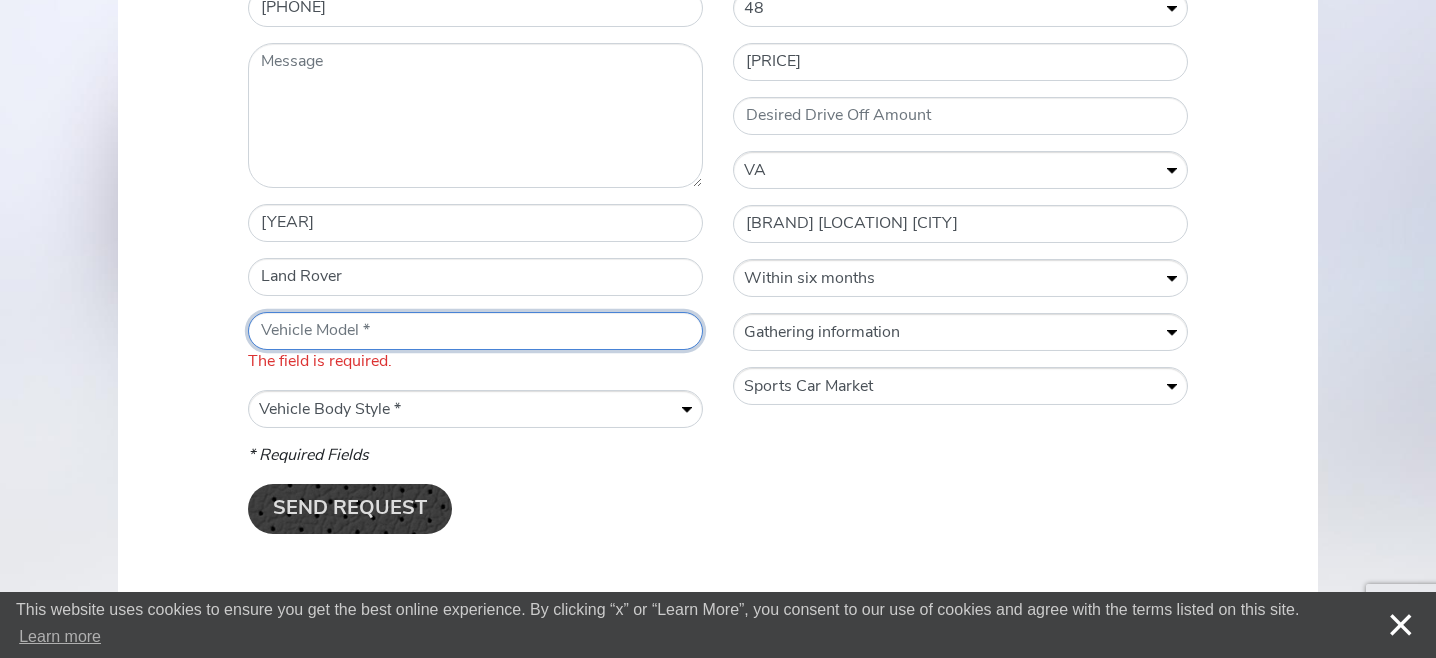 type on "[BRAND]" 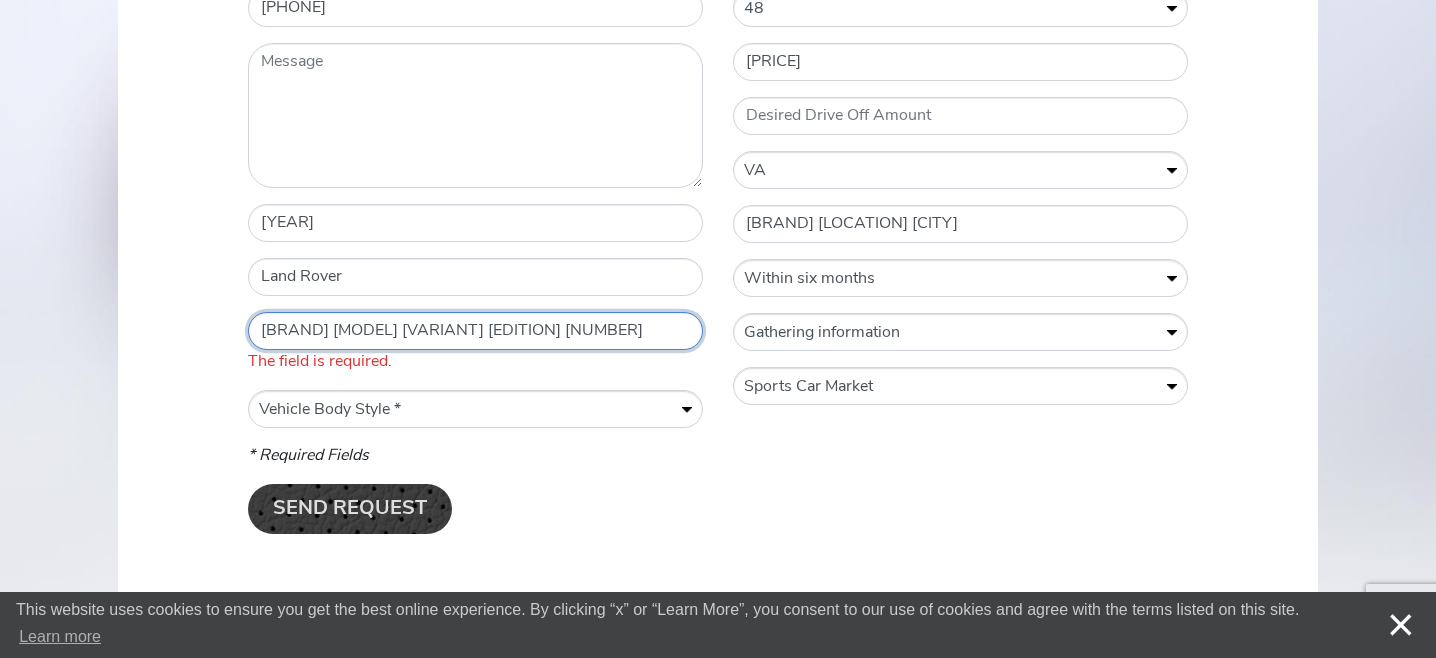 type on "[BRAND] [MODEL] [VARIANT] [EDITION] [NUMBER]" 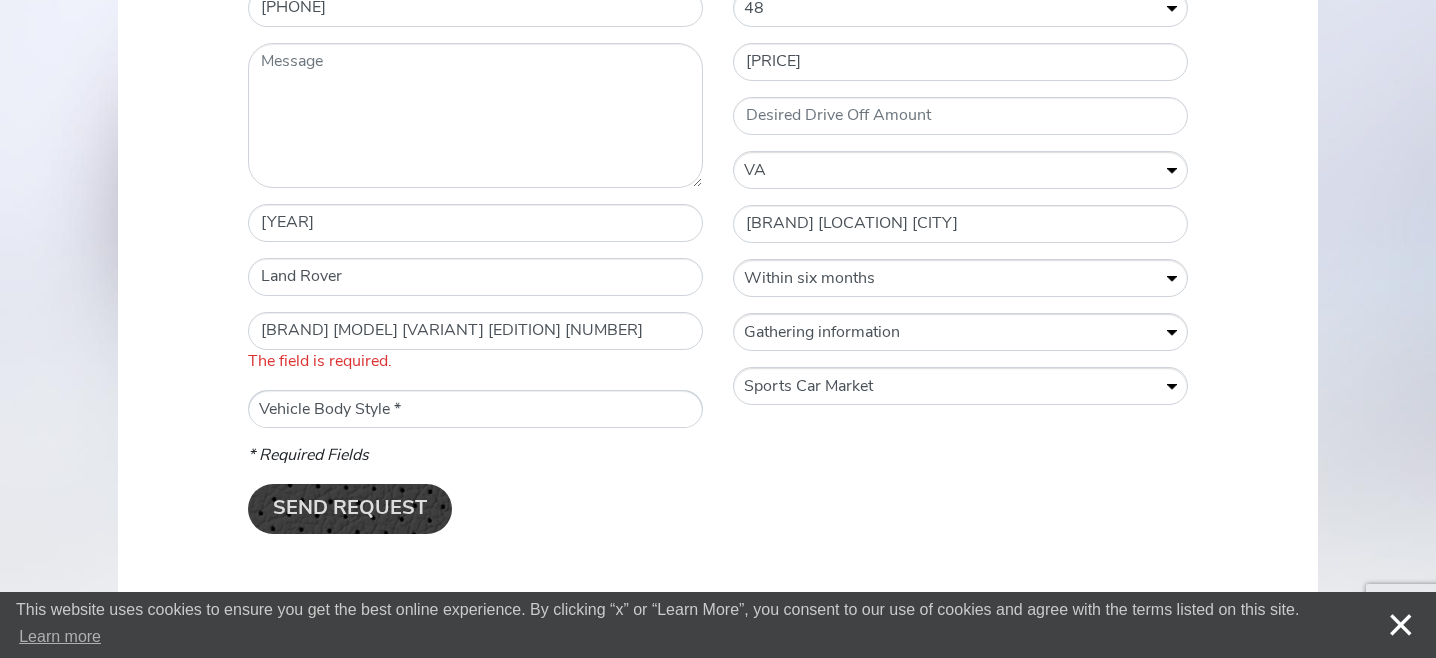 click on "*  Name [FIRST] [LAST]
*  Email [FIRST].[LAST]@[DOMAIN]
*  Telephone Number [PHONE]
Message
*  Vehicle Year [YEAR]
*  Vehicle Make Land Rover
*  Vehicle Model Range Rover Sport SV Edition Two The field is required.
*  Vehicle Body Style
Vehicle Body Style *Convertible Coupe Sedan SUV" at bounding box center (475, 162) 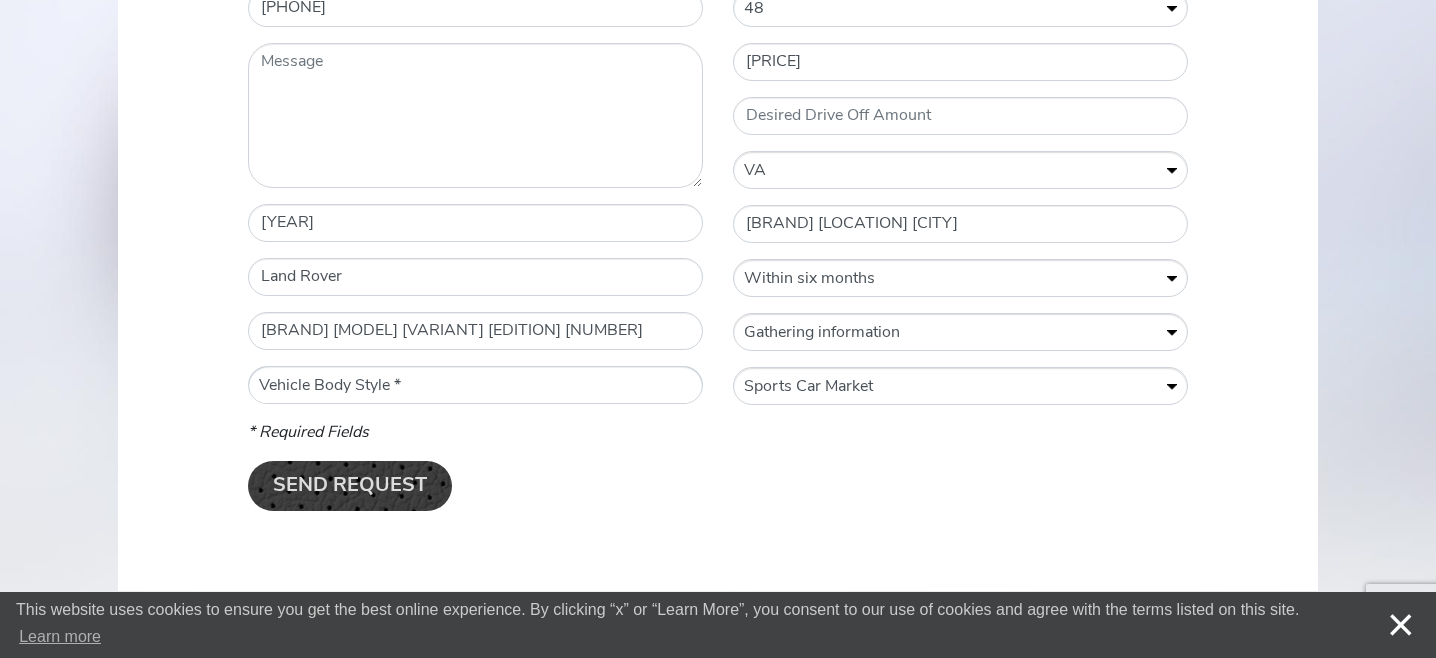 select on "SUV" 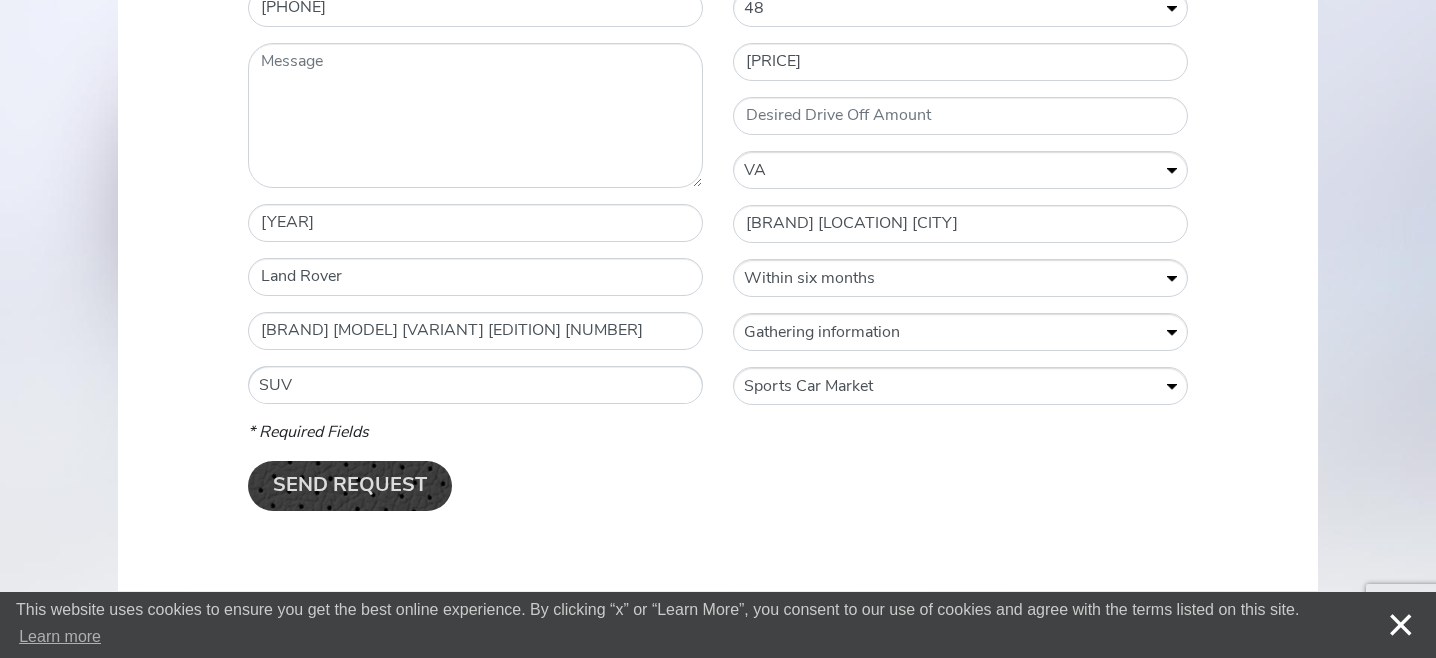 click on "Vehicle Body Style * Convertible Coupe Sedan SUV" at bounding box center [475, 386] 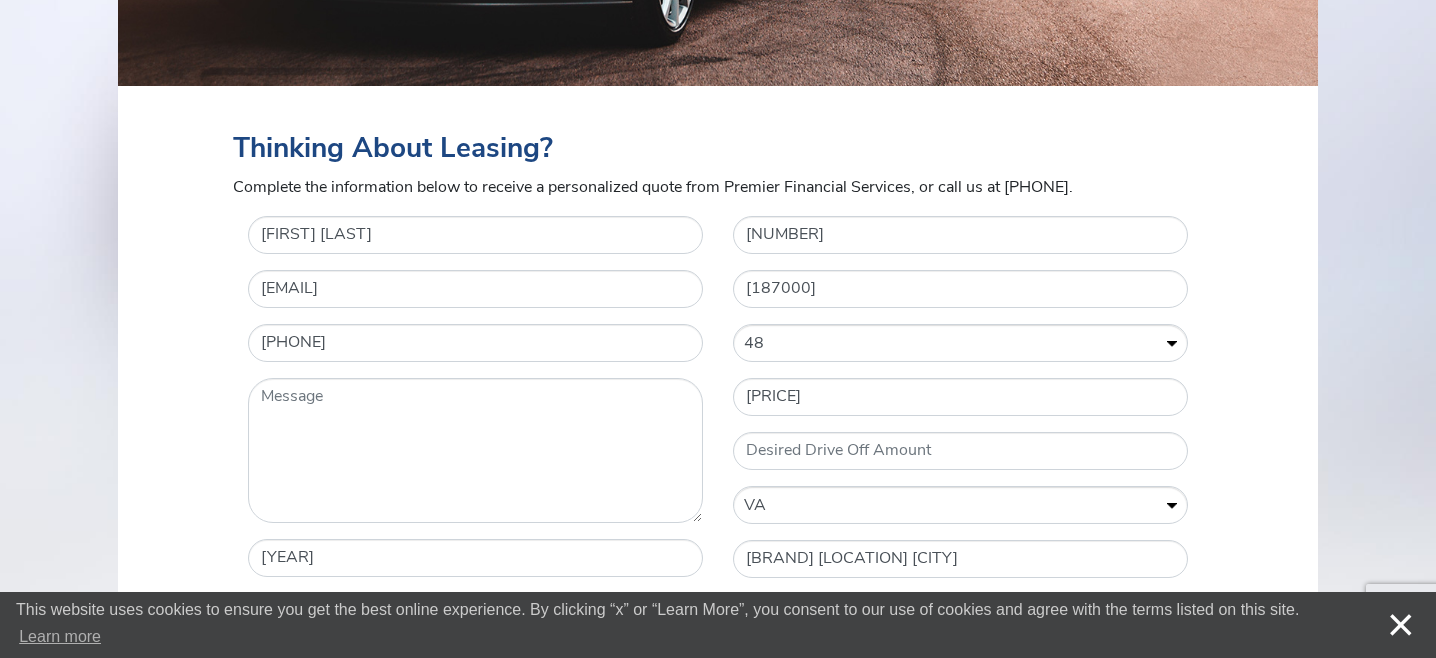 scroll, scrollTop: 900, scrollLeft: 0, axis: vertical 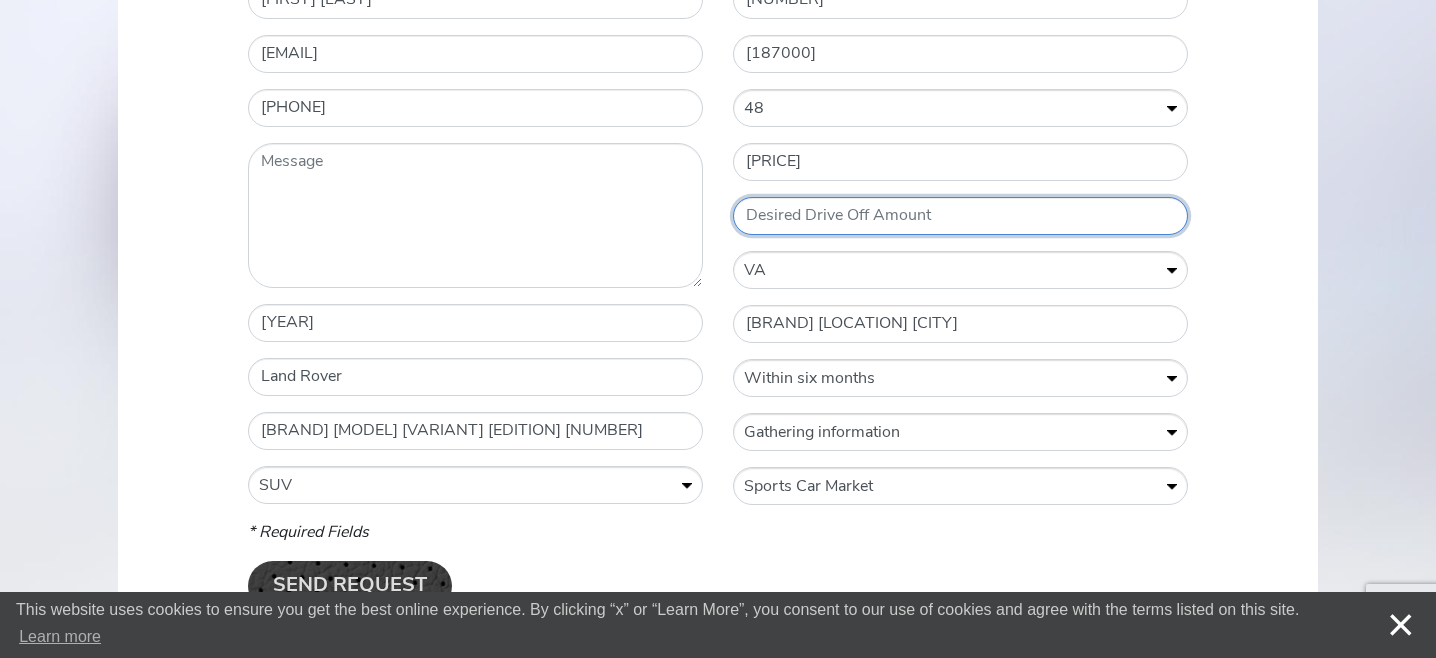 click on "Desired Drive Off Amount" at bounding box center (960, 216) 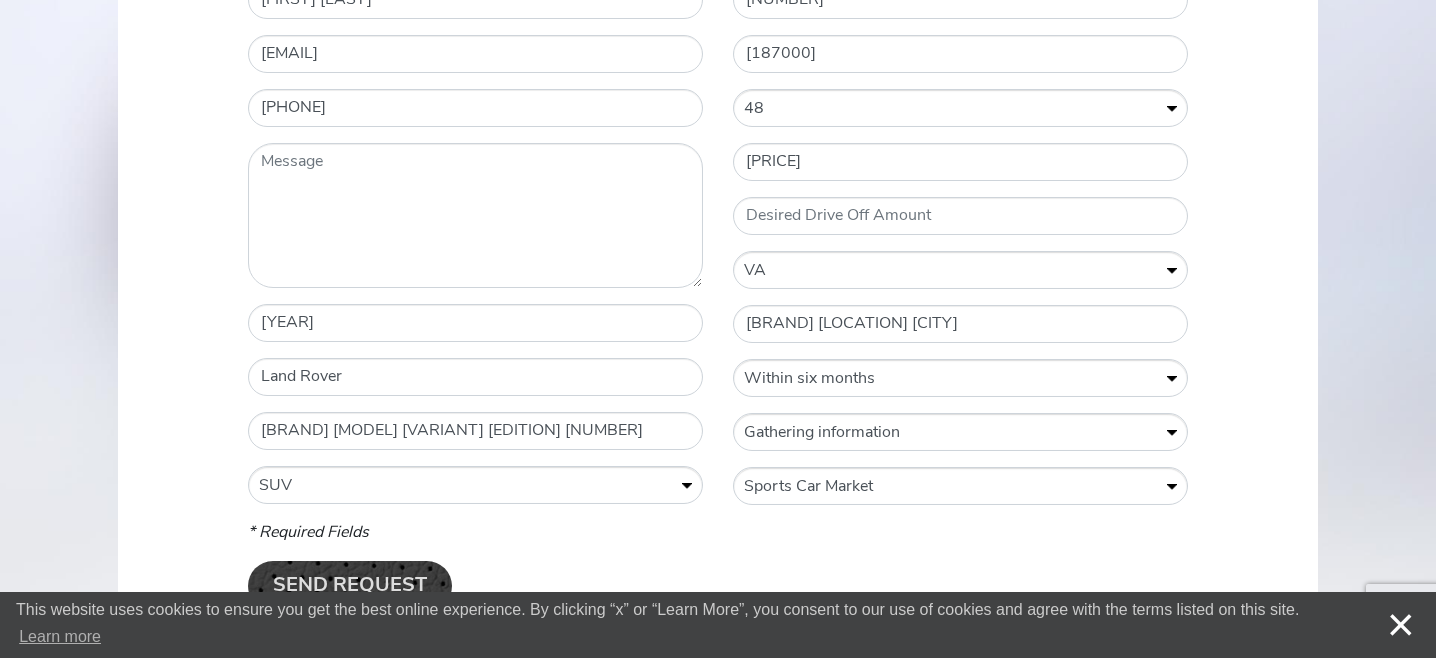 click on "Complete the information below to receive a personalized quote from Premier Financial Services, or call us at [PHONE].
*  Name [FIRST] [LAST]
*  Email [EMAIL]
*  Telephone Number [PHONE]
Message
*  Vehicle Year [YEAR]
*  Vehicle Make [BRAND]
*  Vehicle Model [BRAND] [MODEL] [VARIANT] [EDITION] [NUMBER]
*  Vehicle Body Style
Vehicle Body Style * Convertible Coupe Sedan SUV
Vehicle Mileage [NUMBER]
*  Purchase Price [PRICE]
Term of Lease (Months)
Terms of Lease (Months) * 12 24 36 48 60
*  Down Payment [PRICE]
Desired Drive Off Amount
*  Registration State
Registration State * AL AK AZ AR CA CO CT DC DE FL GA HI ID IL IN IA *" at bounding box center [718, 271] 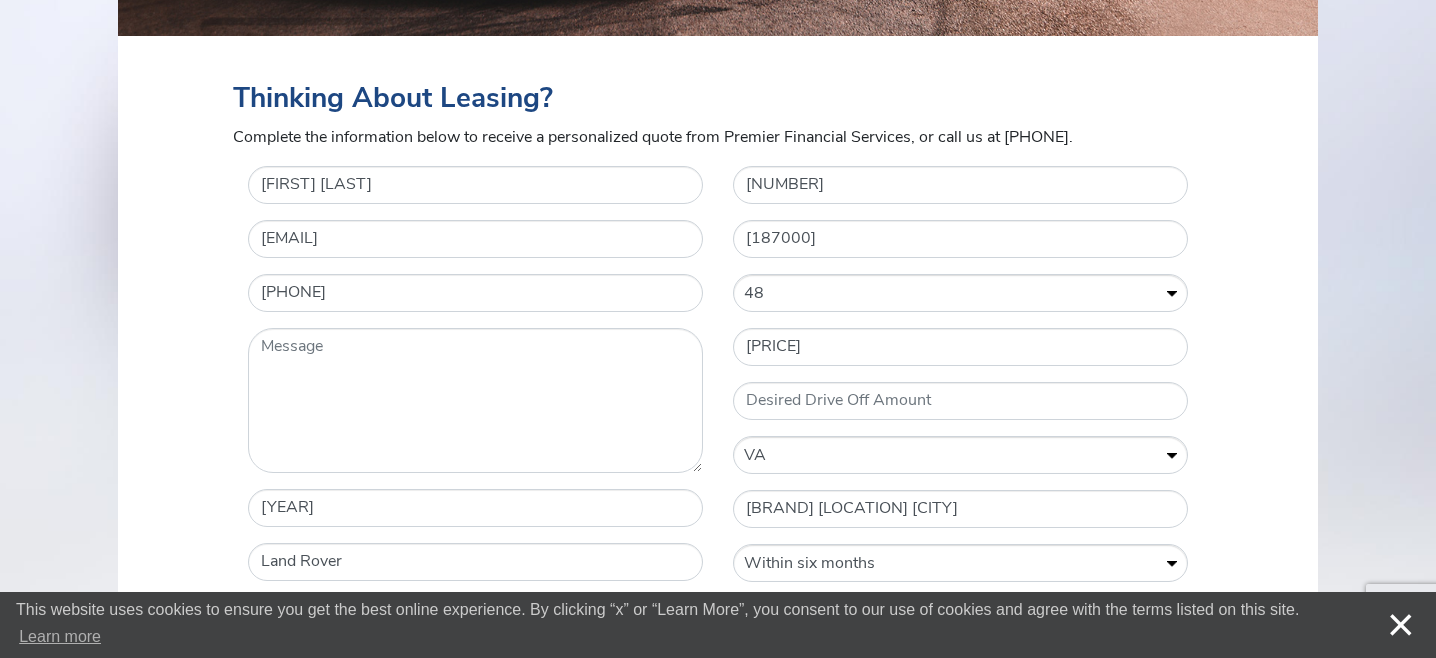 scroll, scrollTop: 800, scrollLeft: 0, axis: vertical 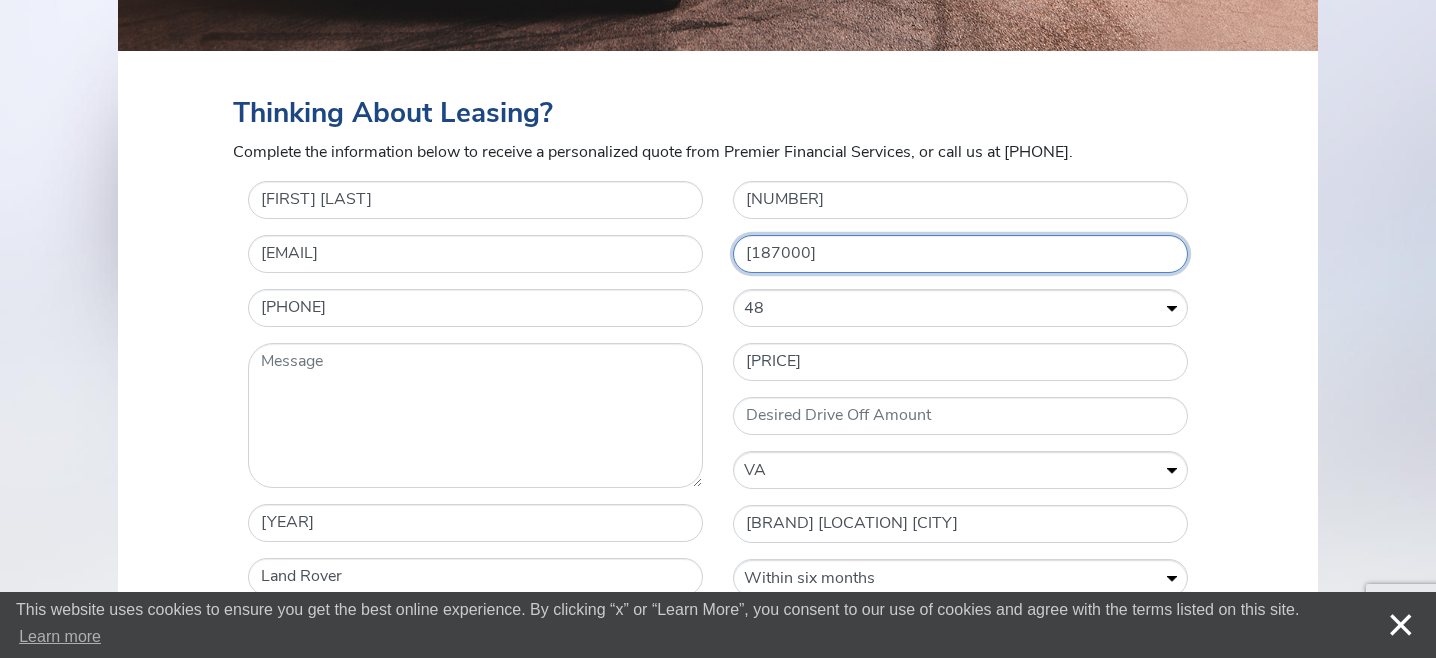 click on "[187000]" at bounding box center [960, 254] 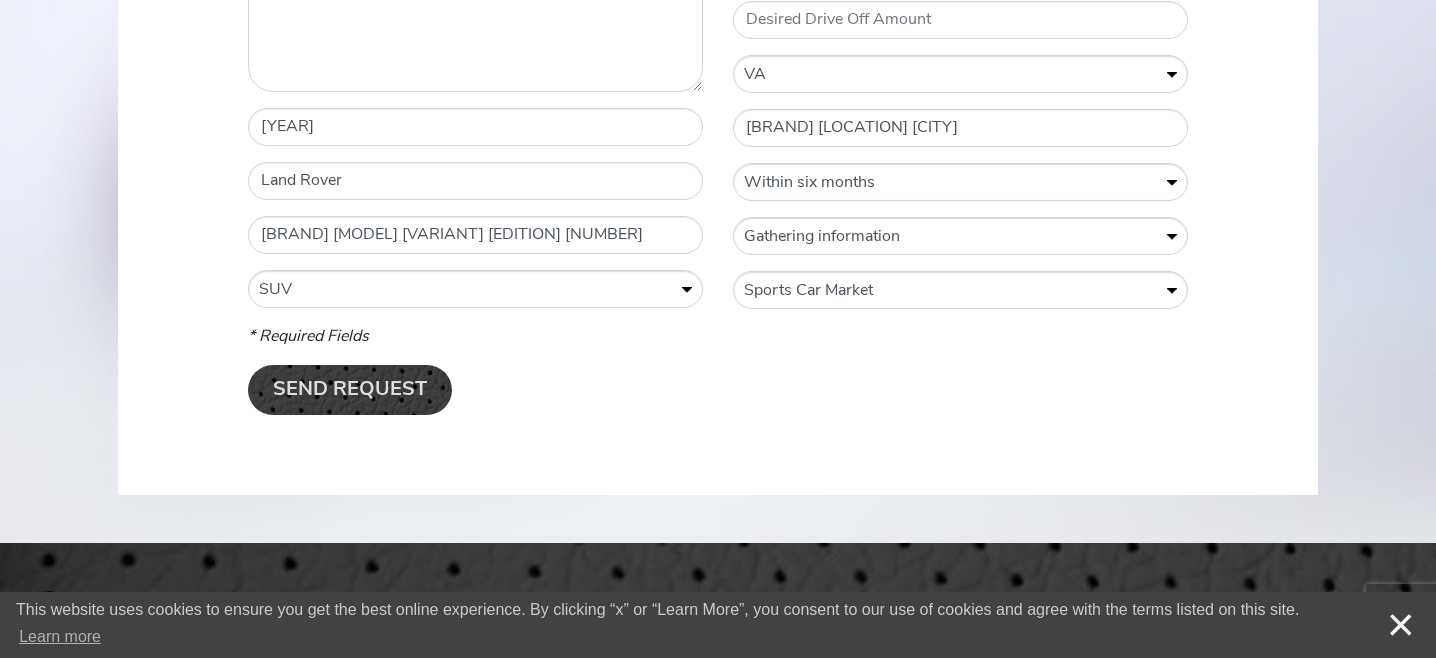scroll, scrollTop: 1000, scrollLeft: 0, axis: vertical 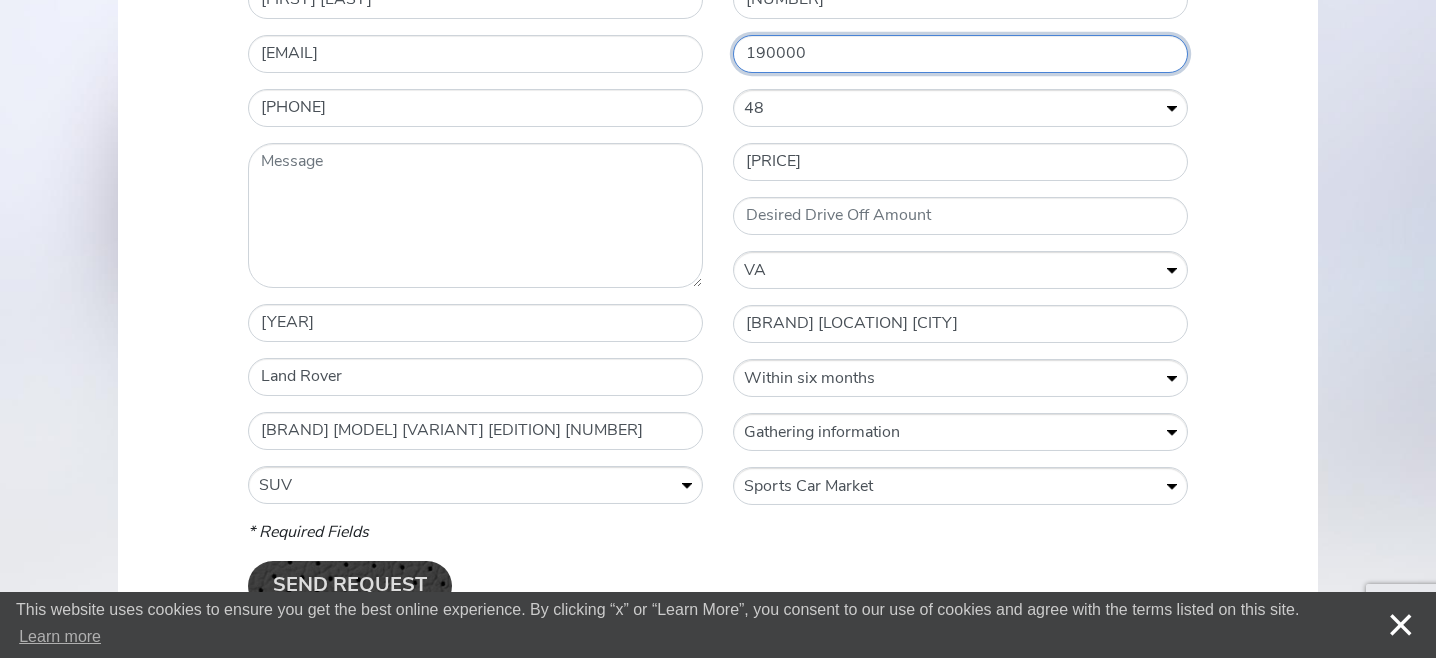 type on "190000" 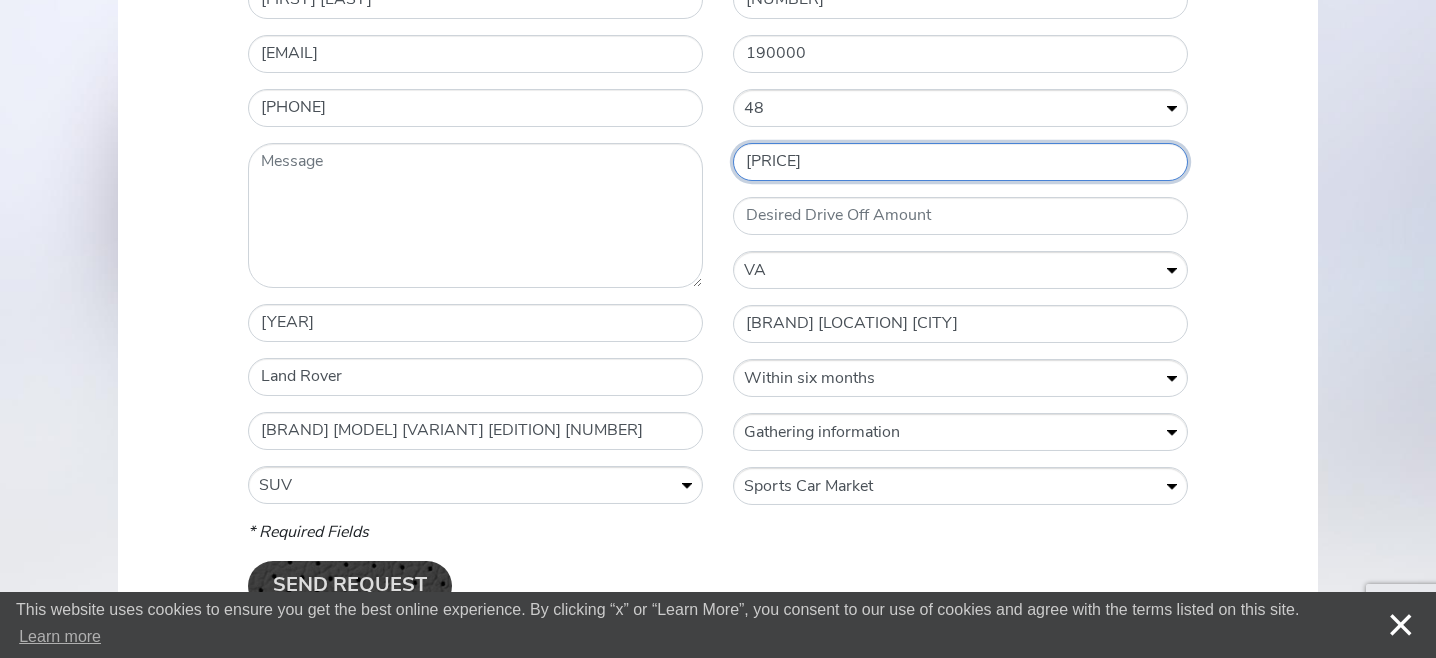 click on "[PRICE]" at bounding box center [960, 162] 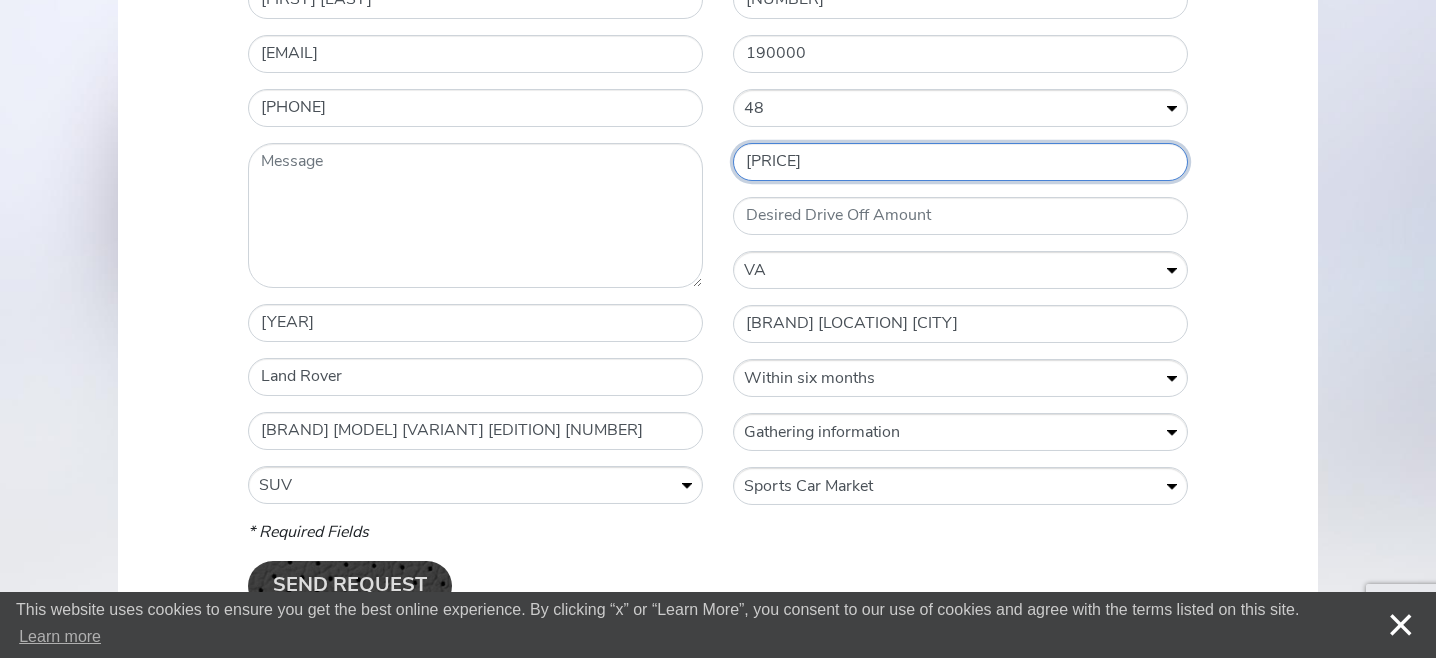 type on "[PRICE]" 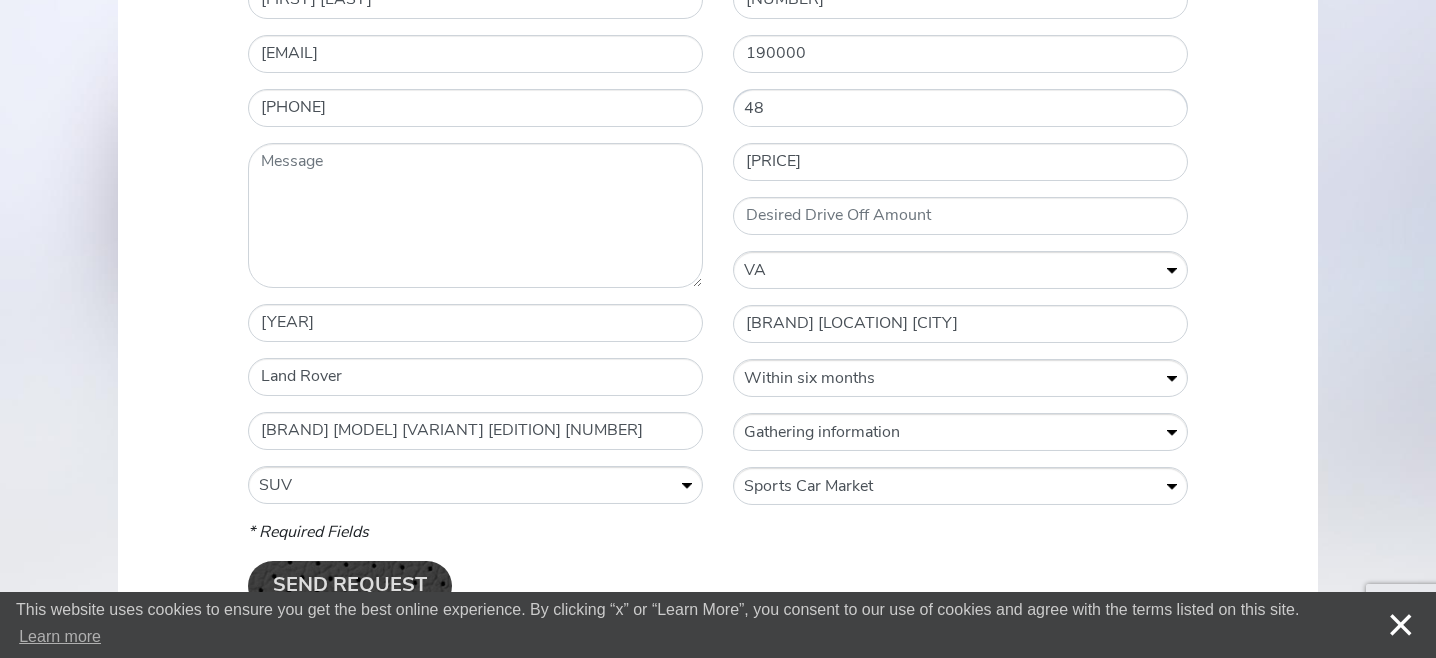 click on "Terms of Lease (Months) * 12 24 36 48 60" at bounding box center [960, 109] 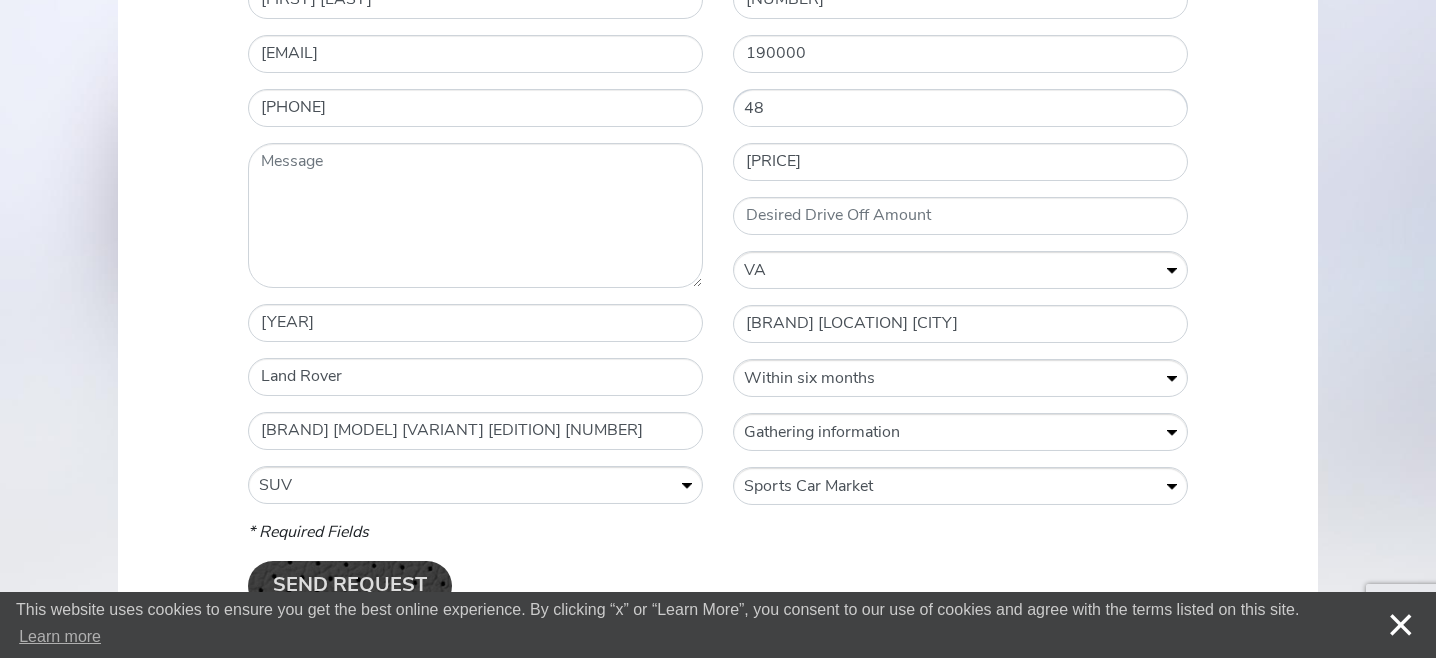 click on "Terms of Lease (Months) * 12 24 36 48 60" at bounding box center (960, 109) 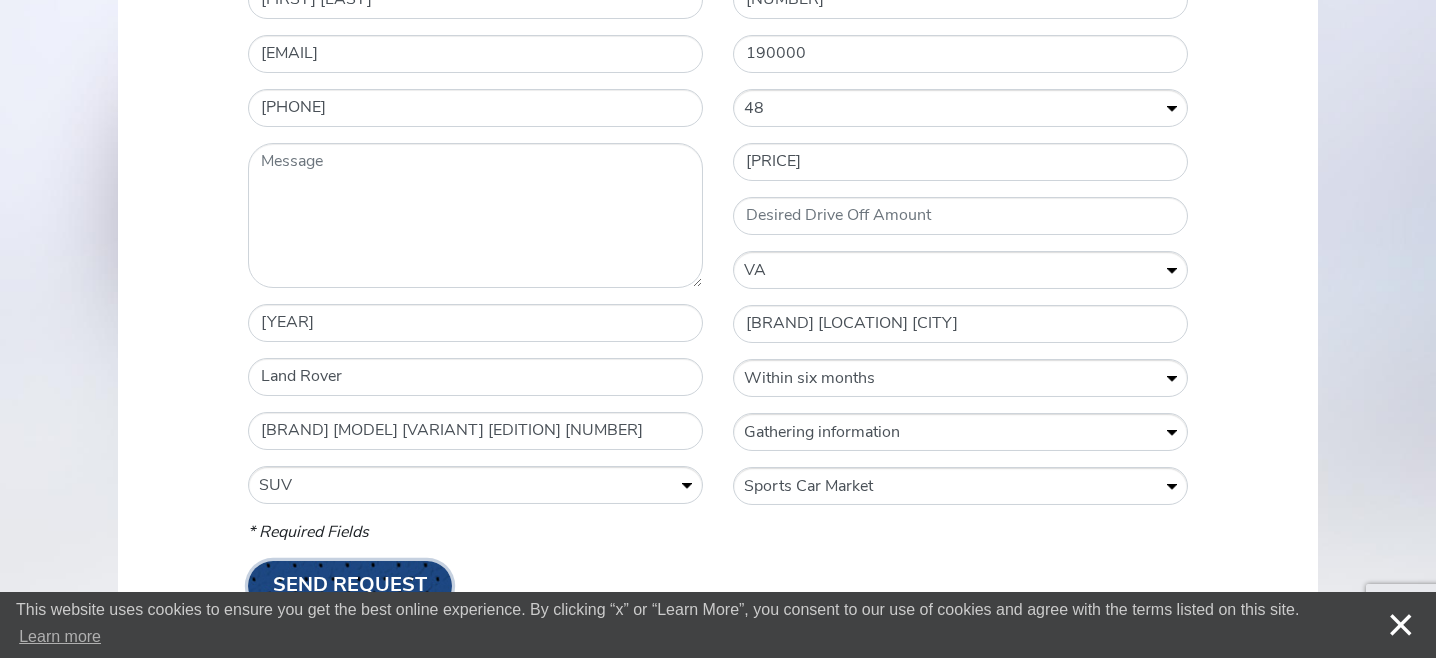 click on "Send Request" at bounding box center (350, 586) 